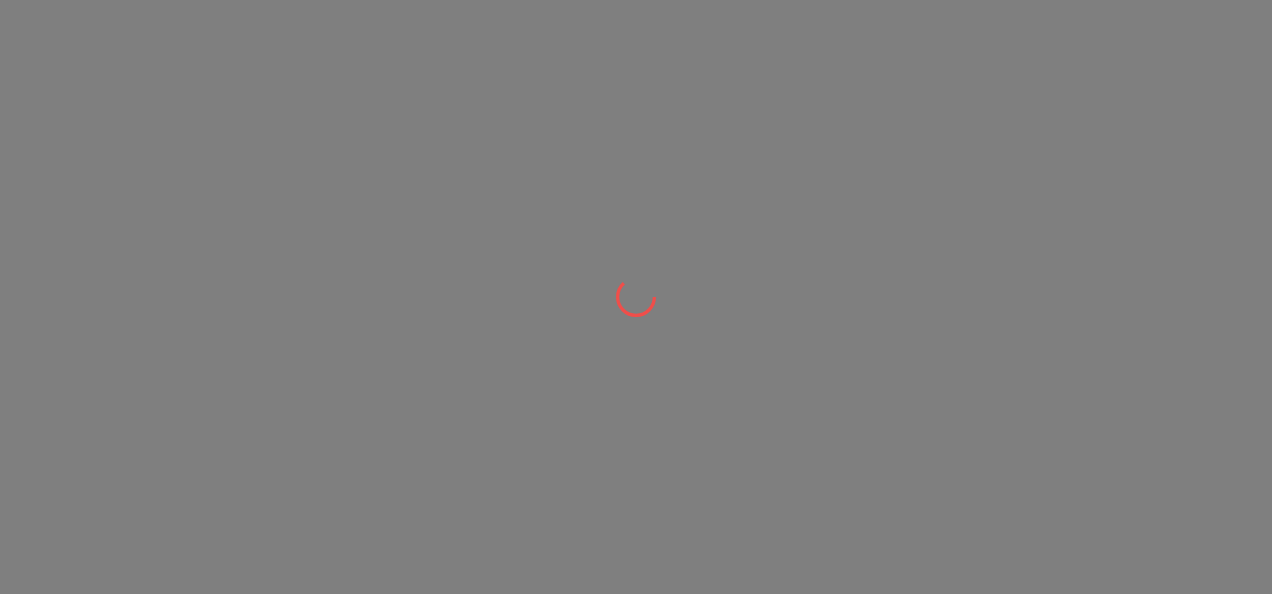 scroll, scrollTop: 0, scrollLeft: 0, axis: both 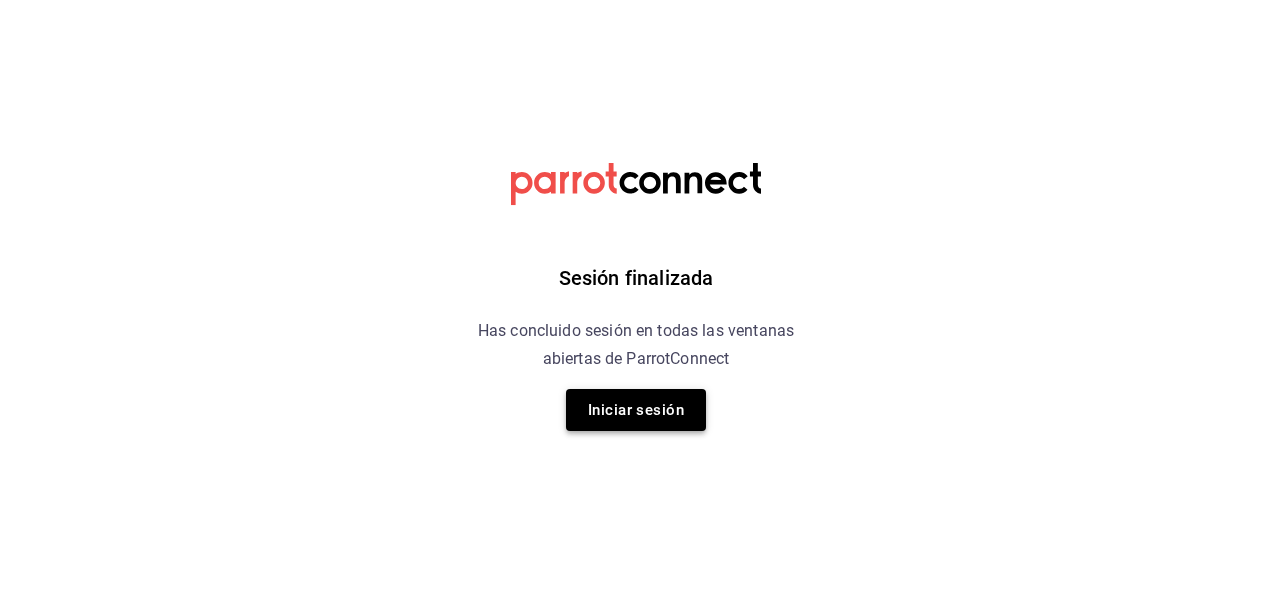 click on "Iniciar sesión" at bounding box center (636, 410) 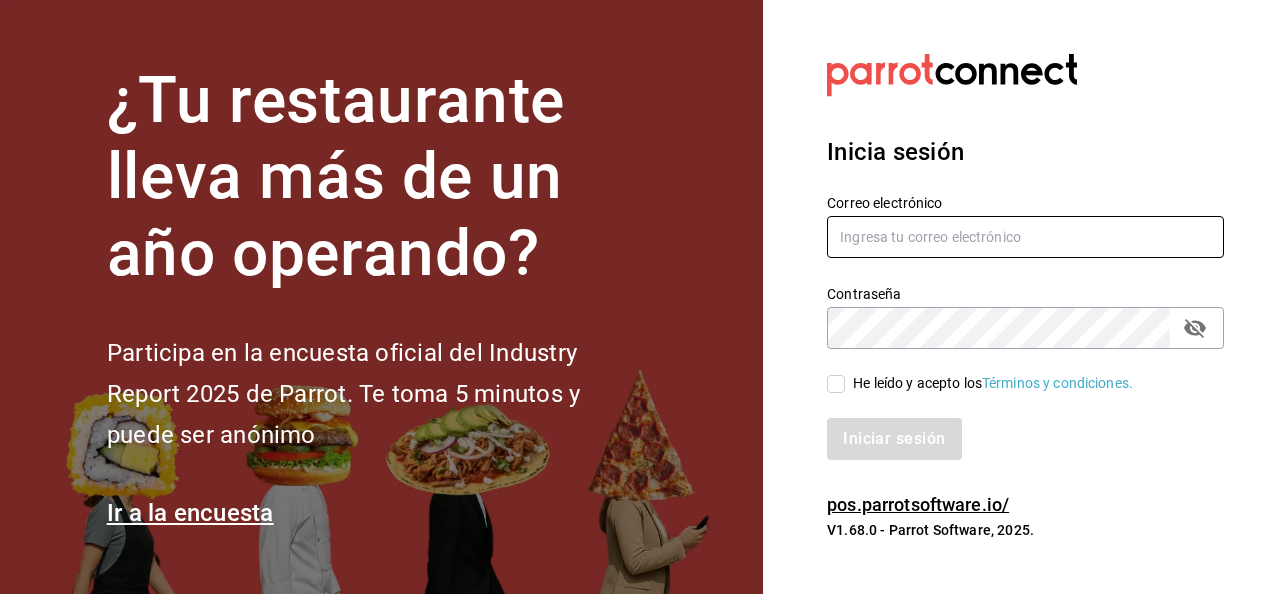 type on "[USERNAME]@example.com" 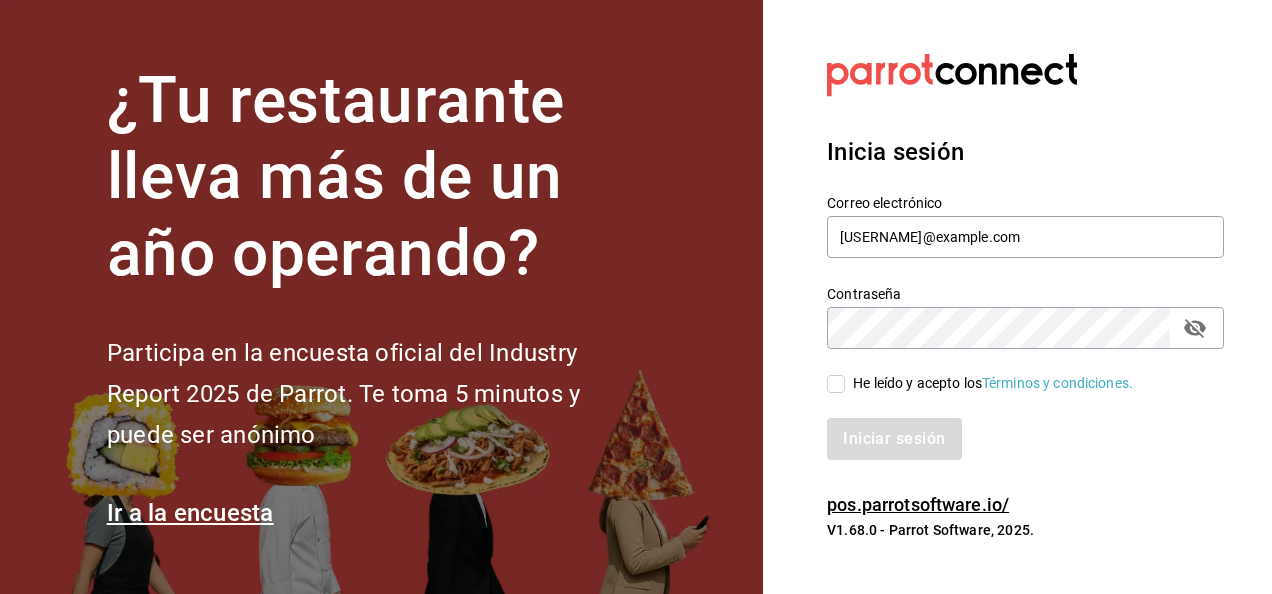 click on "He leído y acepto los  Términos y condiciones." at bounding box center (836, 384) 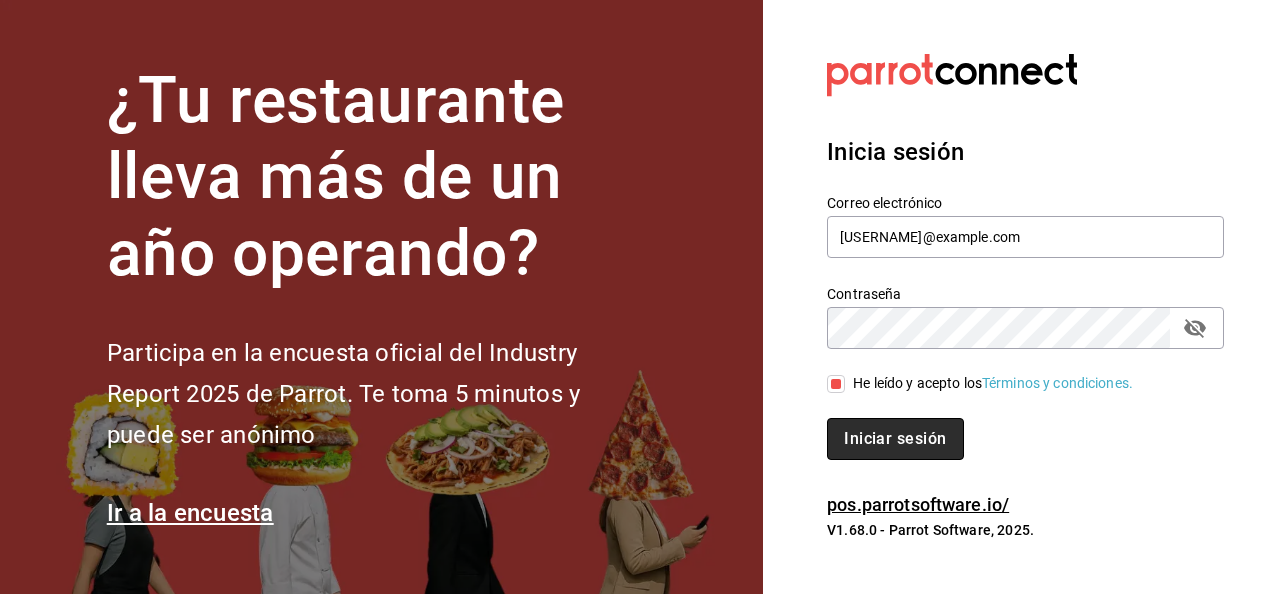 click on "Iniciar sesión" at bounding box center [895, 439] 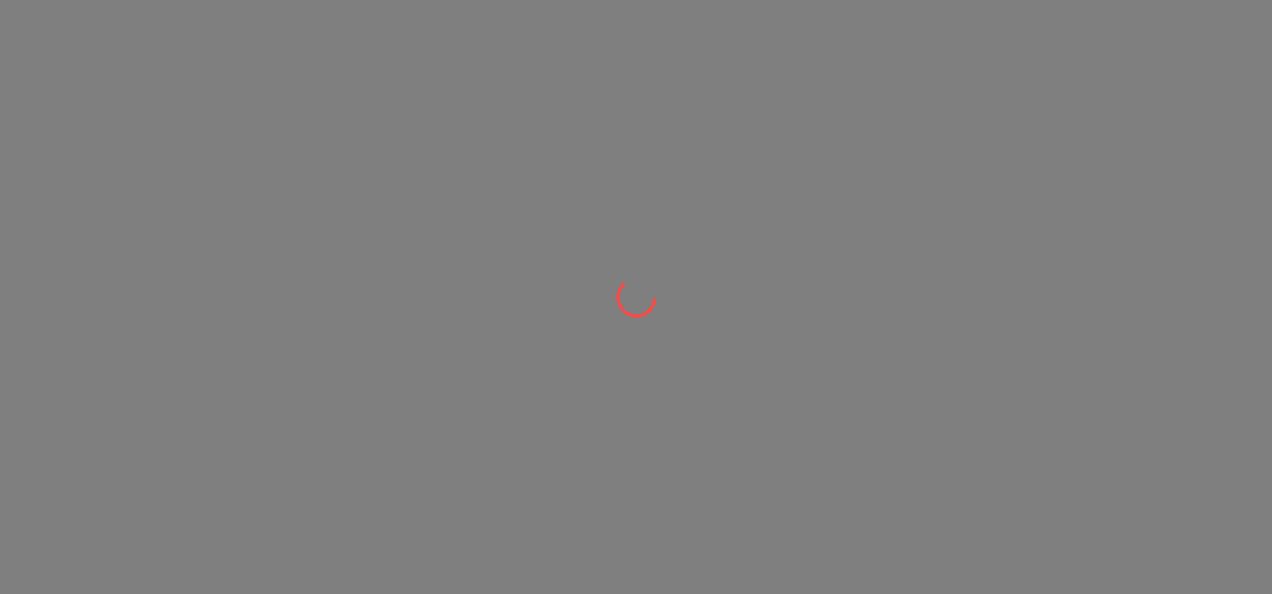 scroll, scrollTop: 0, scrollLeft: 0, axis: both 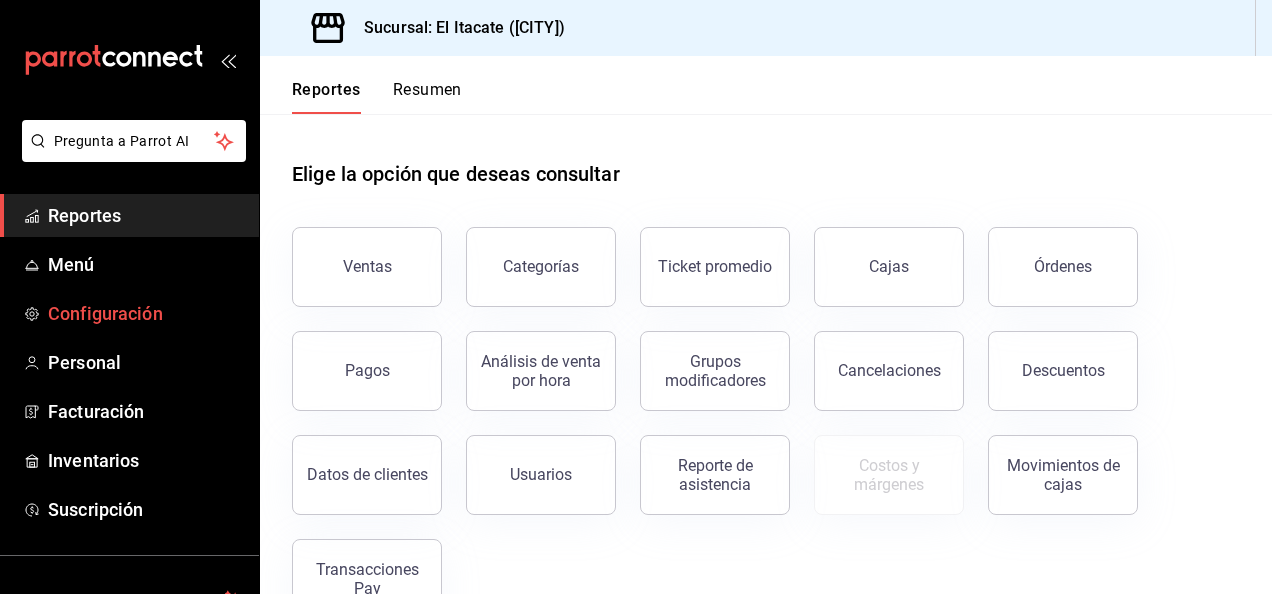 drag, startPoint x: 912, startPoint y: 336, endPoint x: 117, endPoint y: 311, distance: 795.393 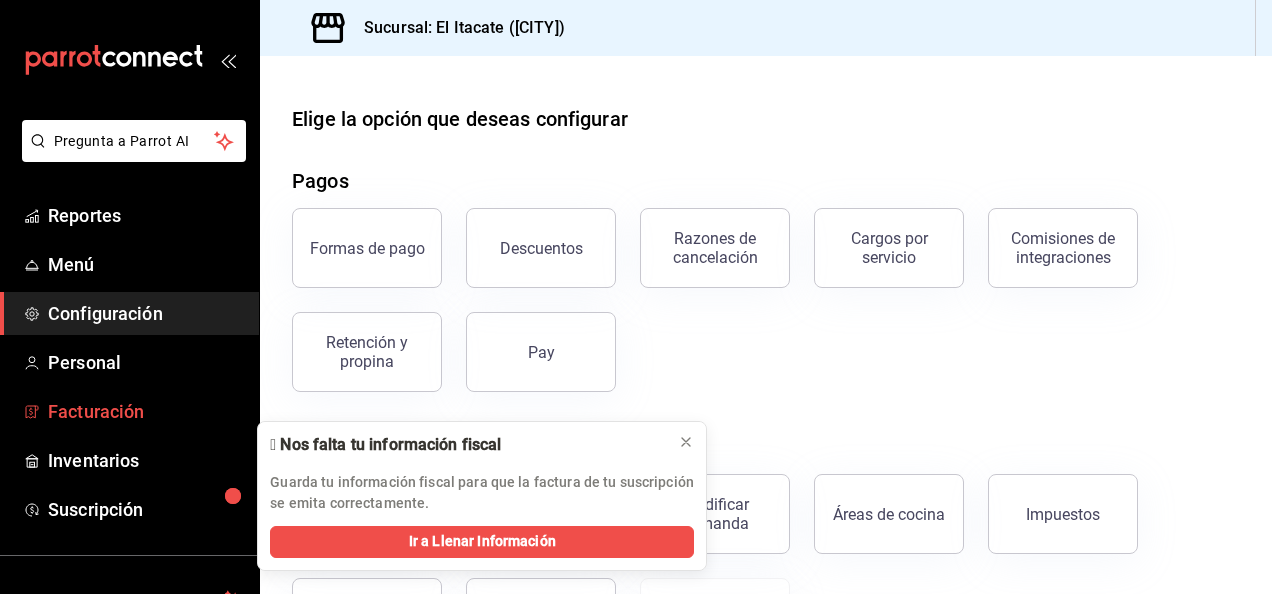 click on "Facturación" at bounding box center (145, 411) 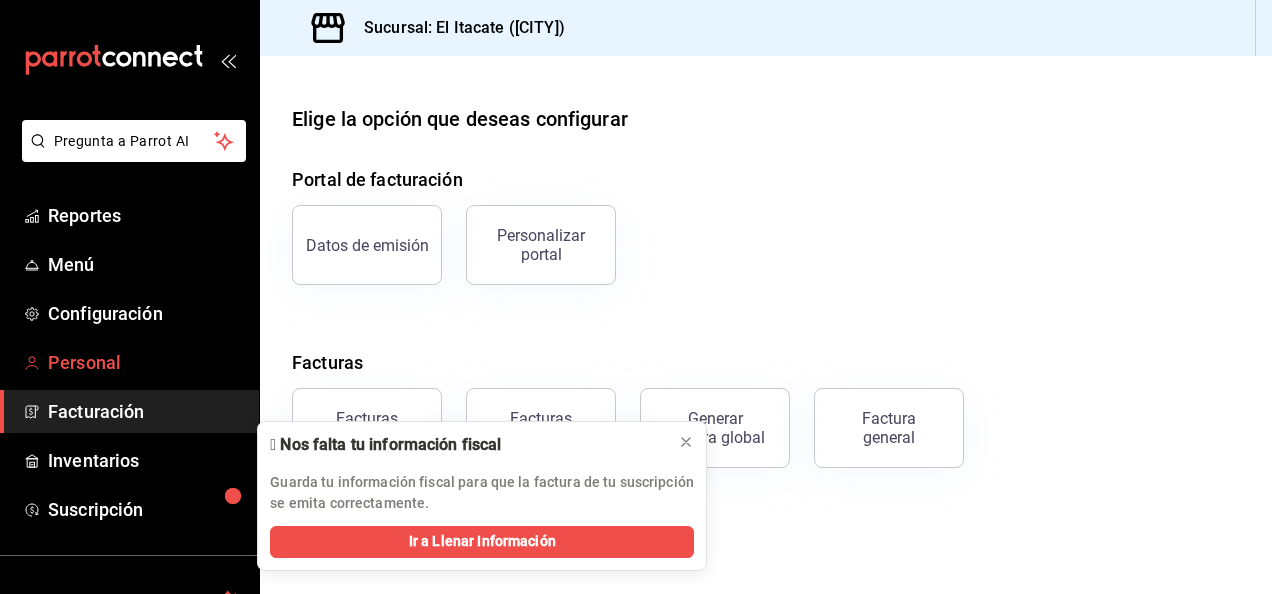 click on "Personal" at bounding box center [145, 362] 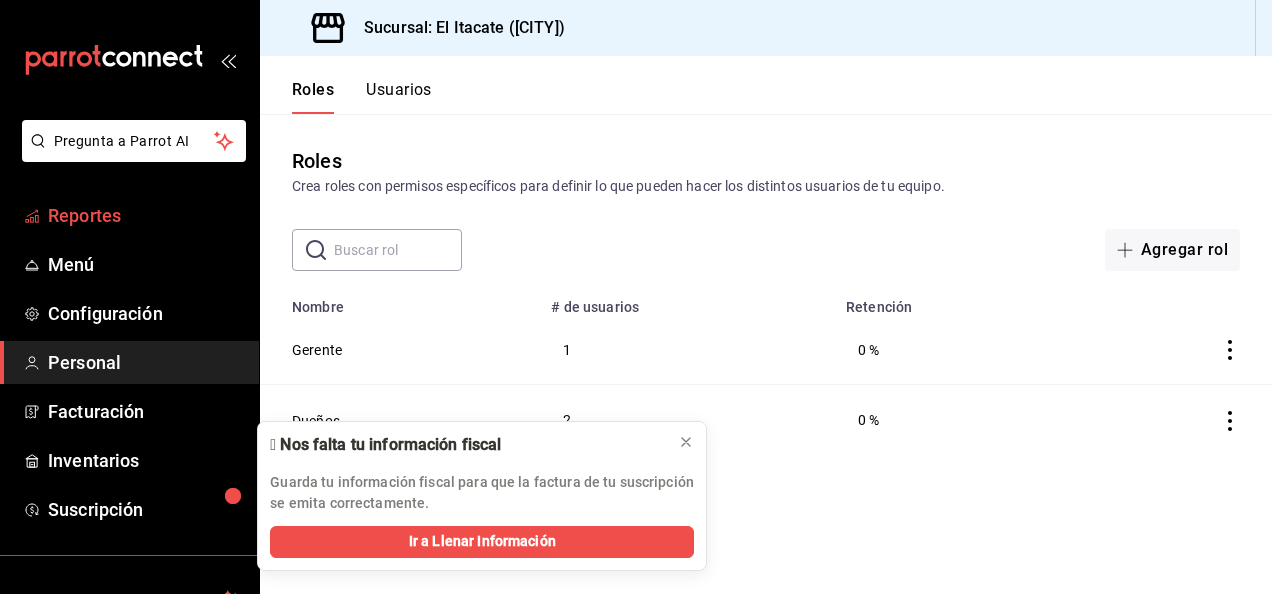 click on "Reportes" at bounding box center [145, 215] 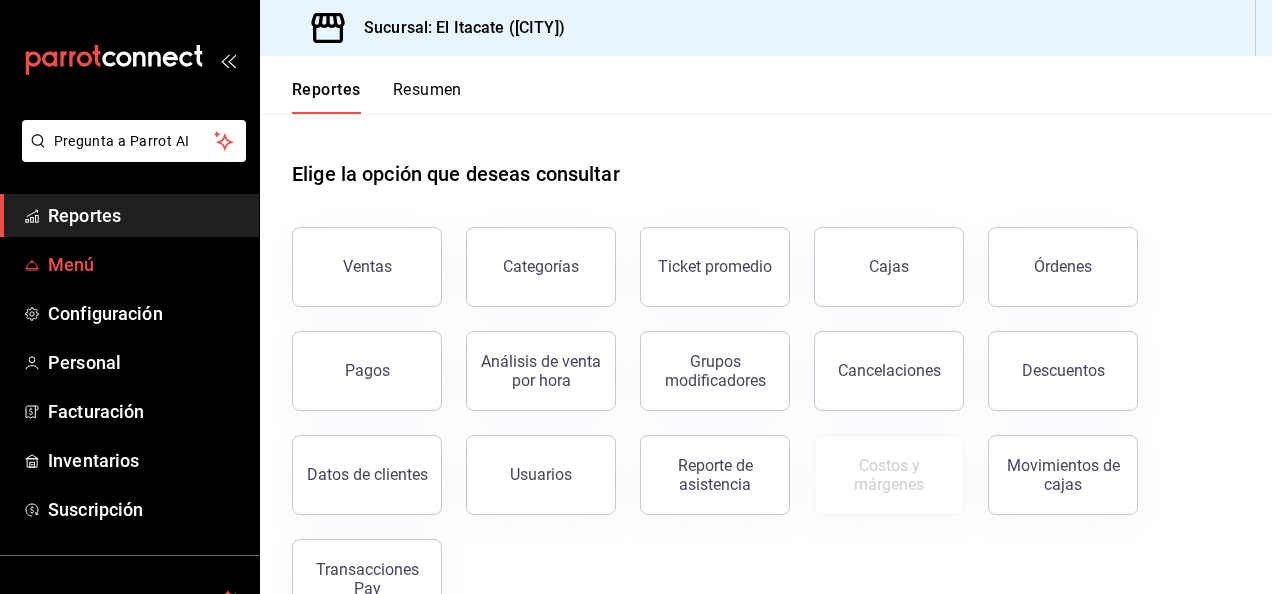 click on "Menú" at bounding box center (145, 264) 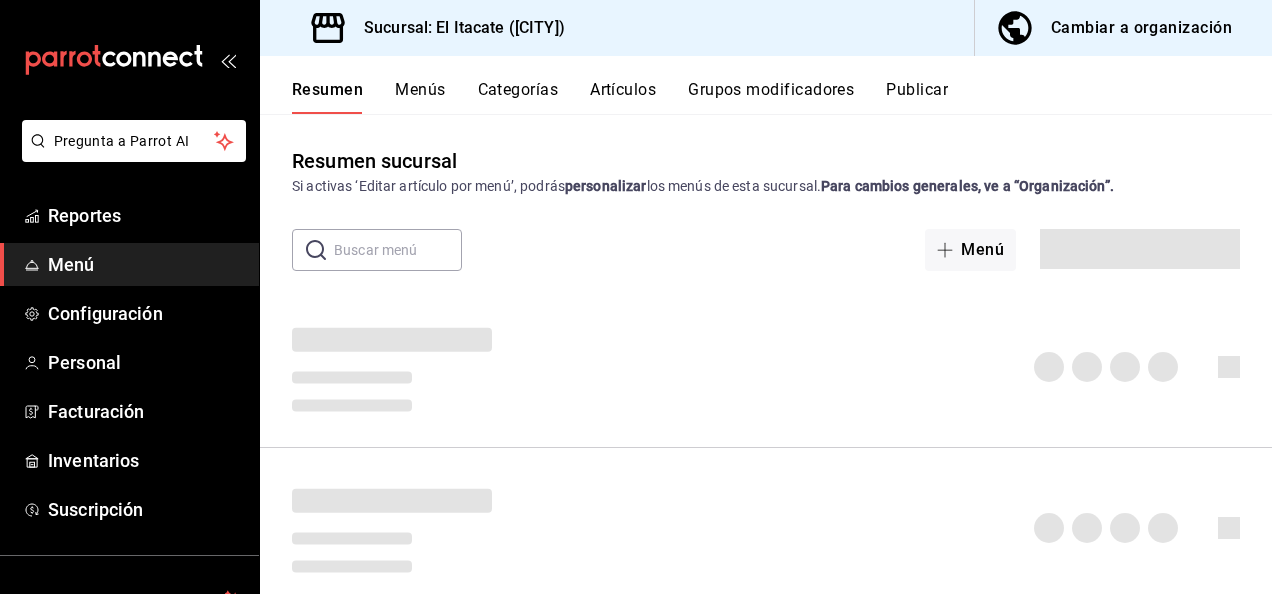 click 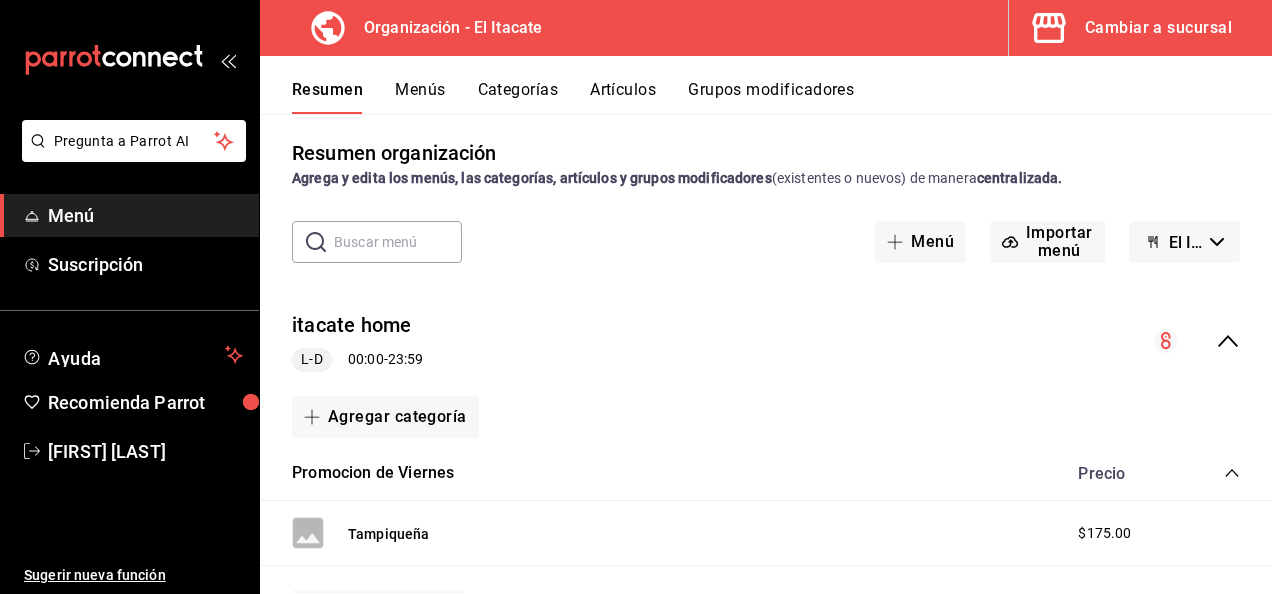 scroll, scrollTop: 7, scrollLeft: 0, axis: vertical 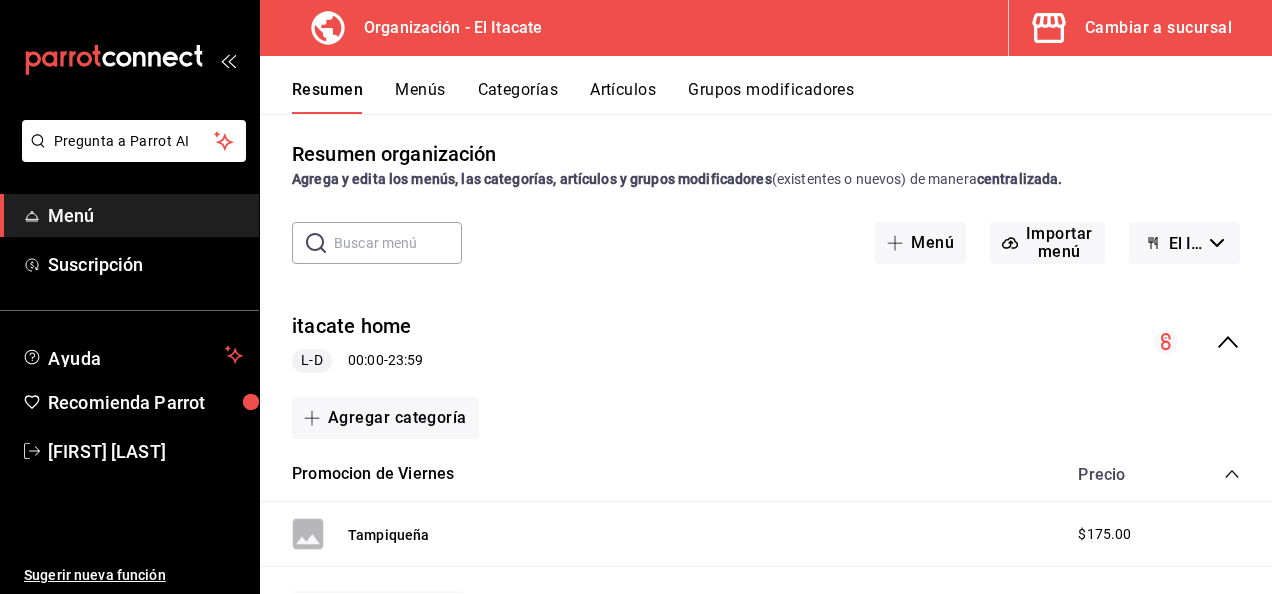 drag, startPoint x: 402, startPoint y: 416, endPoint x: 391, endPoint y: 416, distance: 11 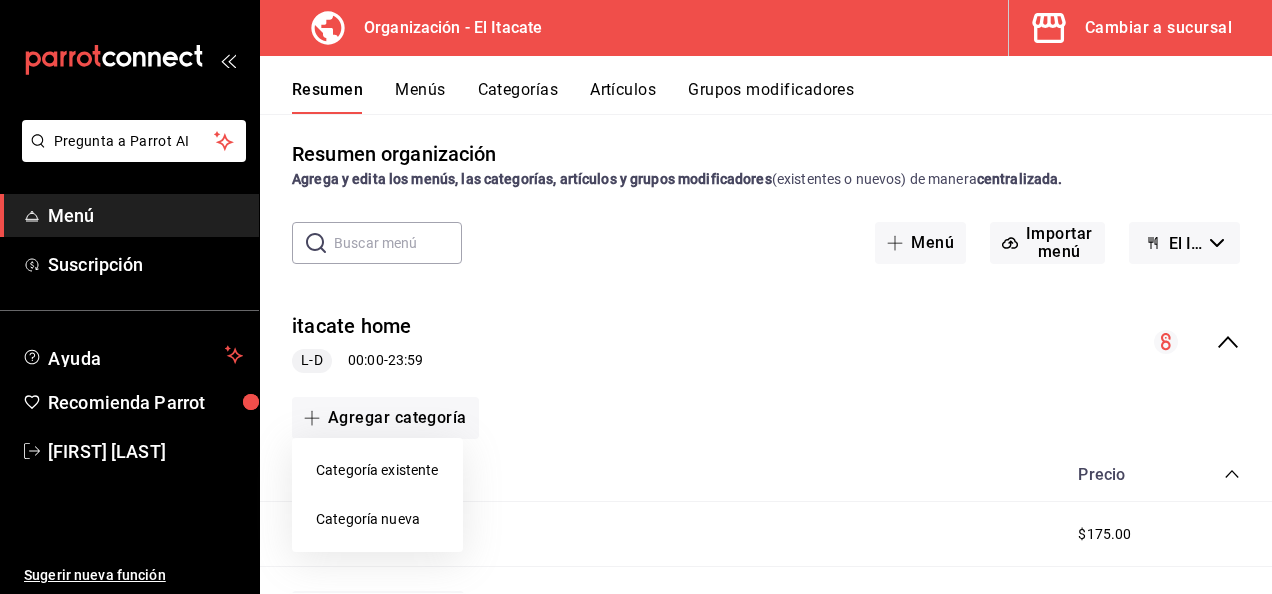 click on "Categoría nueva" at bounding box center [377, 519] 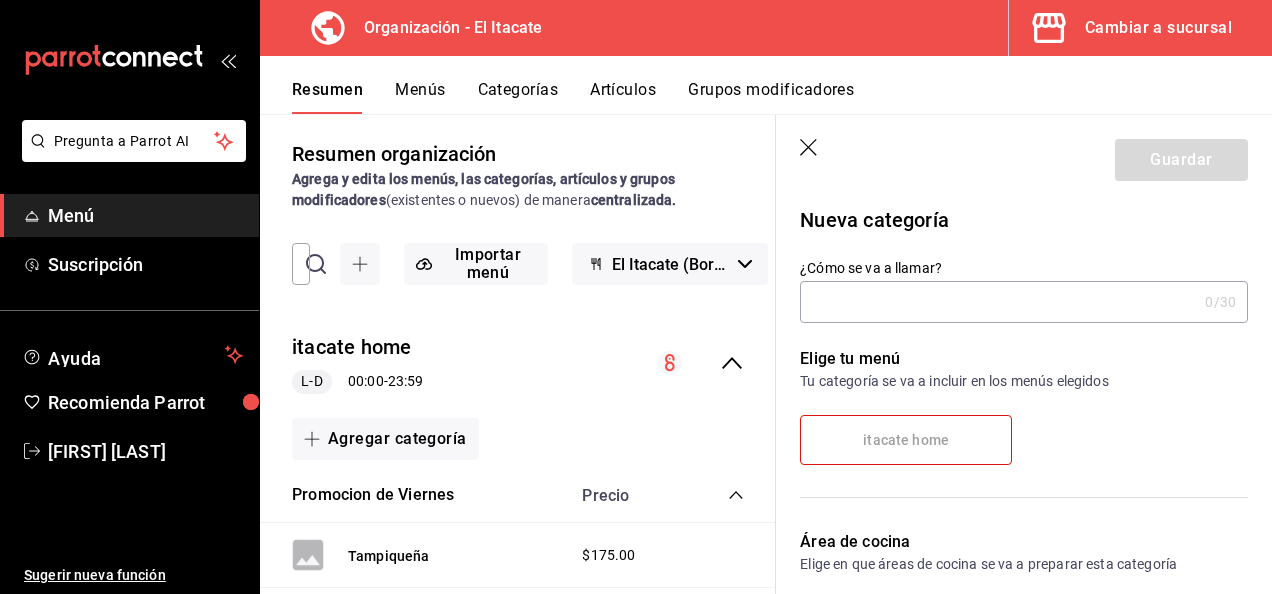 click on "itacate home" at bounding box center (1024, 448) 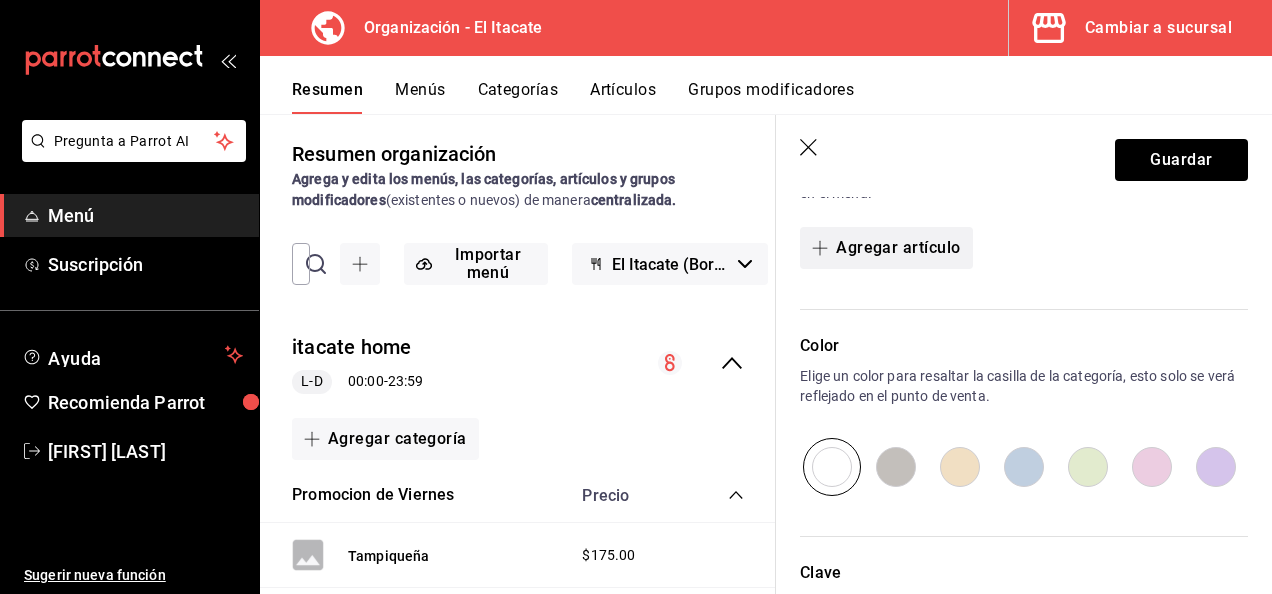scroll, scrollTop: 542, scrollLeft: 0, axis: vertical 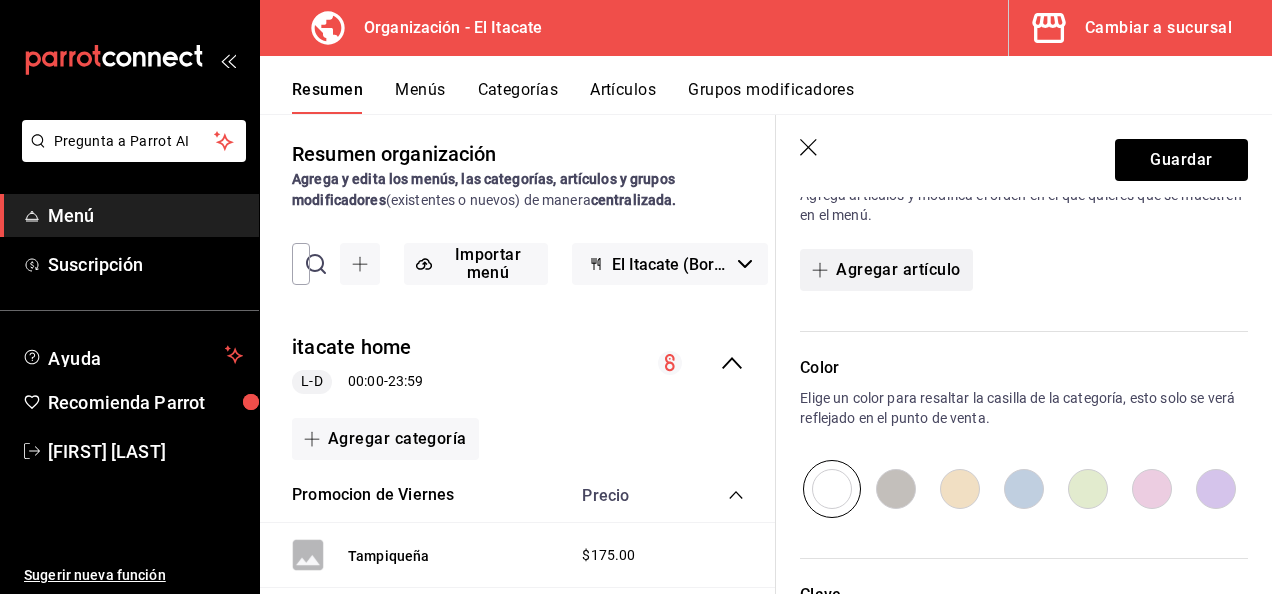type on "Helados" 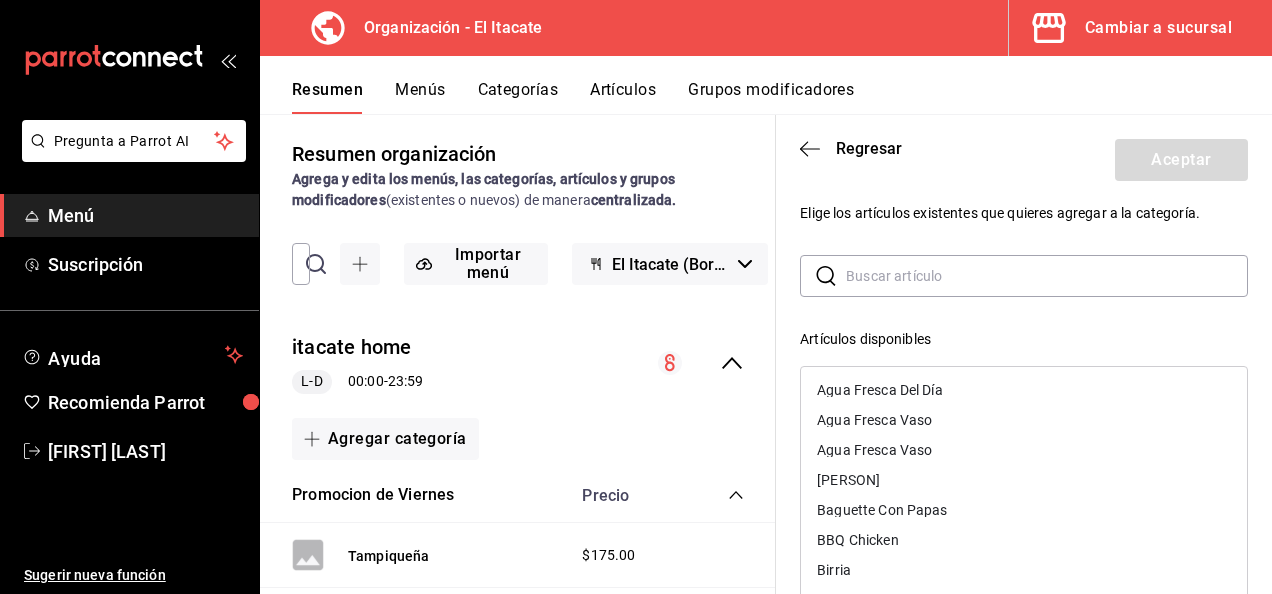 scroll, scrollTop: 0, scrollLeft: 0, axis: both 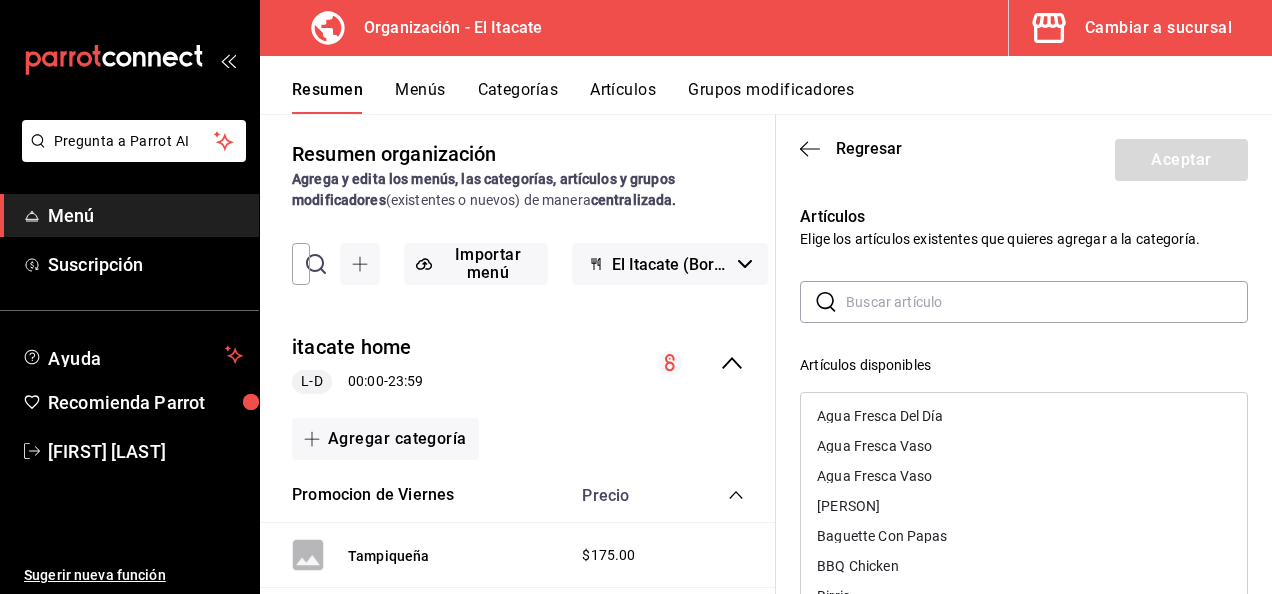 click on "Elige los artículos existentes que quieres agregar a la categoría." at bounding box center (1024, 239) 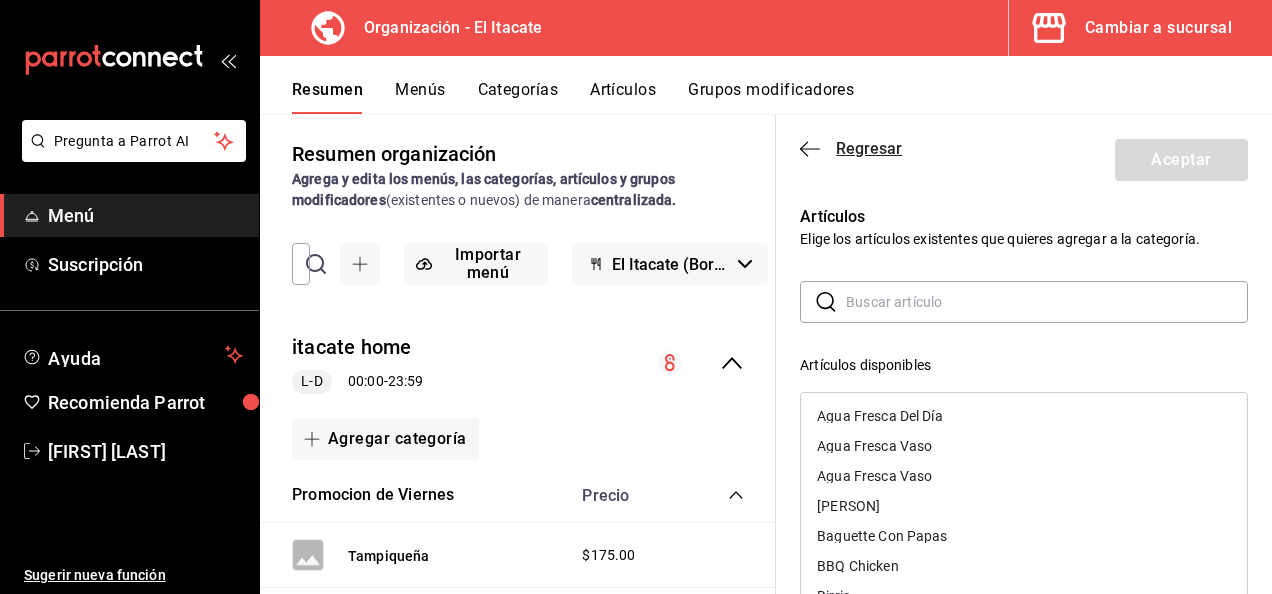 click 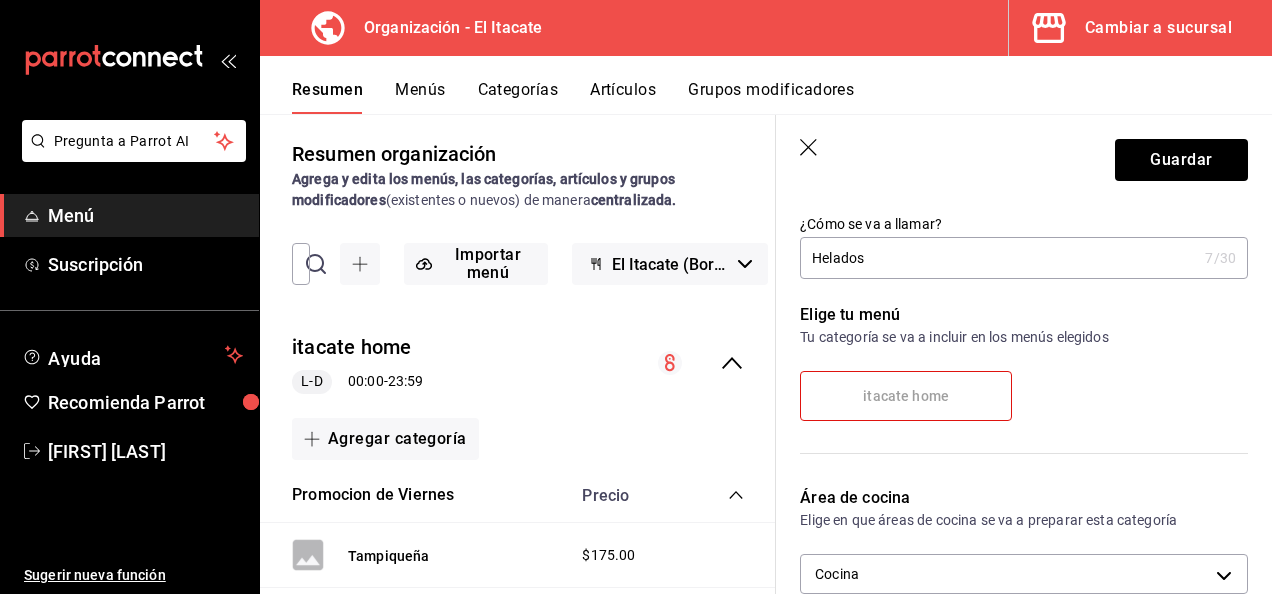 scroll, scrollTop: 0, scrollLeft: 0, axis: both 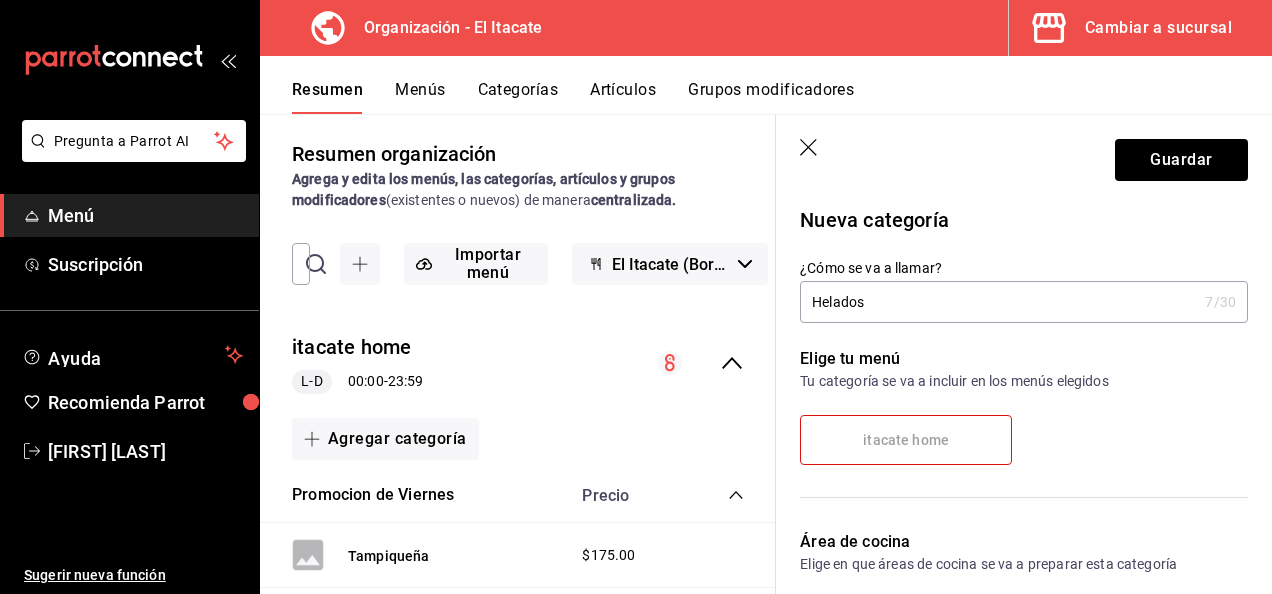 click on "itacate home" at bounding box center (906, 440) 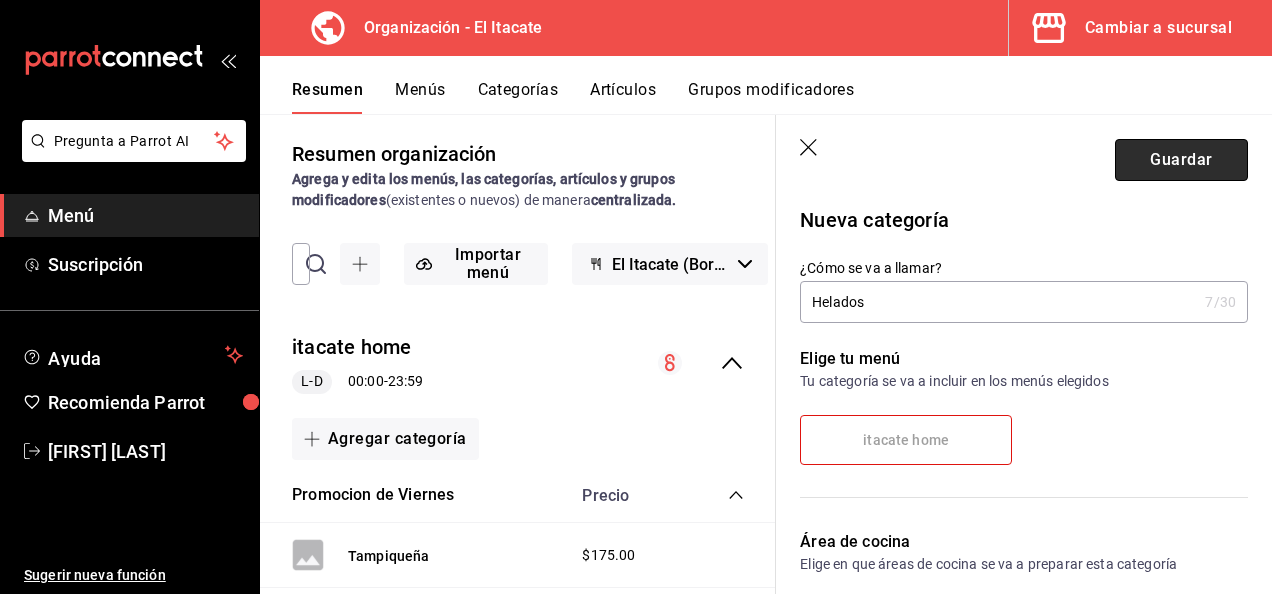 click on "Guardar" at bounding box center (1181, 160) 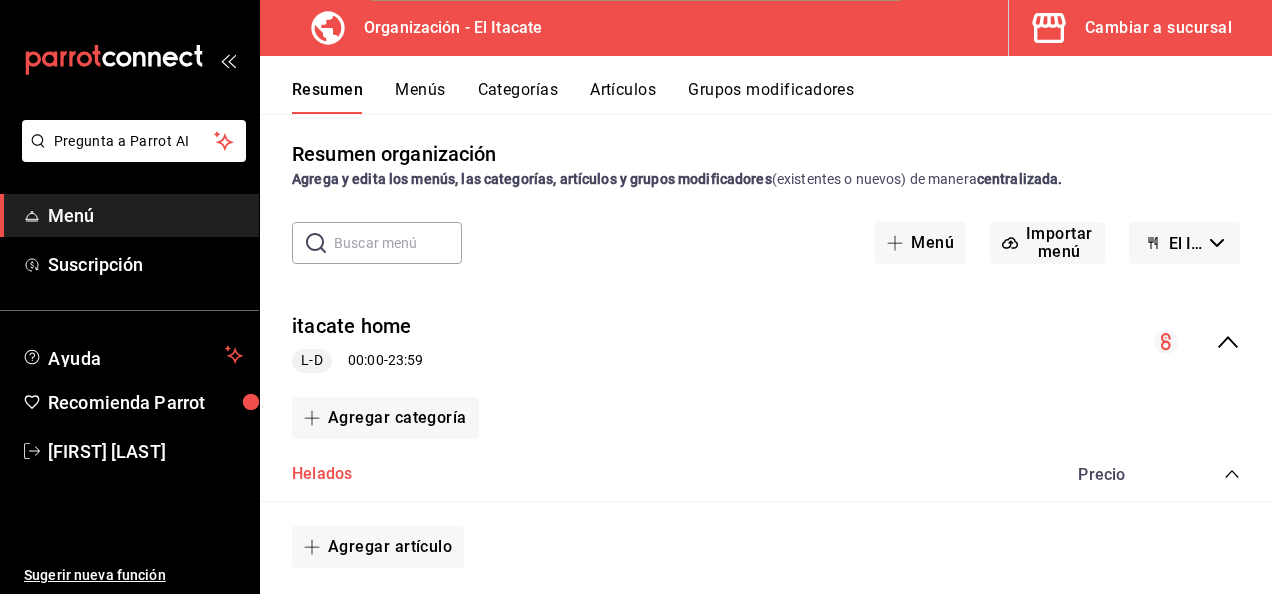 click on "Helados" at bounding box center [322, 474] 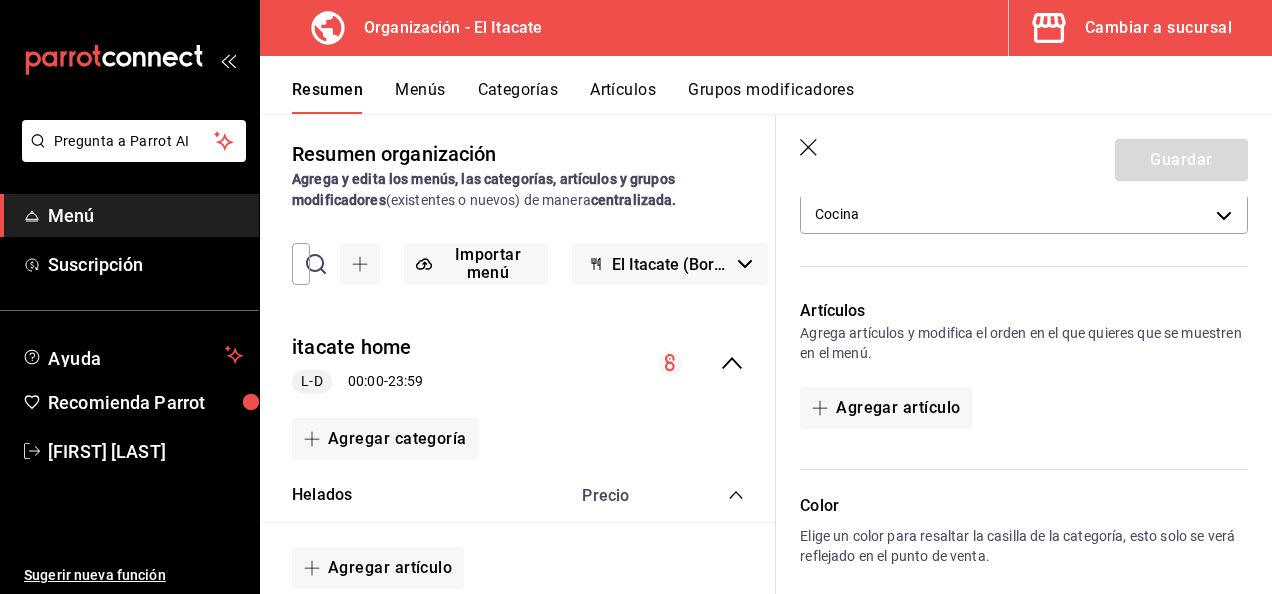 scroll, scrollTop: 413, scrollLeft: 0, axis: vertical 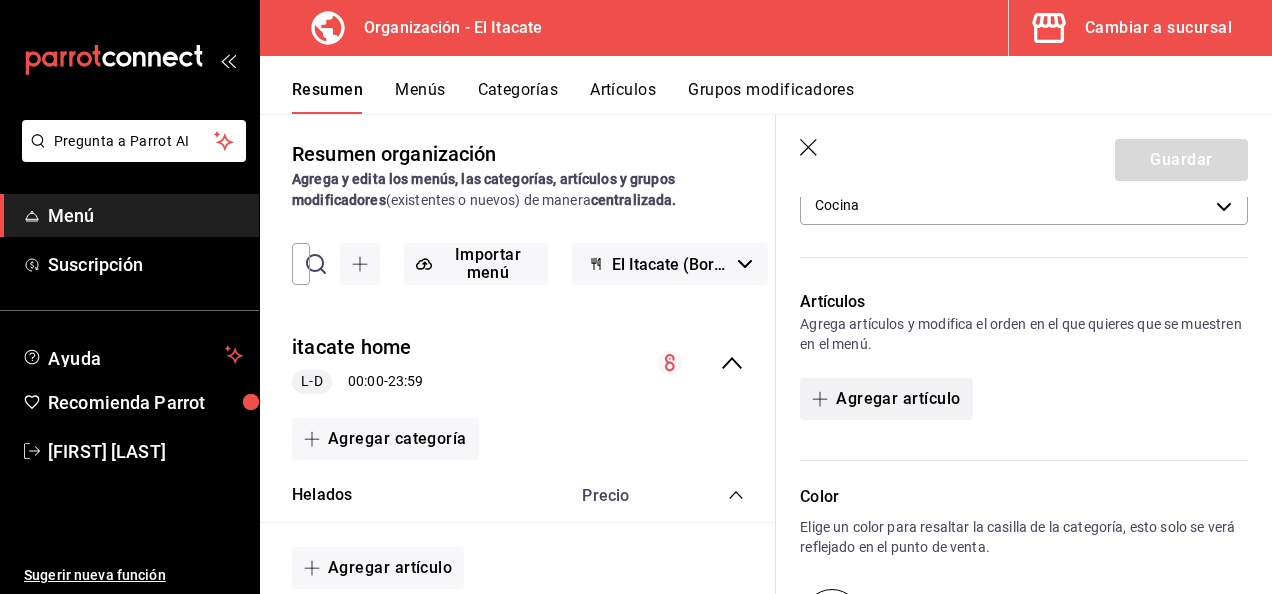 click on "Agregar artículo" at bounding box center [886, 399] 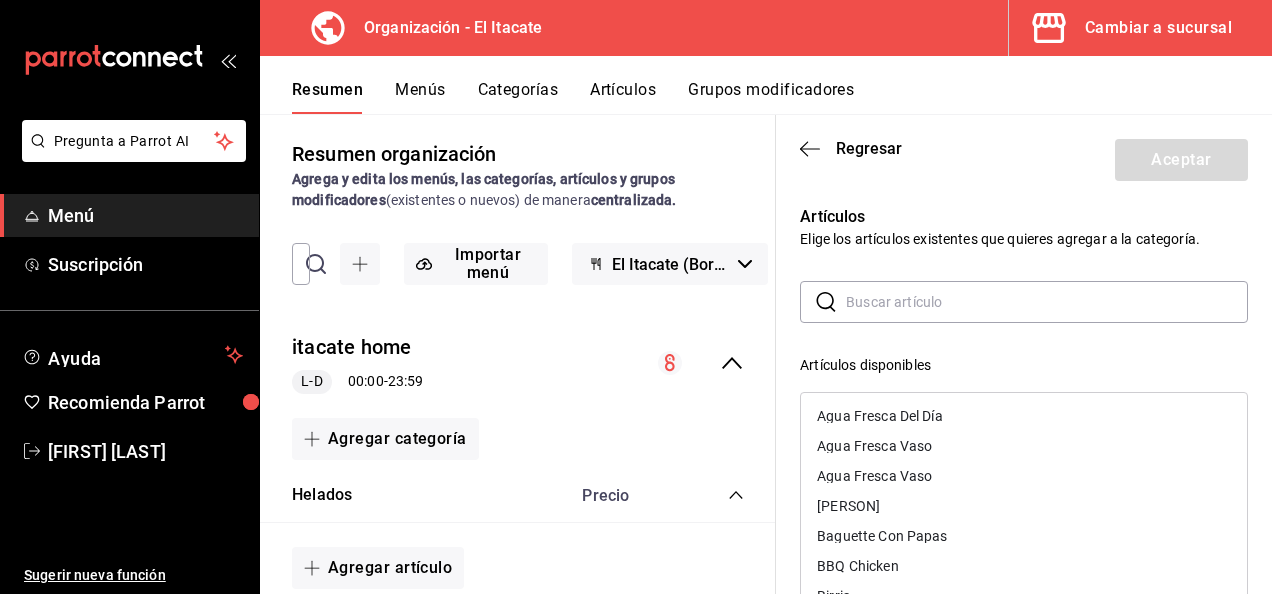 click at bounding box center (1047, 302) 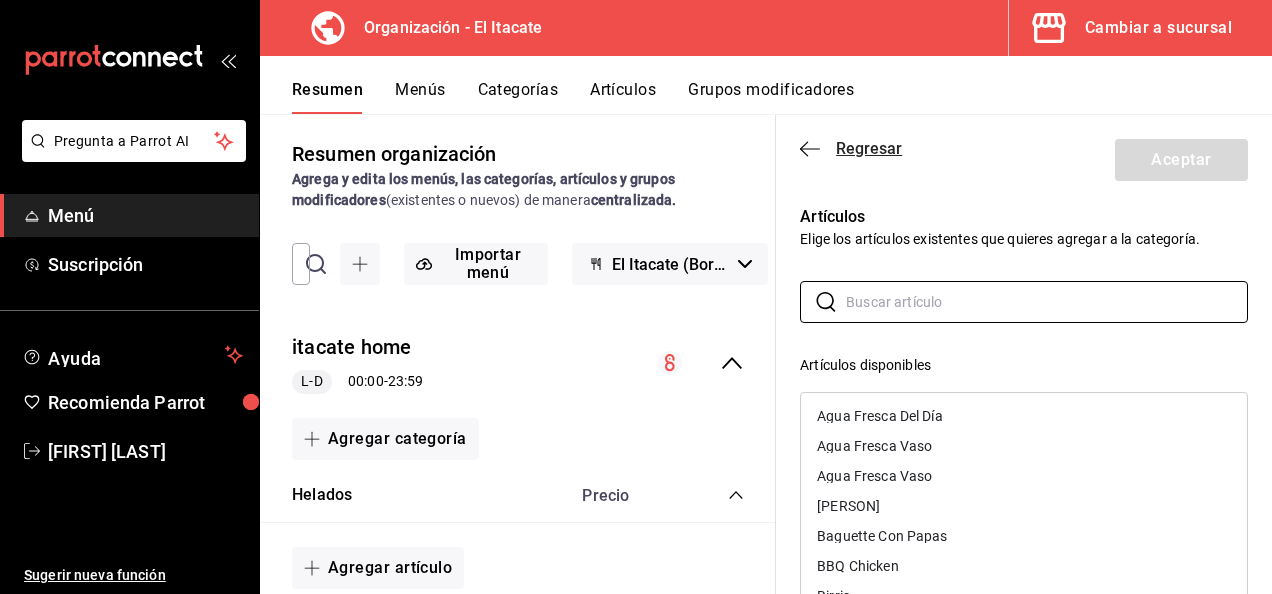 click 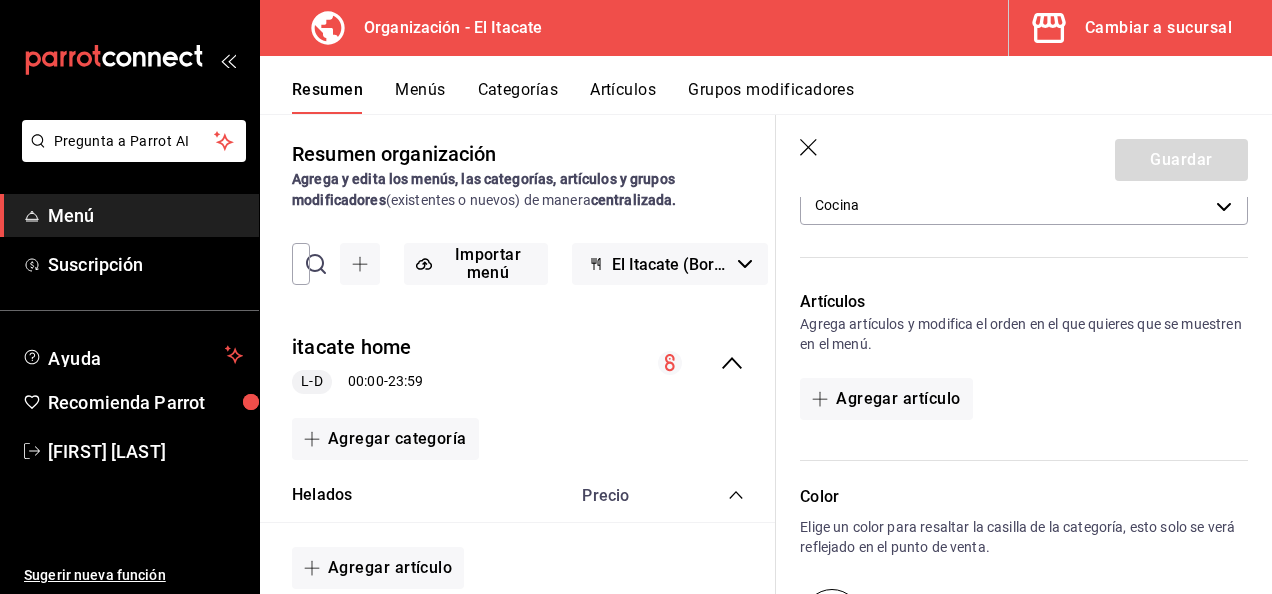click on "Artículos" at bounding box center (623, 97) 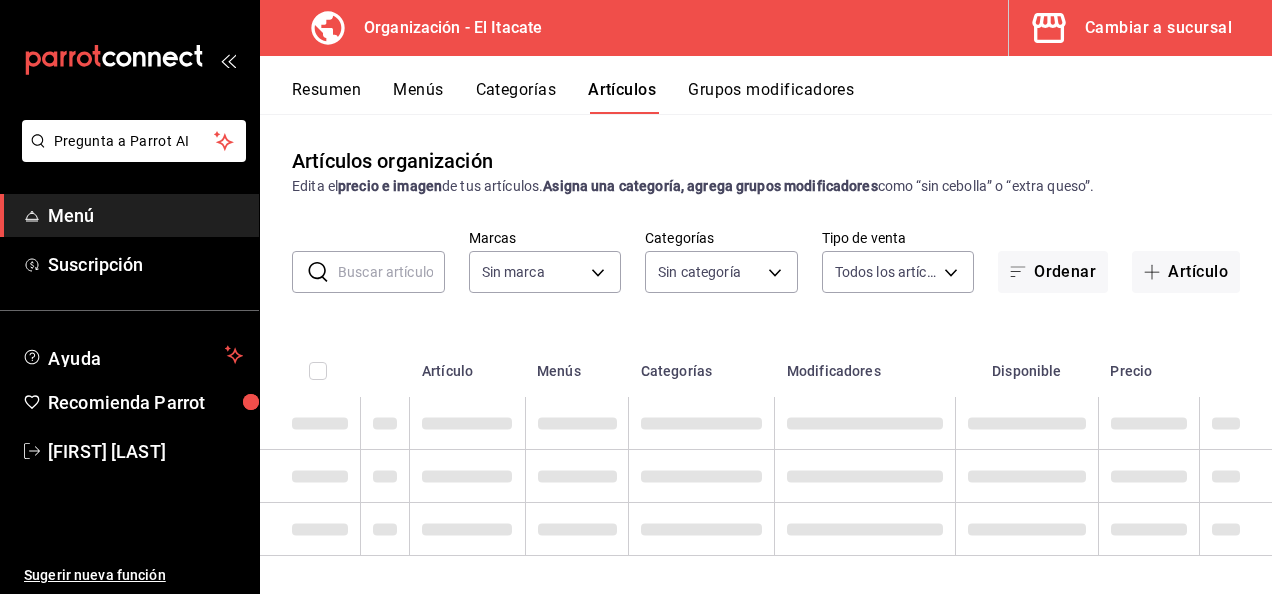 type on "[UUID]" 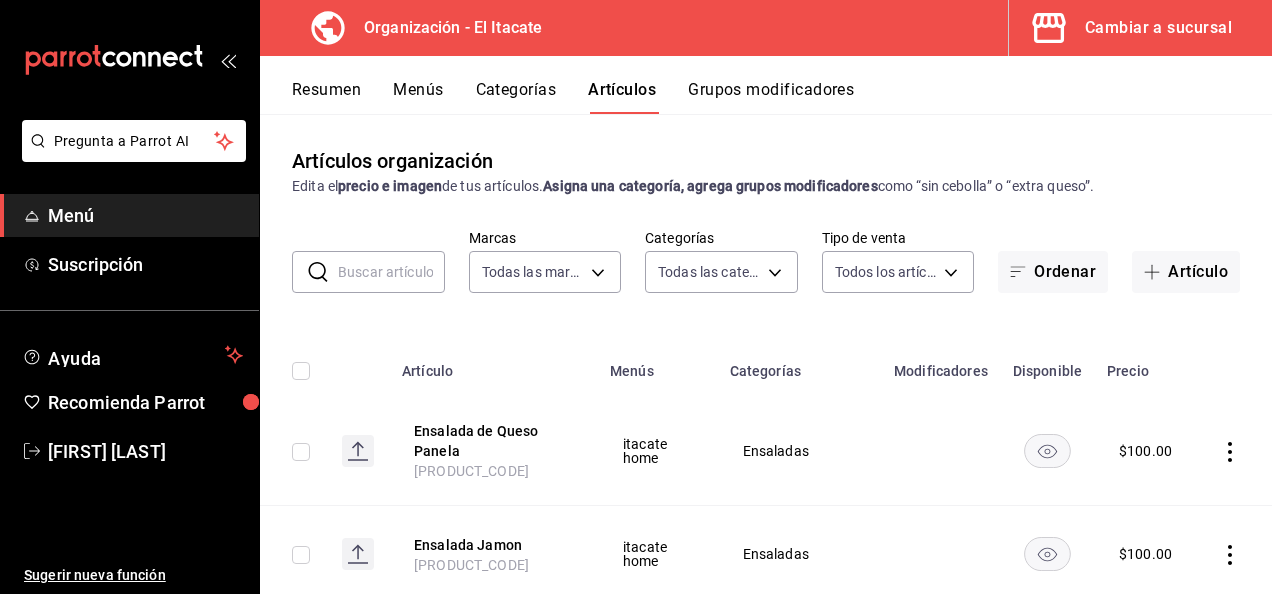 type on "[UUID_LIST]" 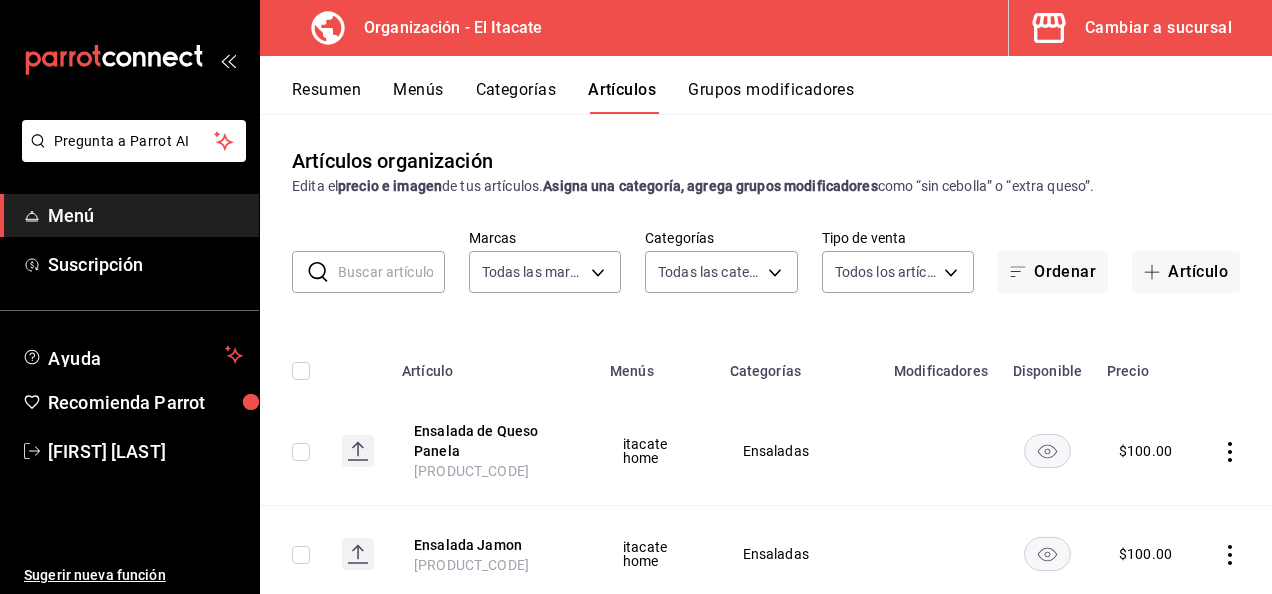scroll, scrollTop: 22, scrollLeft: 0, axis: vertical 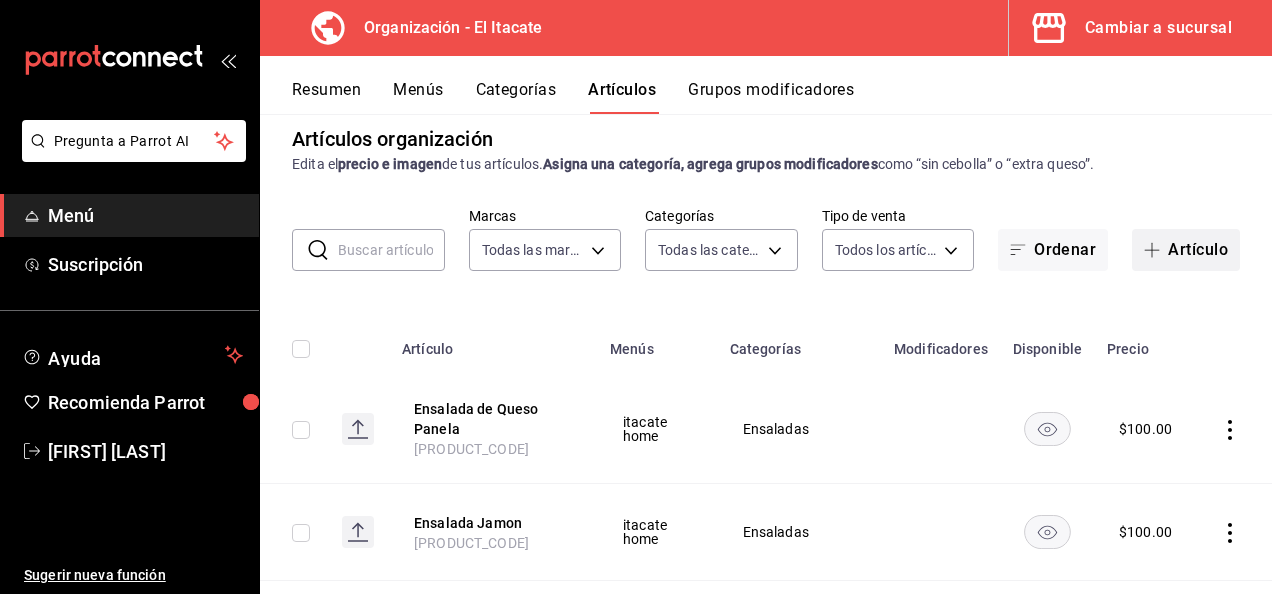 click on "Artículo" at bounding box center (1186, 250) 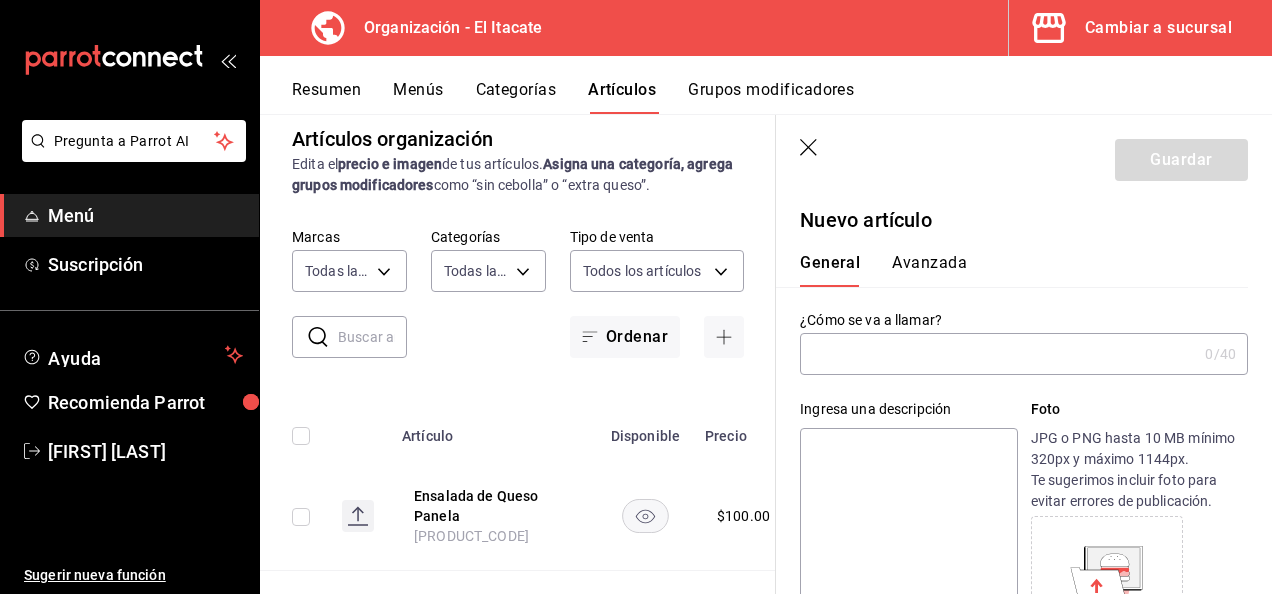 click at bounding box center (998, 354) 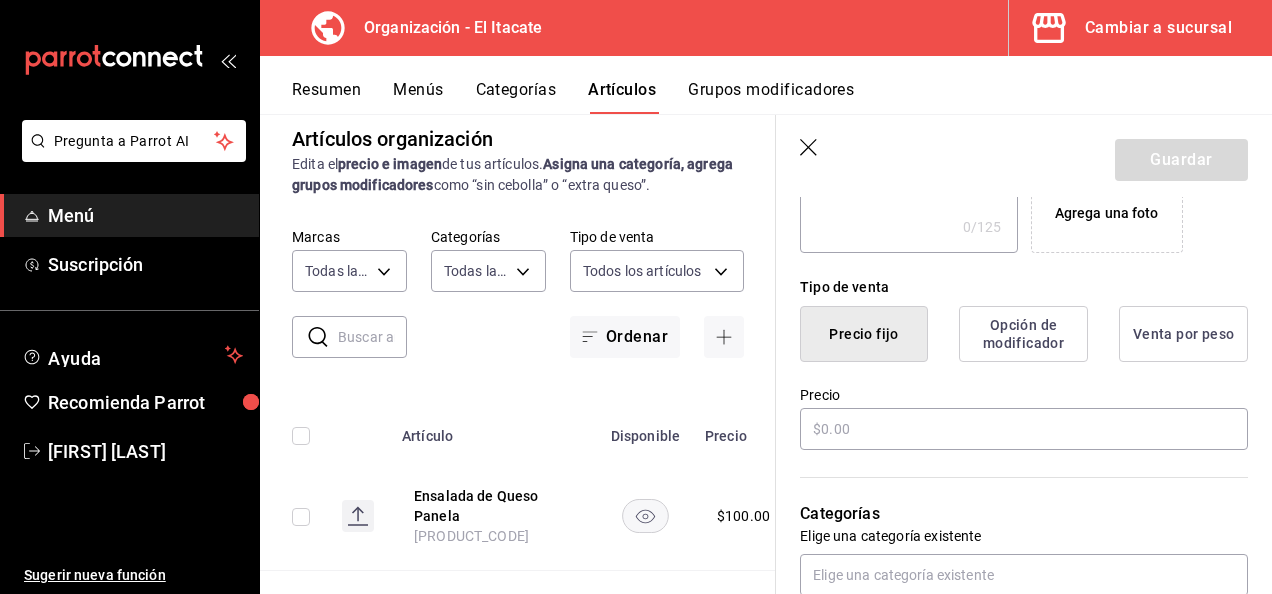 scroll, scrollTop: 416, scrollLeft: 0, axis: vertical 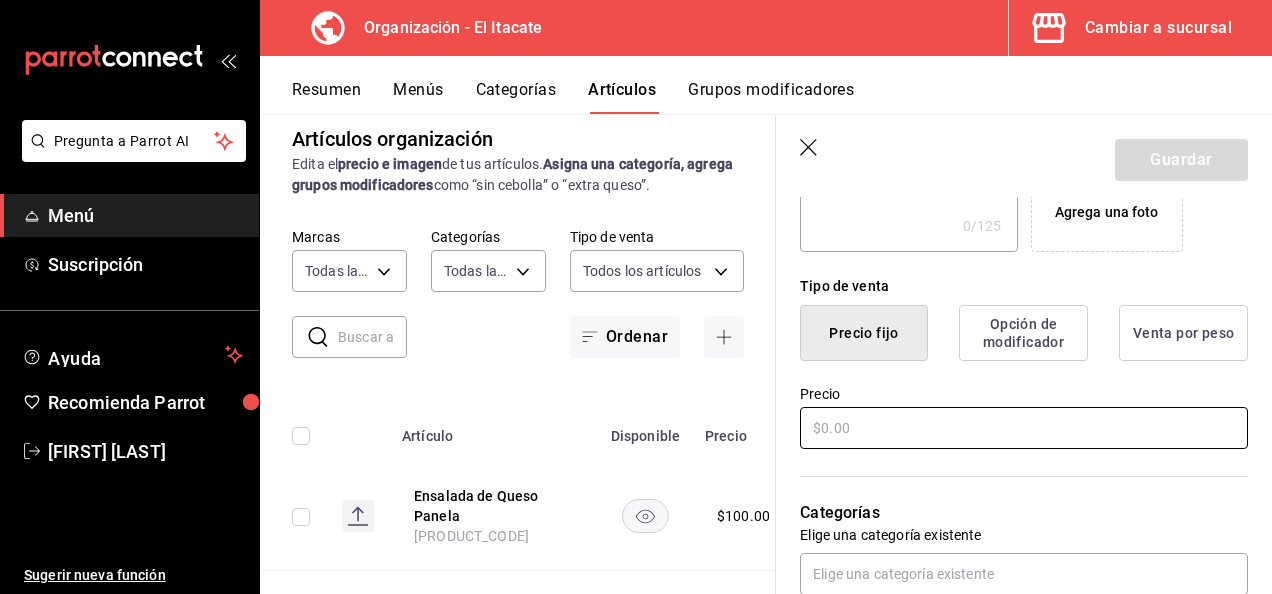 type on "Bola de Helado" 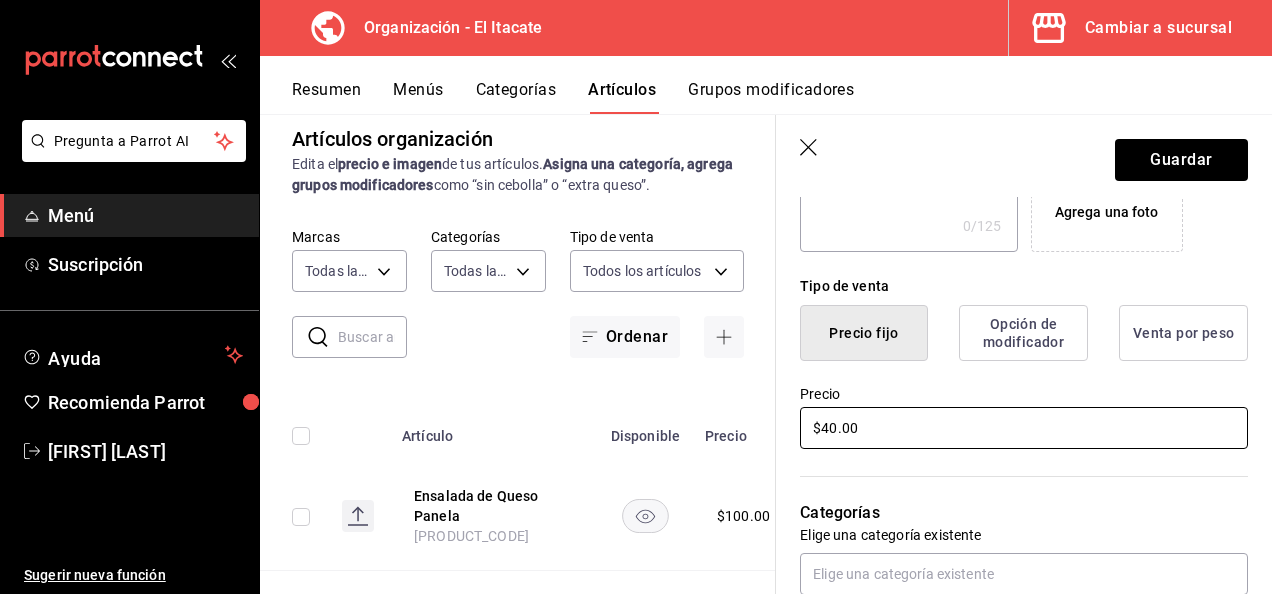 type on "$40.00" 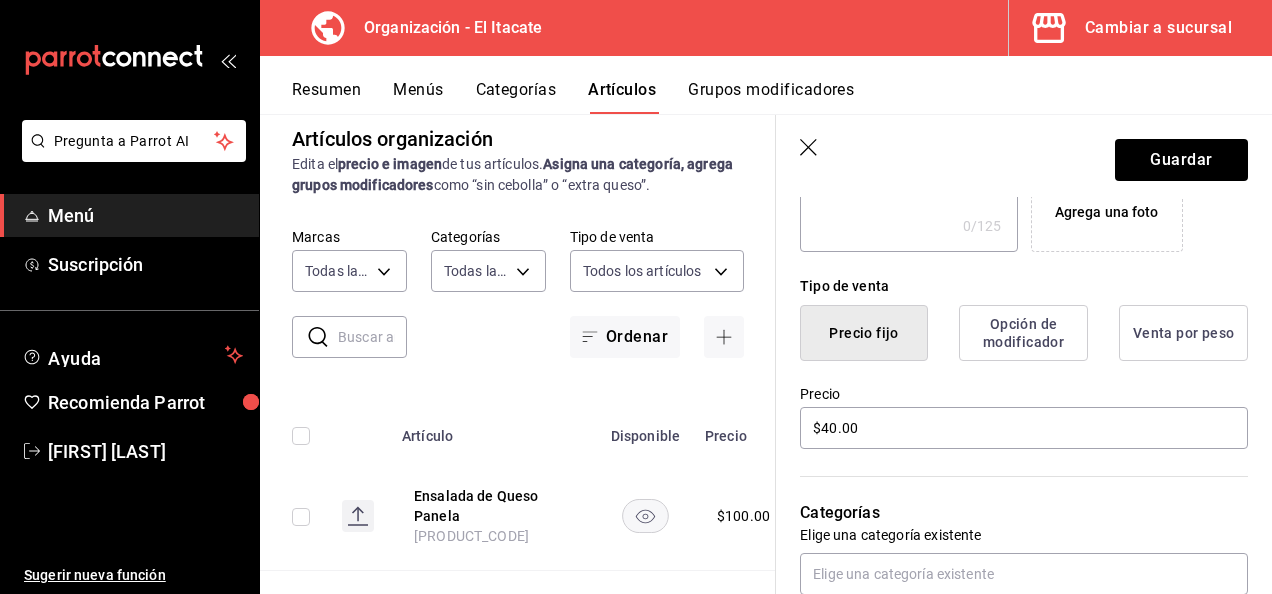 click on "Elige una categoría existente" at bounding box center [1024, 535] 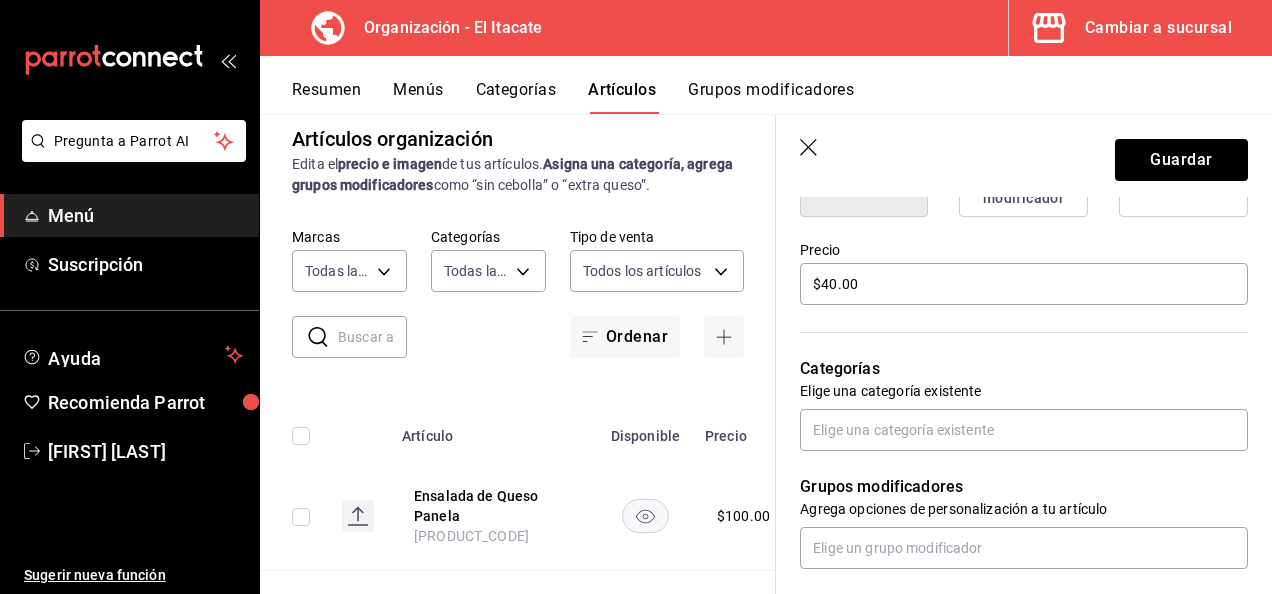 scroll, scrollTop: 606, scrollLeft: 0, axis: vertical 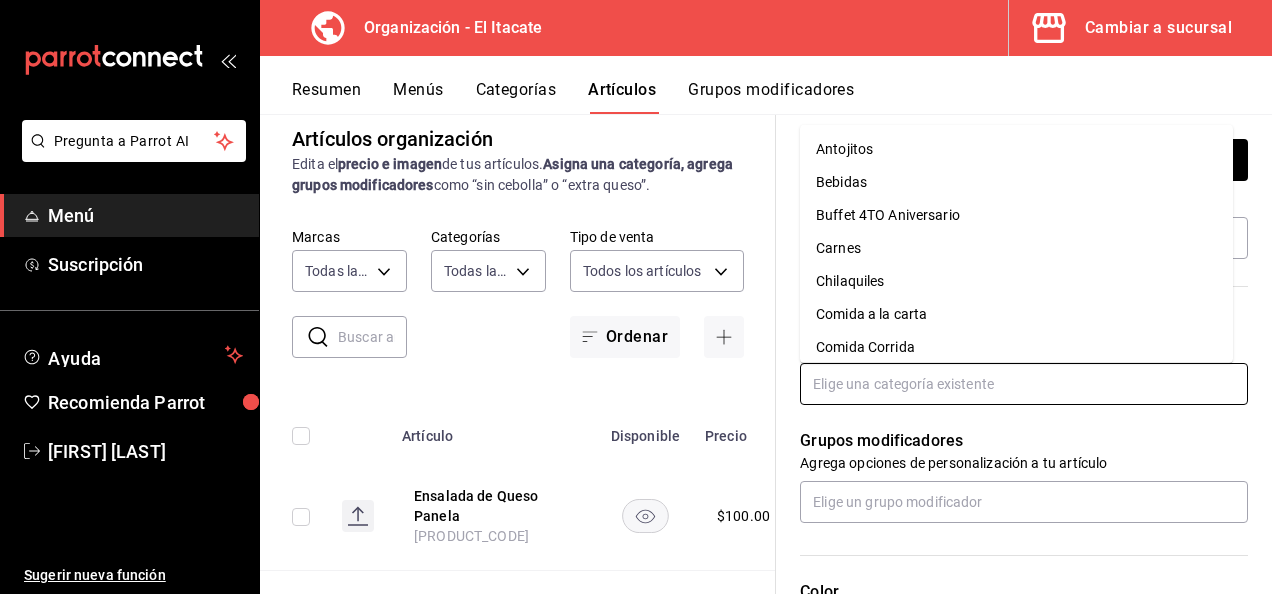 click at bounding box center [1024, 384] 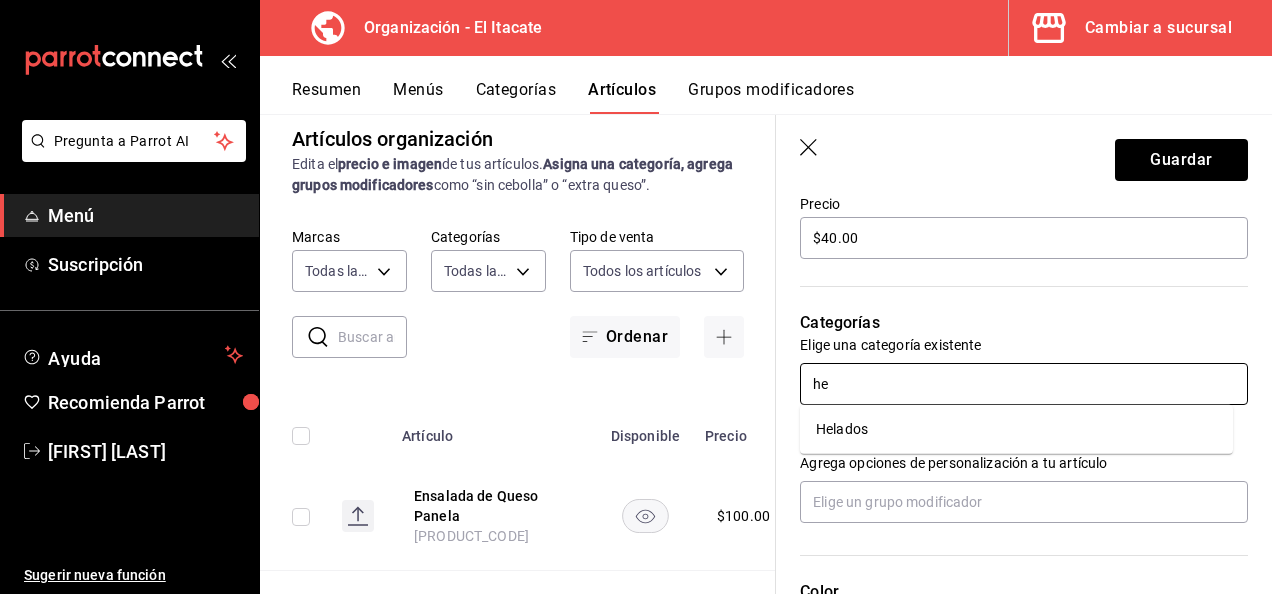 type on "h" 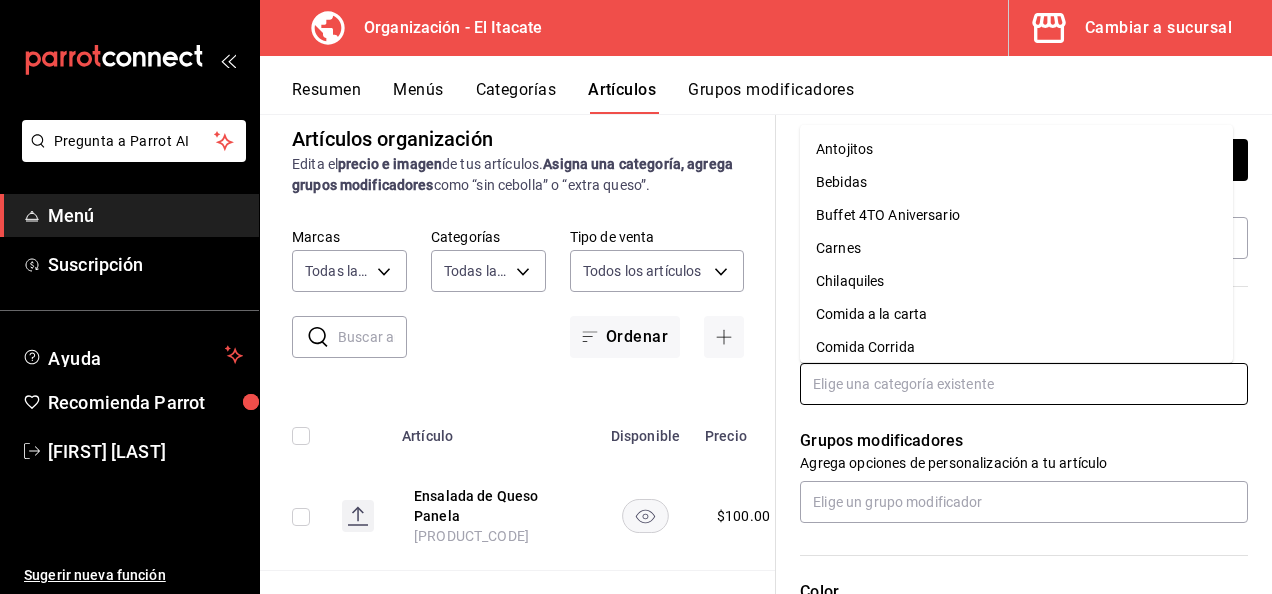 type on "H" 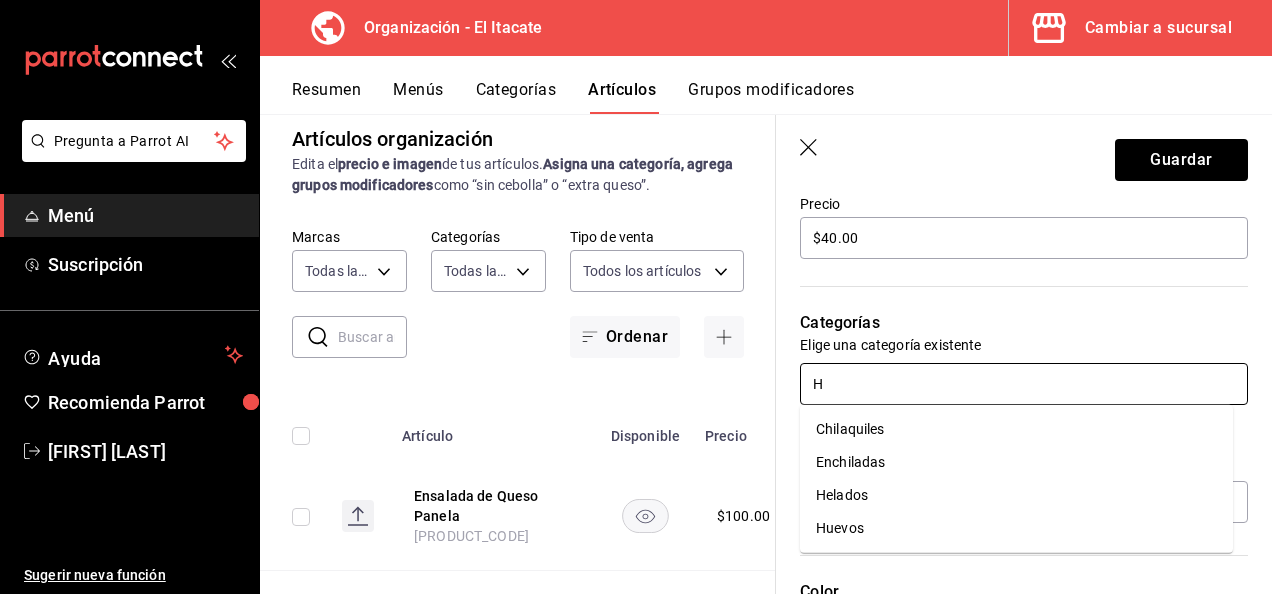 click on "Helados" at bounding box center (1016, 495) 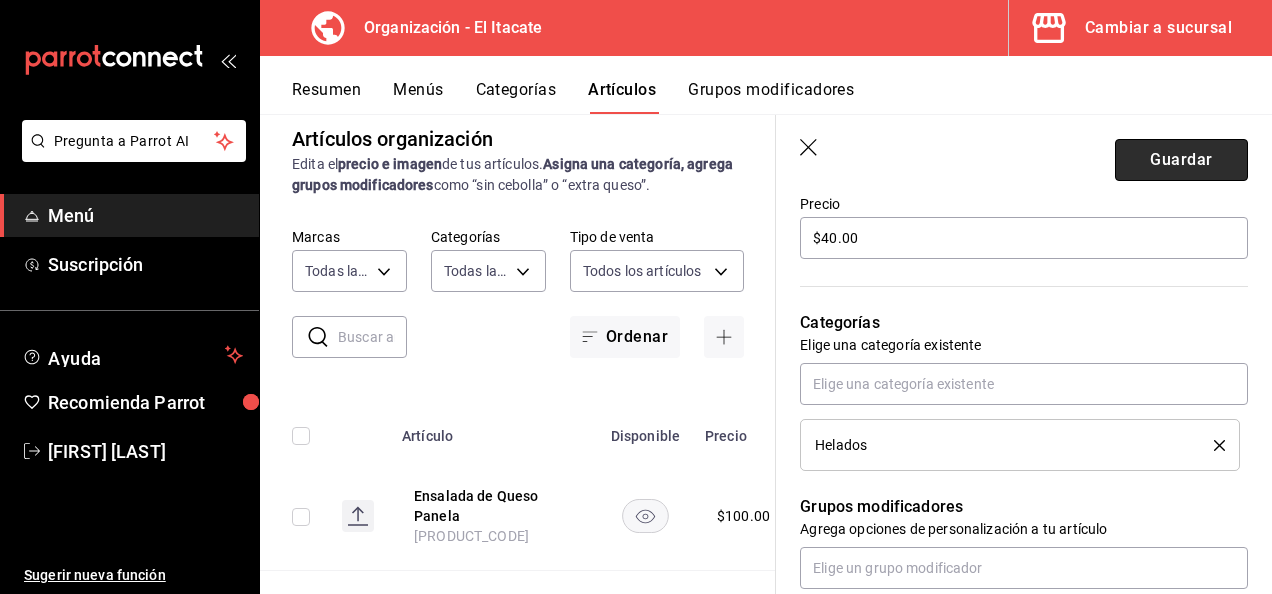 click on "Guardar" at bounding box center [1181, 160] 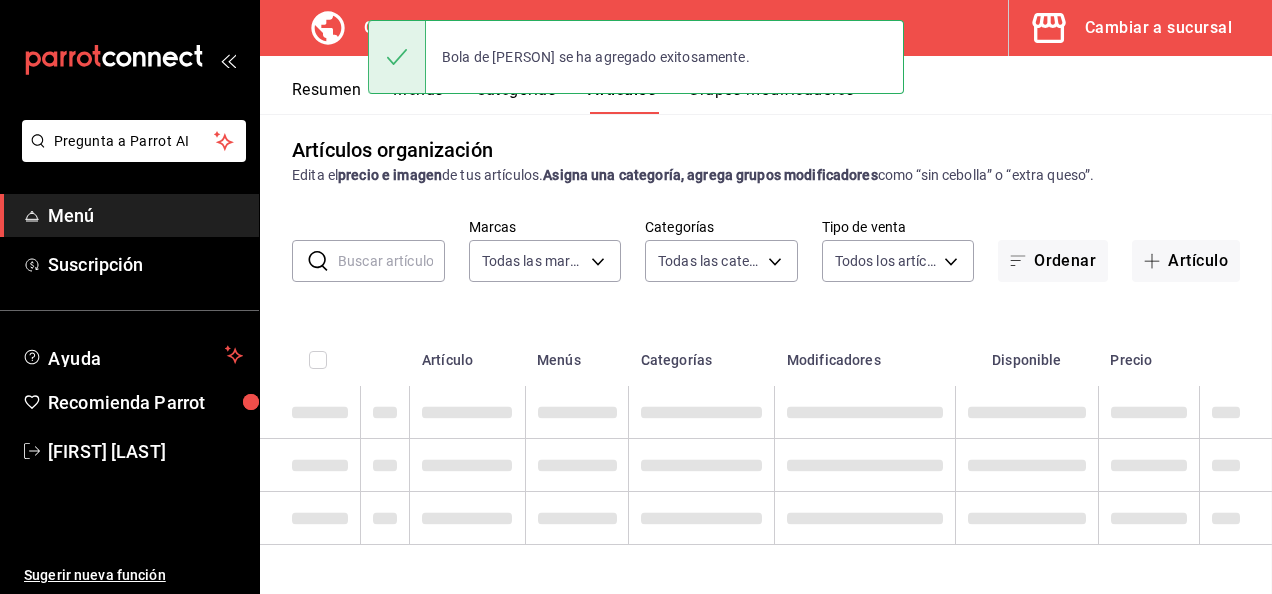 scroll, scrollTop: 10, scrollLeft: 0, axis: vertical 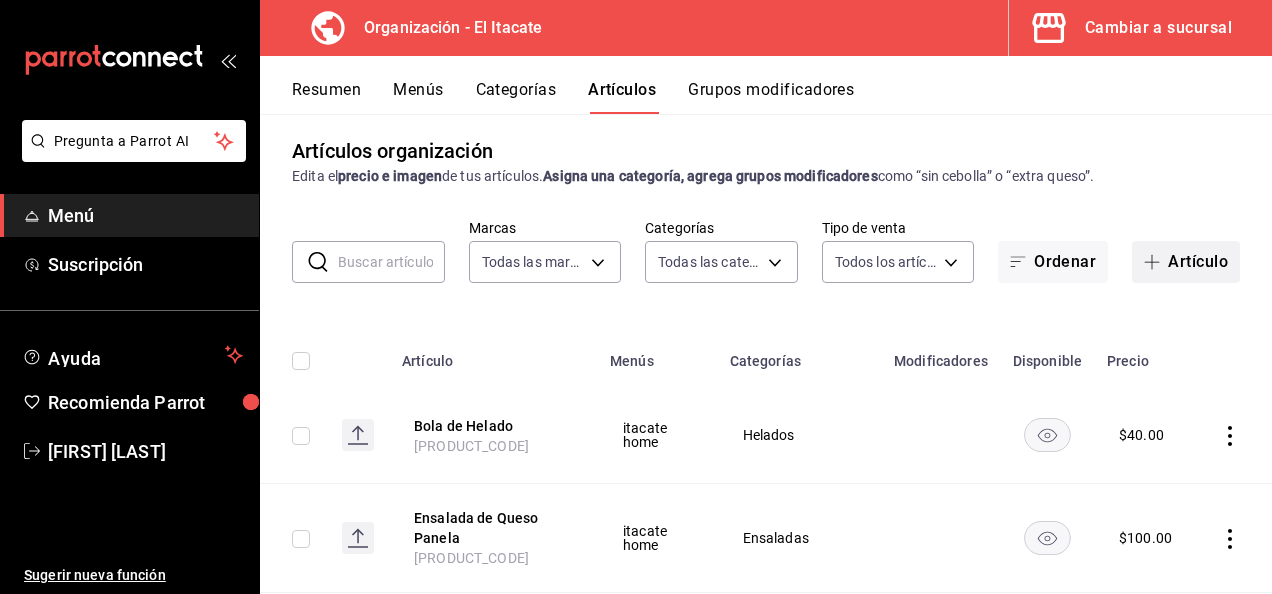 click on "Artículo" at bounding box center (1186, 262) 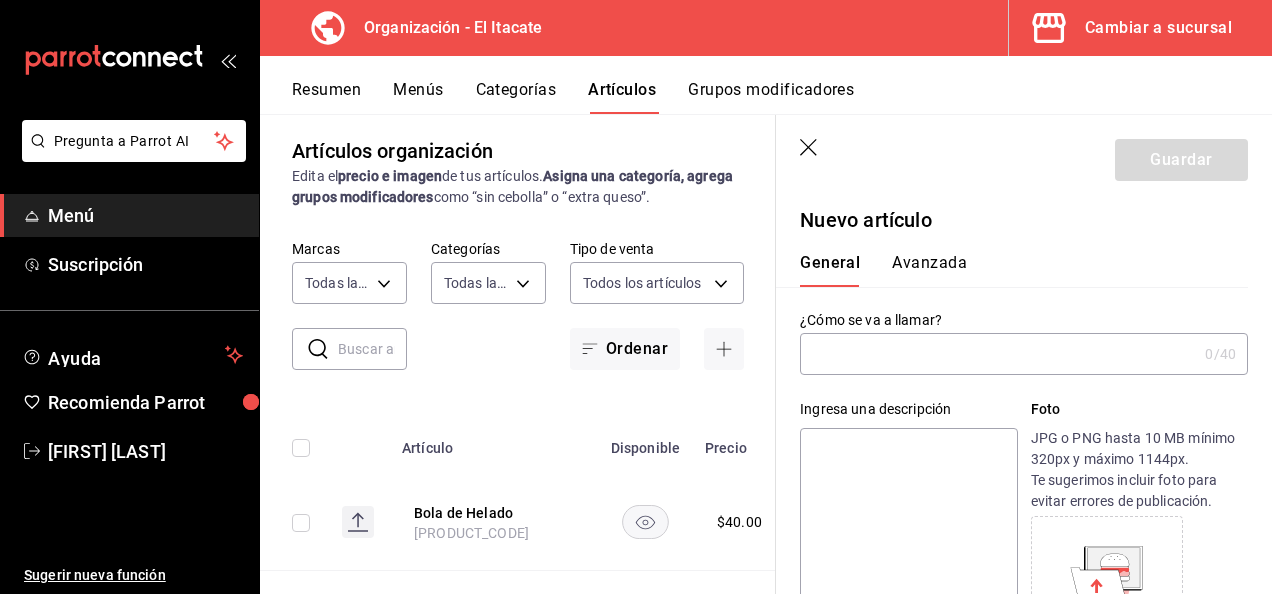 click at bounding box center (998, 354) 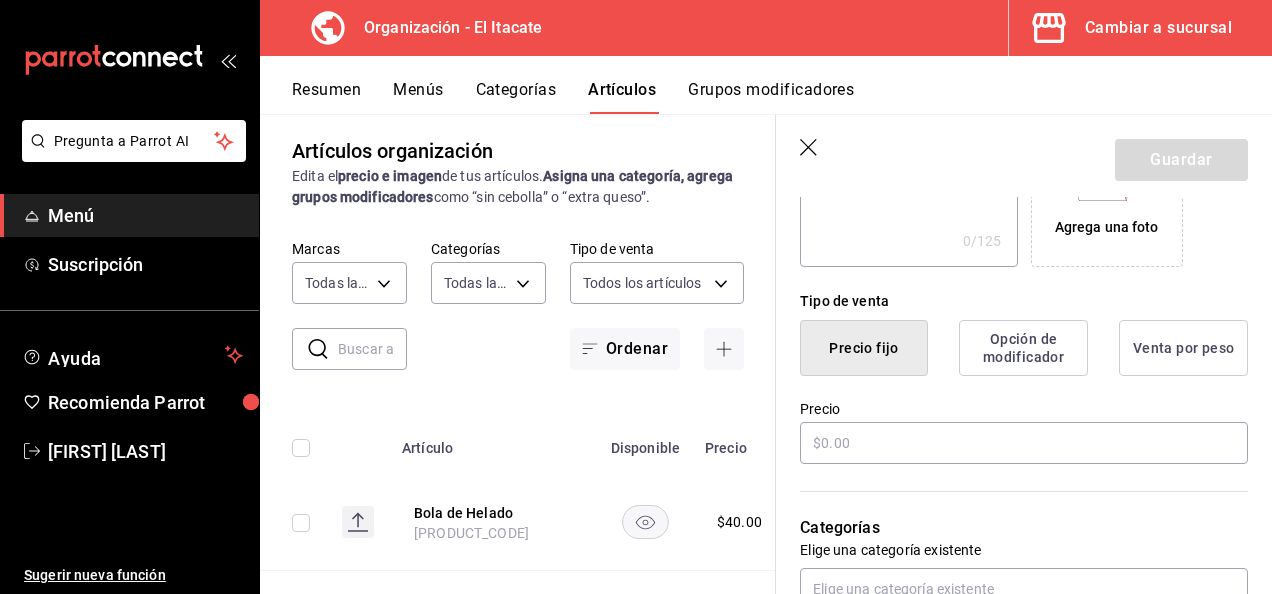 scroll, scrollTop: 402, scrollLeft: 0, axis: vertical 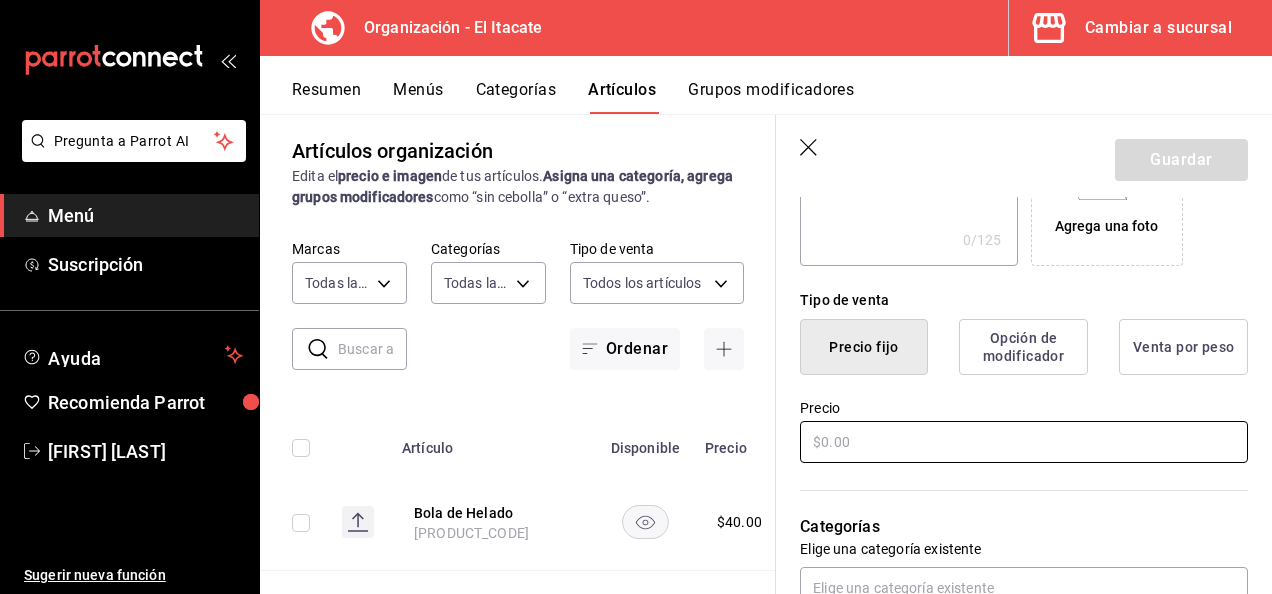 type on "Tres [PERSON]" 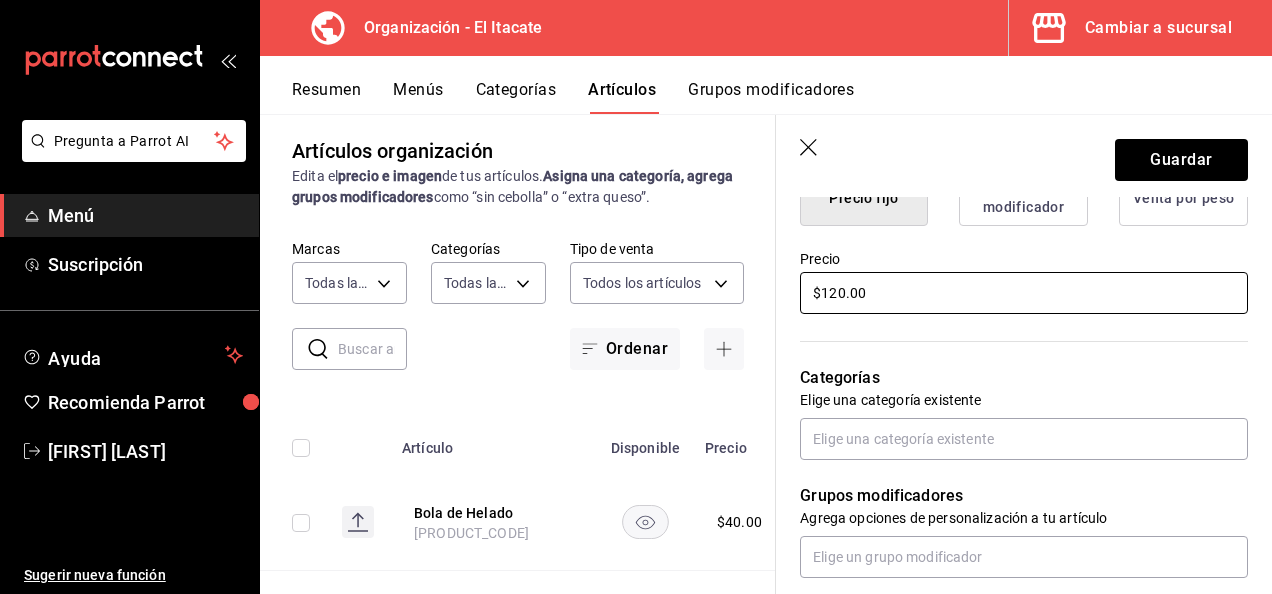 scroll, scrollTop: 552, scrollLeft: 0, axis: vertical 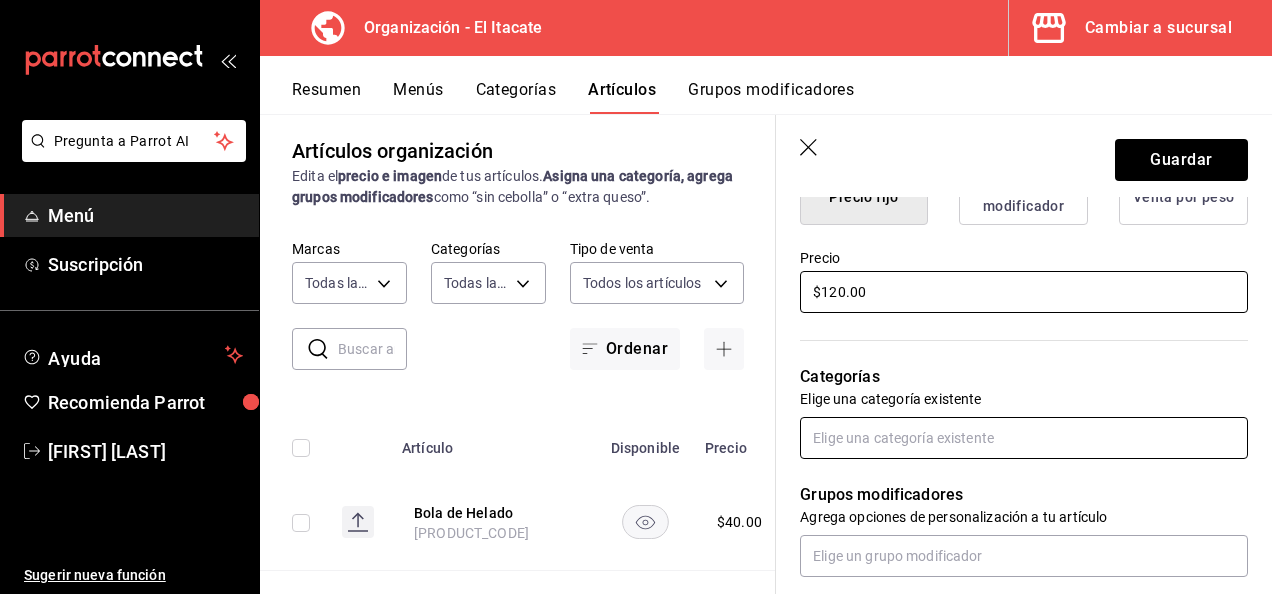 type on "$120.00" 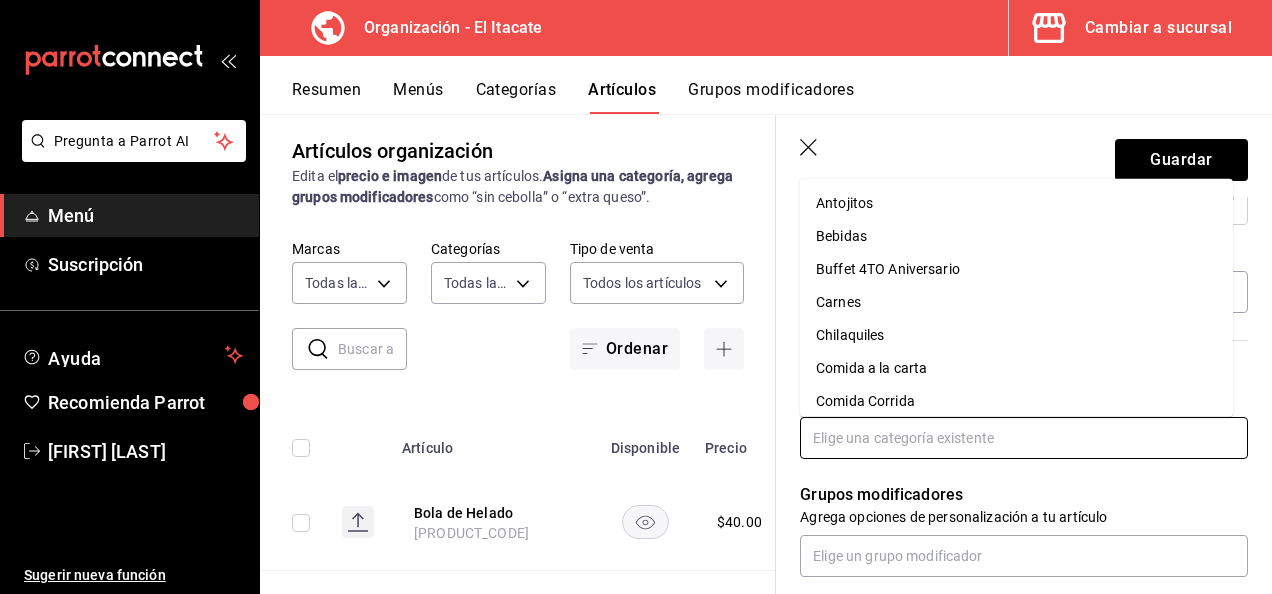 click at bounding box center (1024, 438) 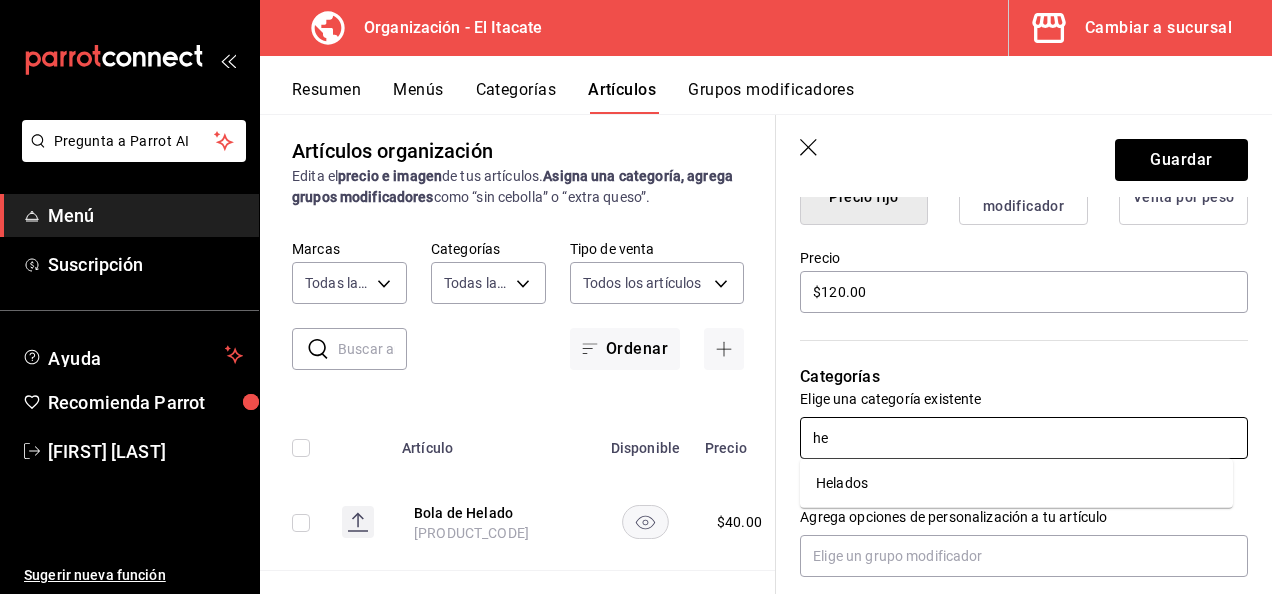 type on "h" 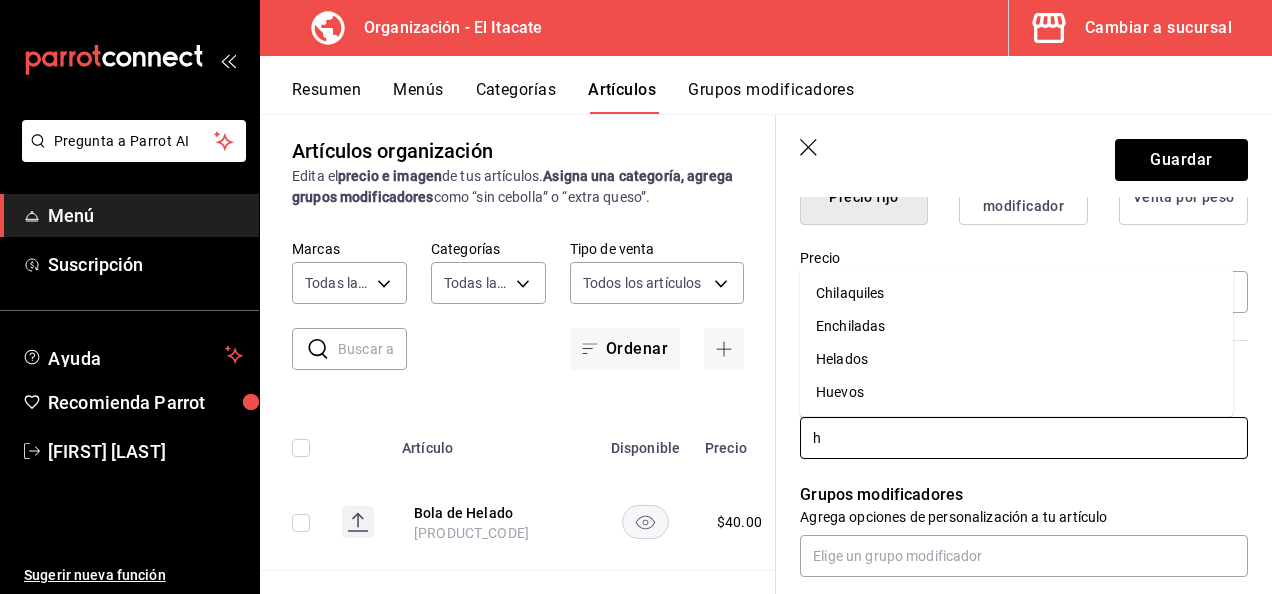 click on "Helados" at bounding box center [1016, 359] 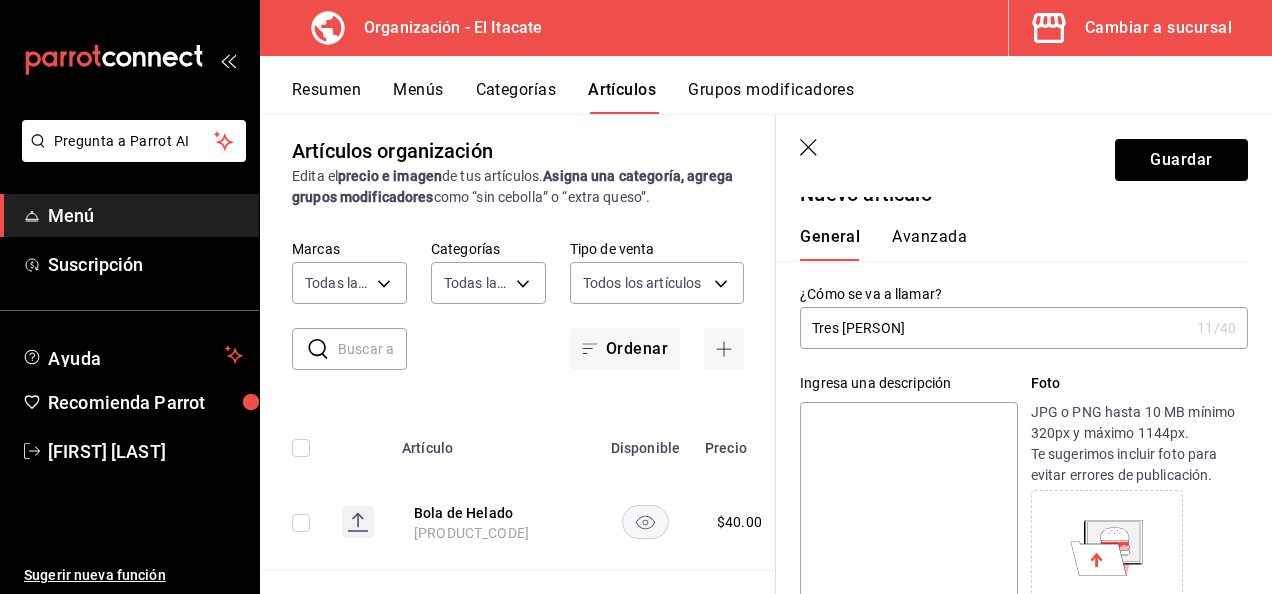 scroll, scrollTop: 0, scrollLeft: 0, axis: both 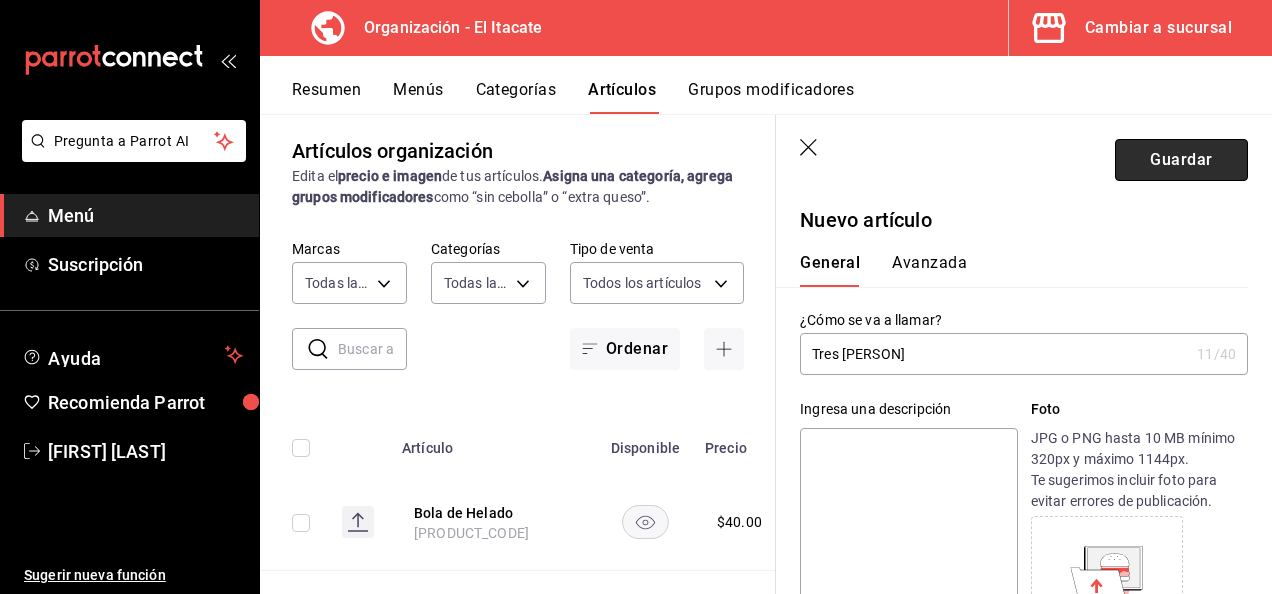 click on "Guardar" at bounding box center (1181, 160) 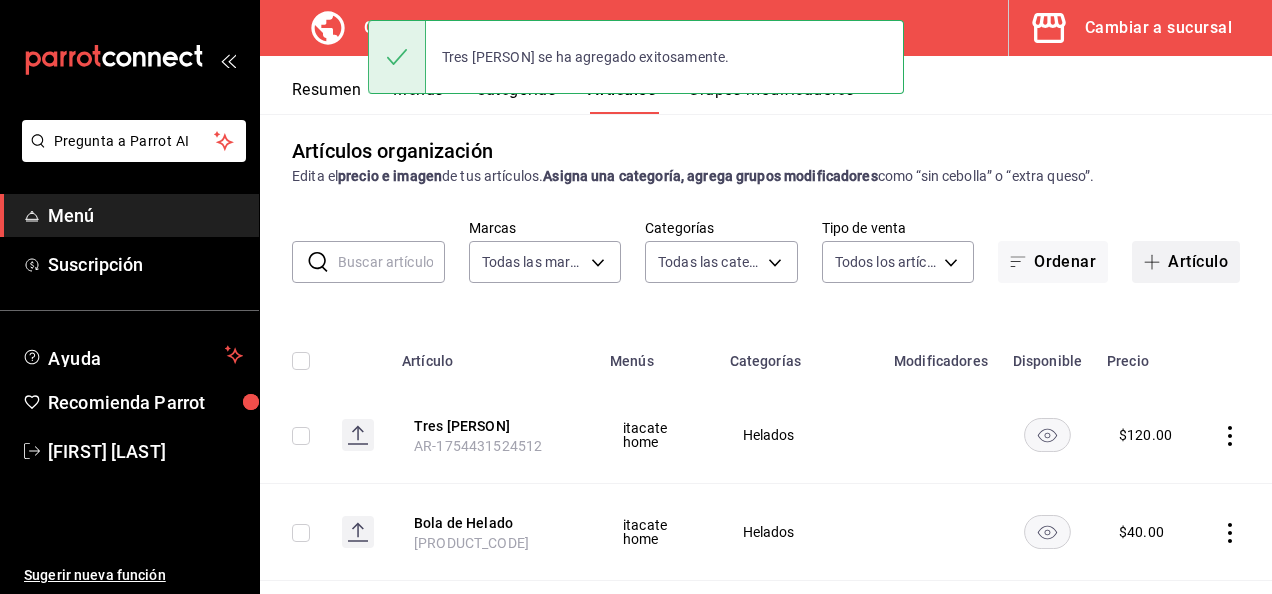 click on "Artículo" at bounding box center [1186, 262] 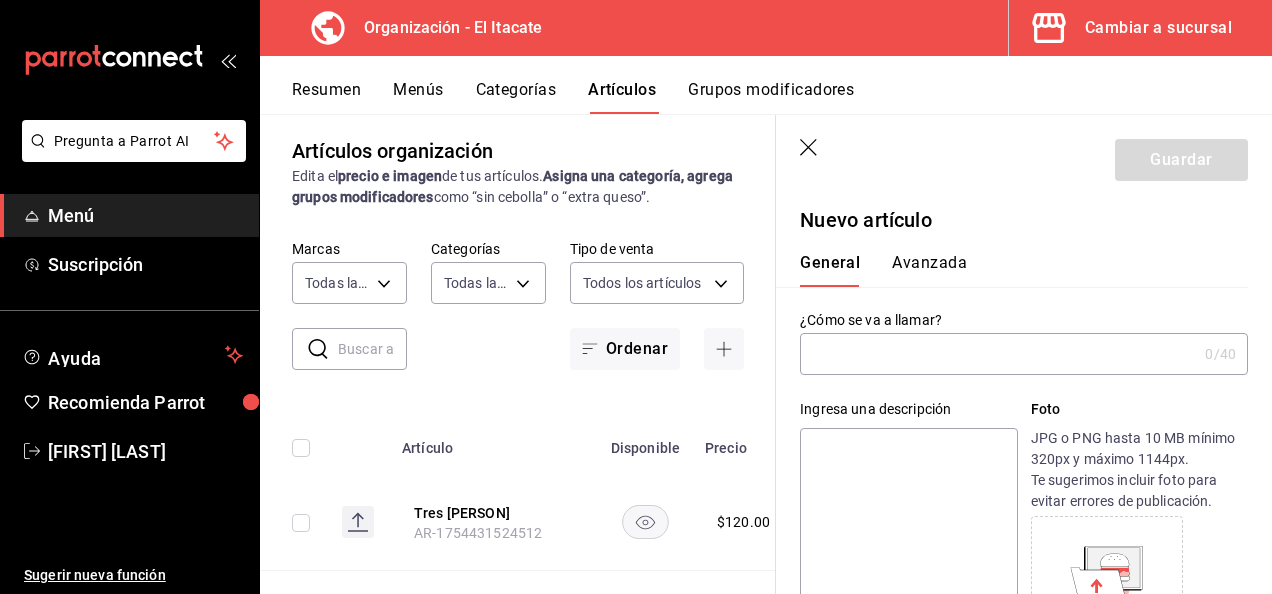 scroll, scrollTop: 2, scrollLeft: 0, axis: vertical 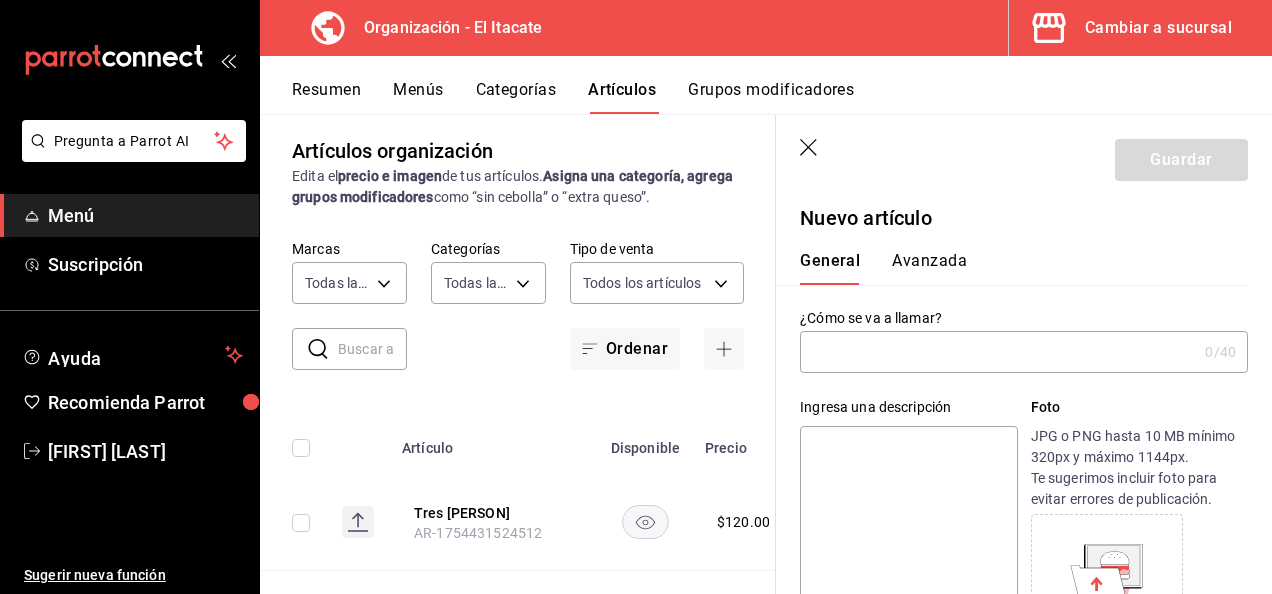 click at bounding box center (998, 352) 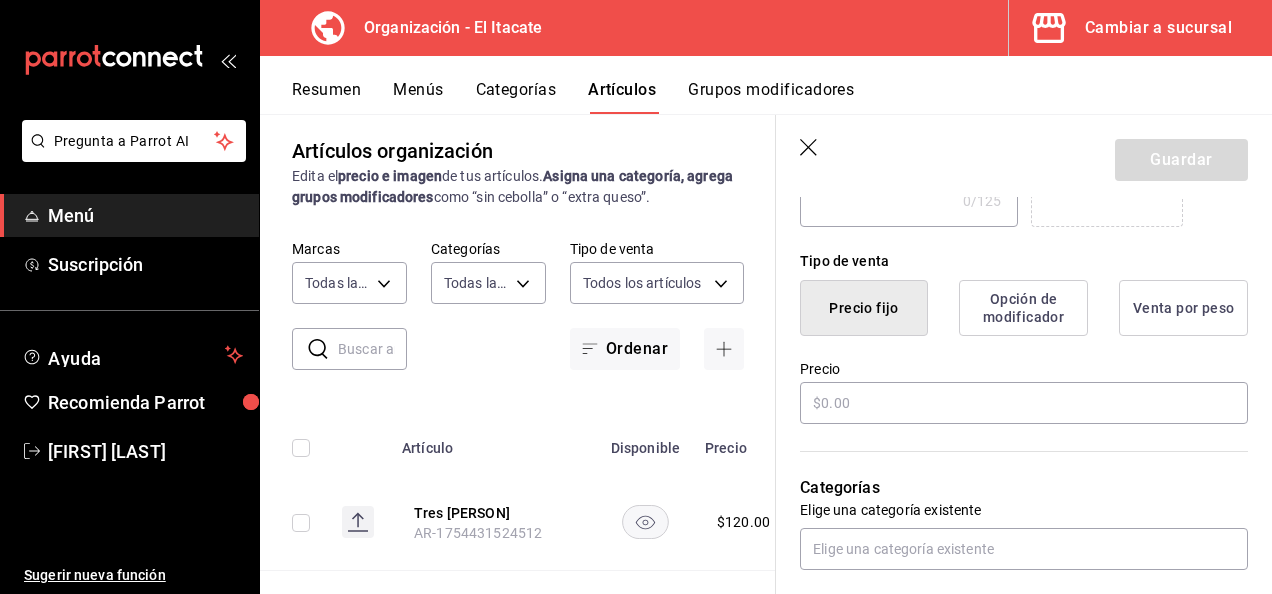 scroll, scrollTop: 443, scrollLeft: 0, axis: vertical 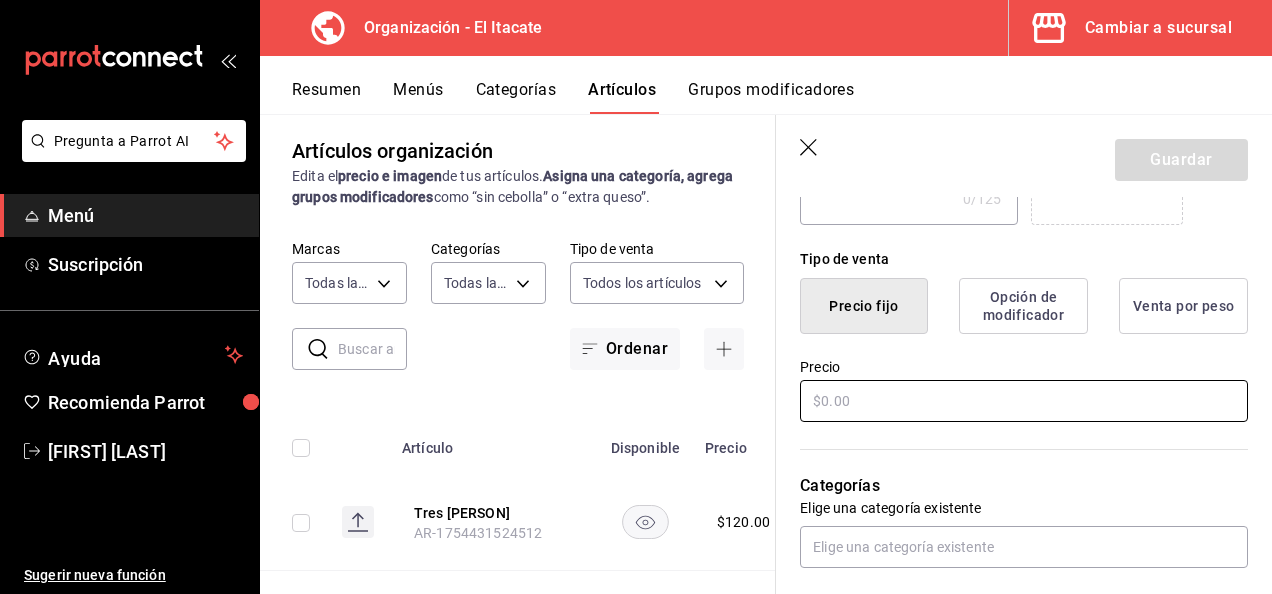 type on "Banana Split" 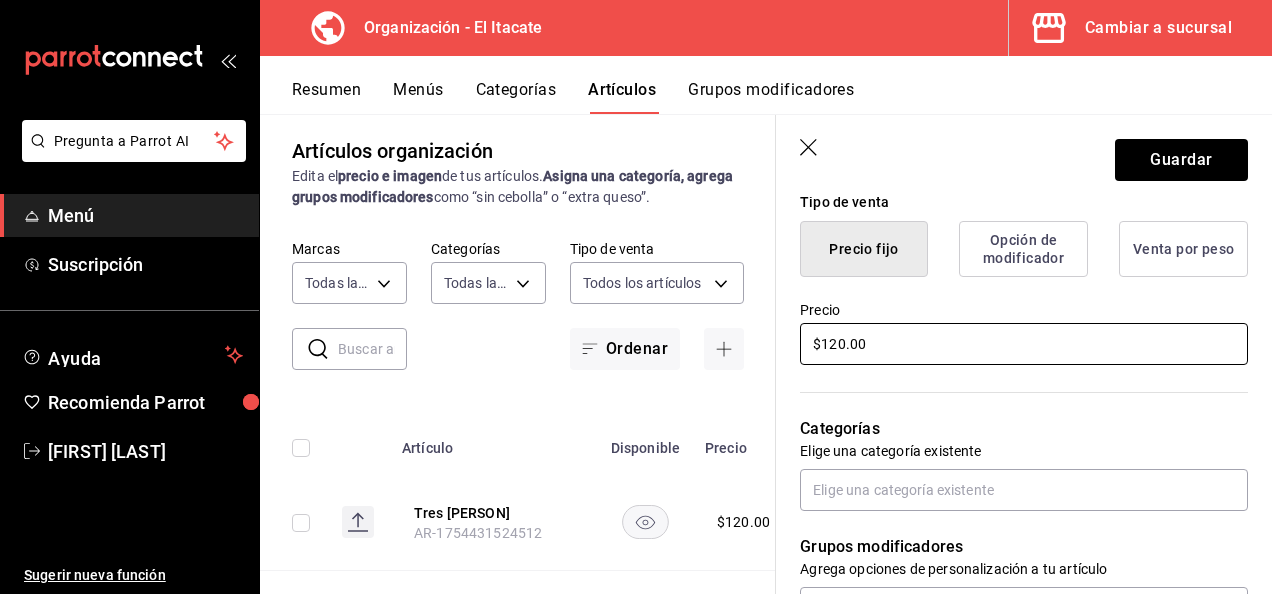scroll, scrollTop: 530, scrollLeft: 0, axis: vertical 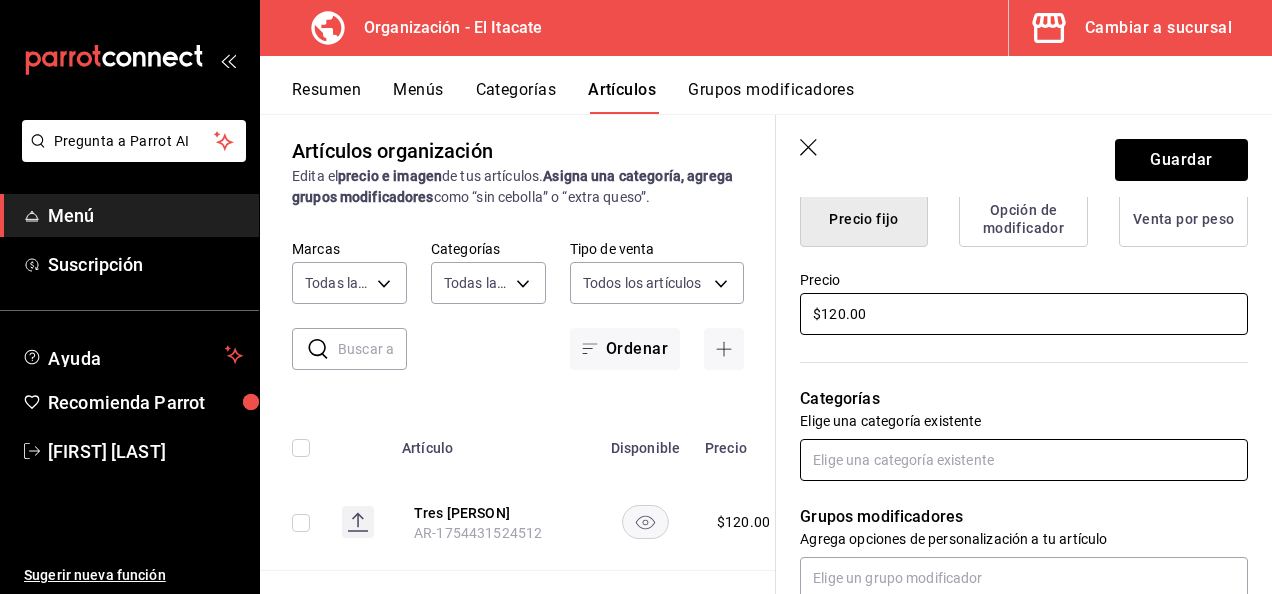 type on "$120.00" 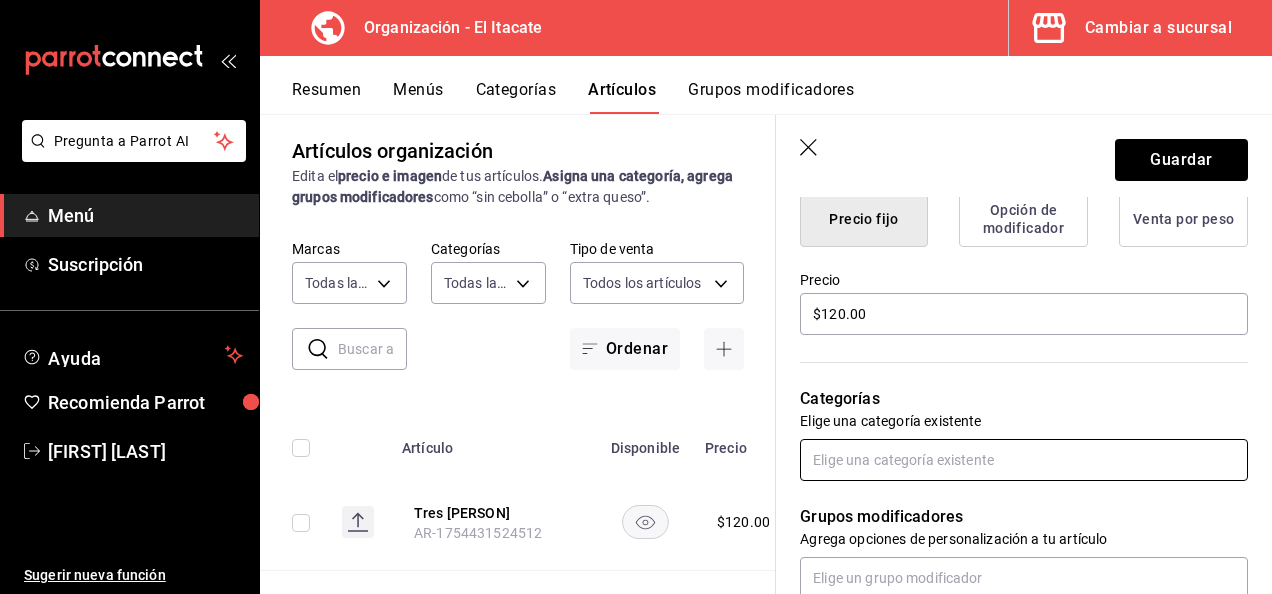 click at bounding box center [1024, 460] 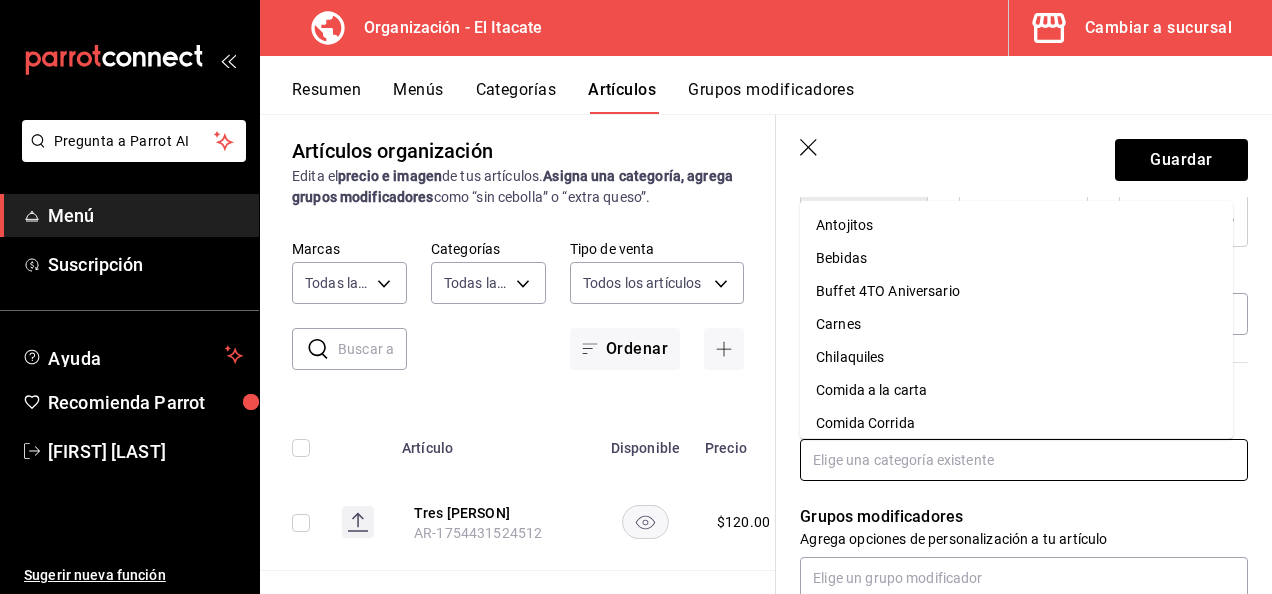 type on "h" 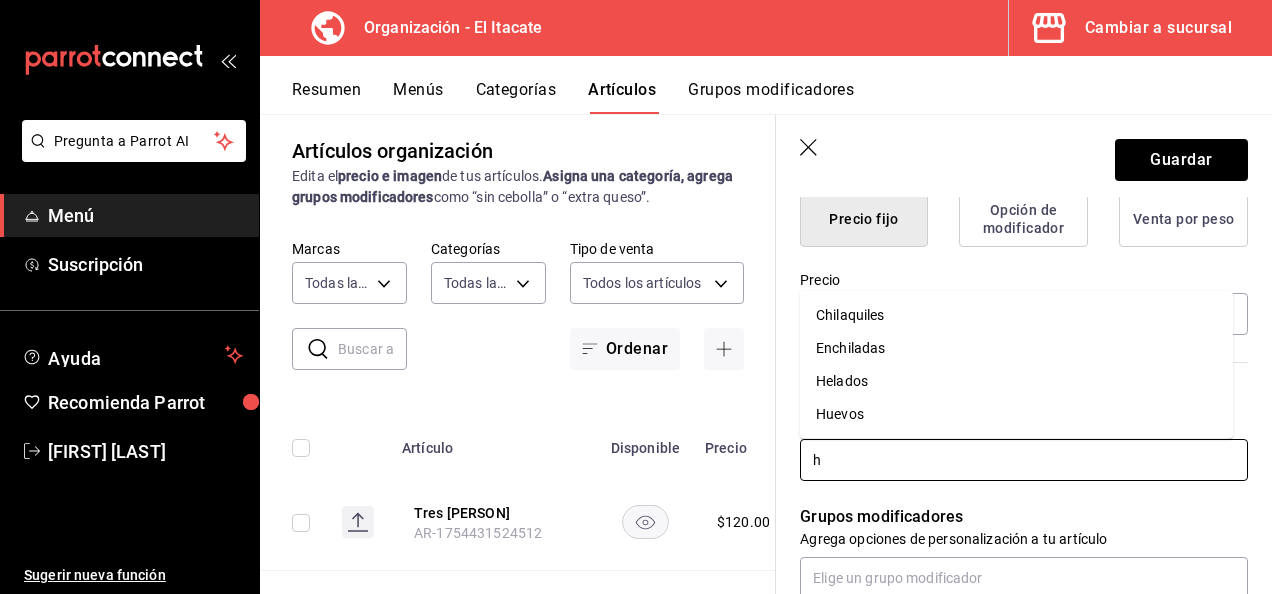 click on "Helados" at bounding box center [1016, 381] 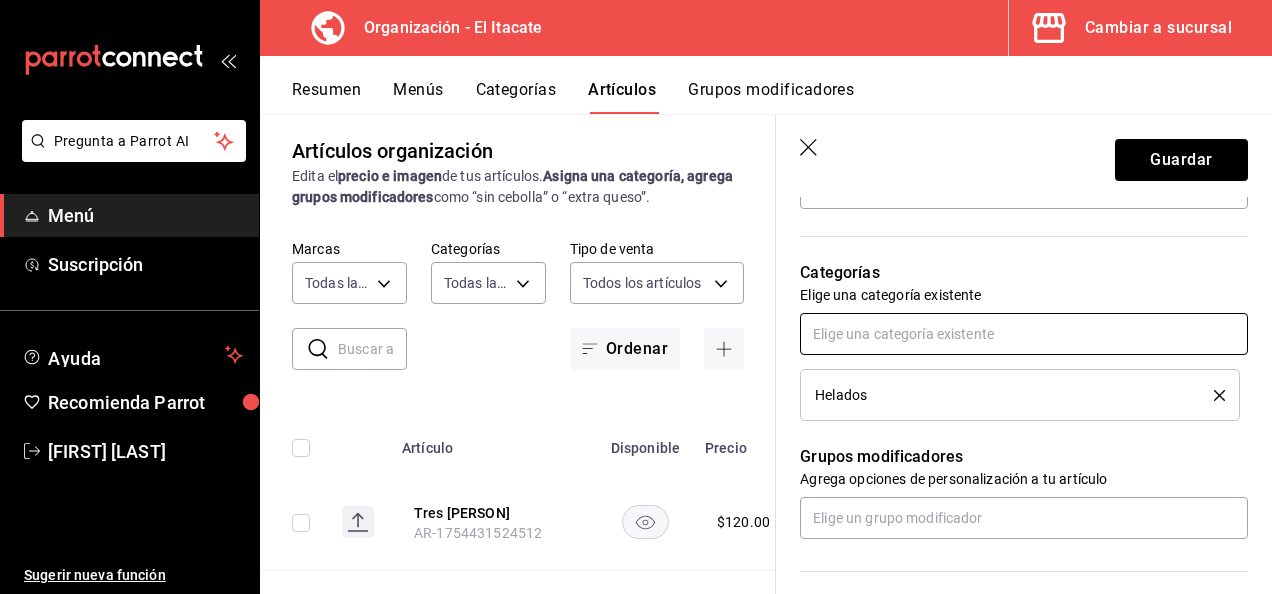 scroll, scrollTop: 744, scrollLeft: 0, axis: vertical 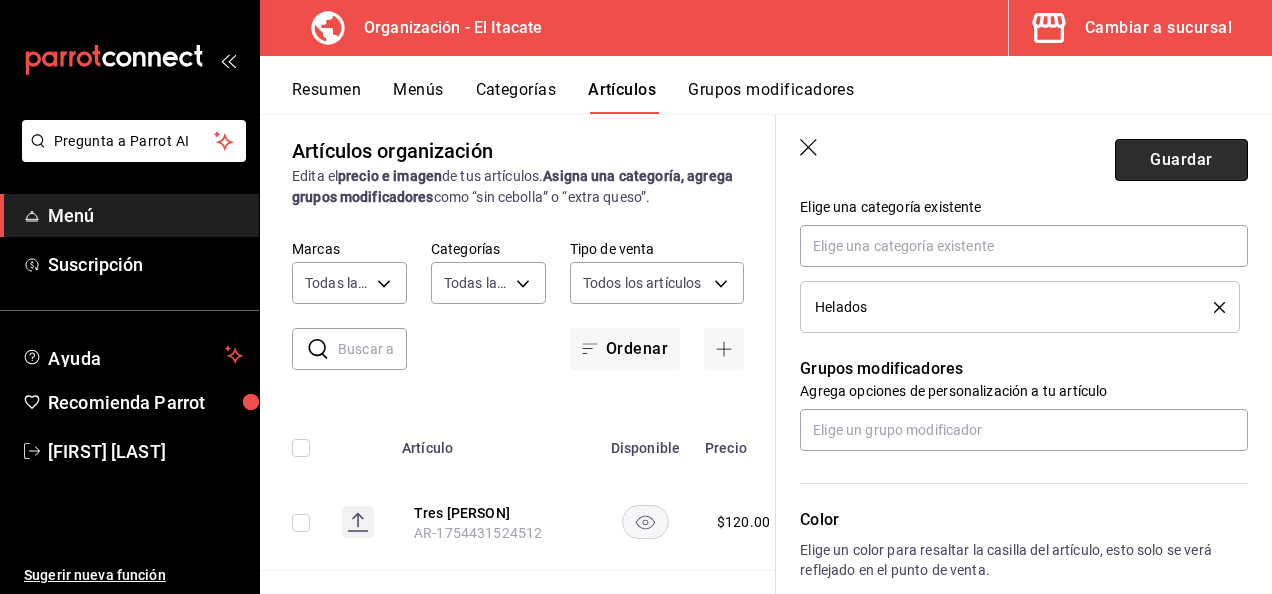 click on "Guardar" at bounding box center [1181, 160] 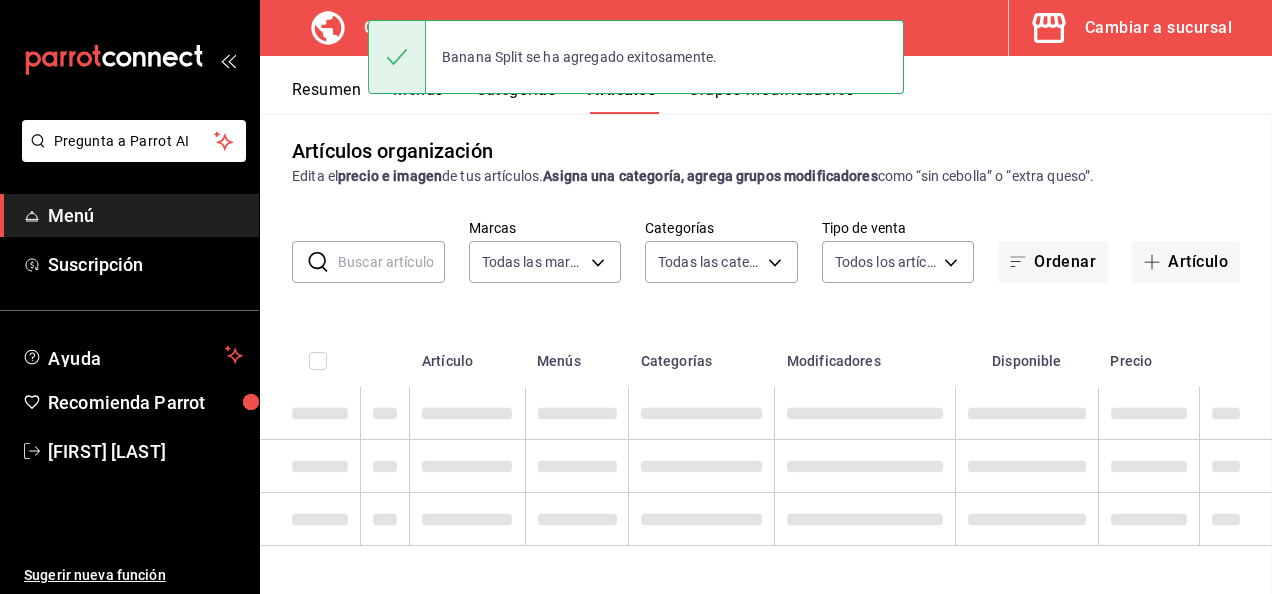 scroll, scrollTop: 0, scrollLeft: 0, axis: both 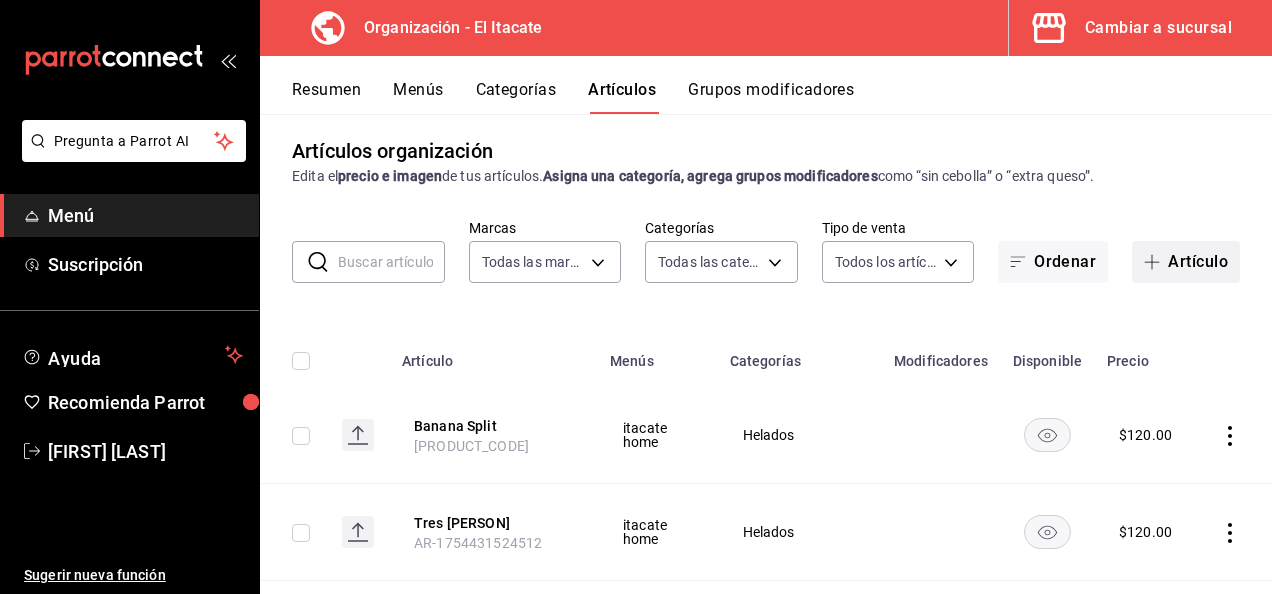 click on "Artículo" at bounding box center [1186, 262] 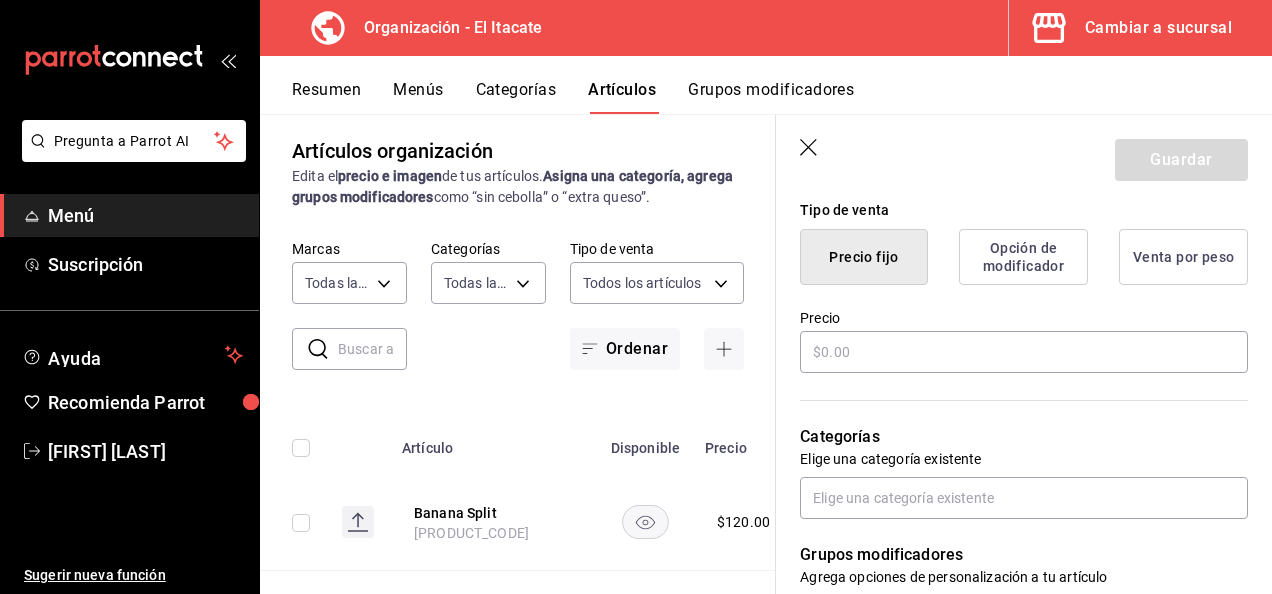 scroll, scrollTop: 495, scrollLeft: 0, axis: vertical 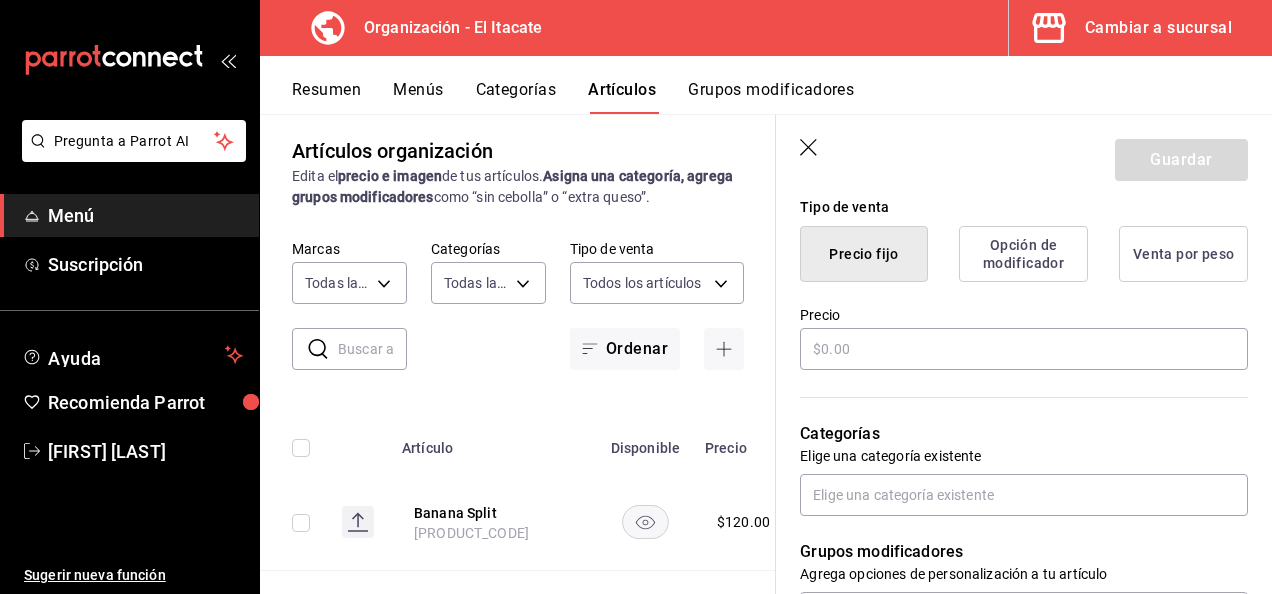 type on "Malteada de [PERSON]" 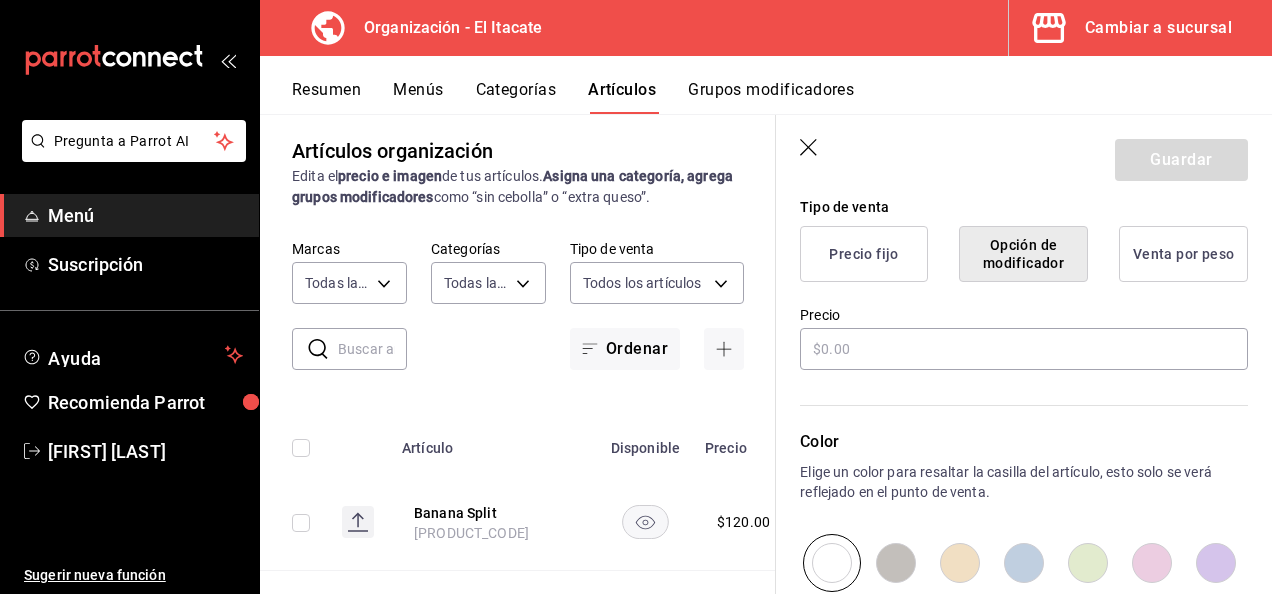 click on "Precio fijo" at bounding box center [864, 254] 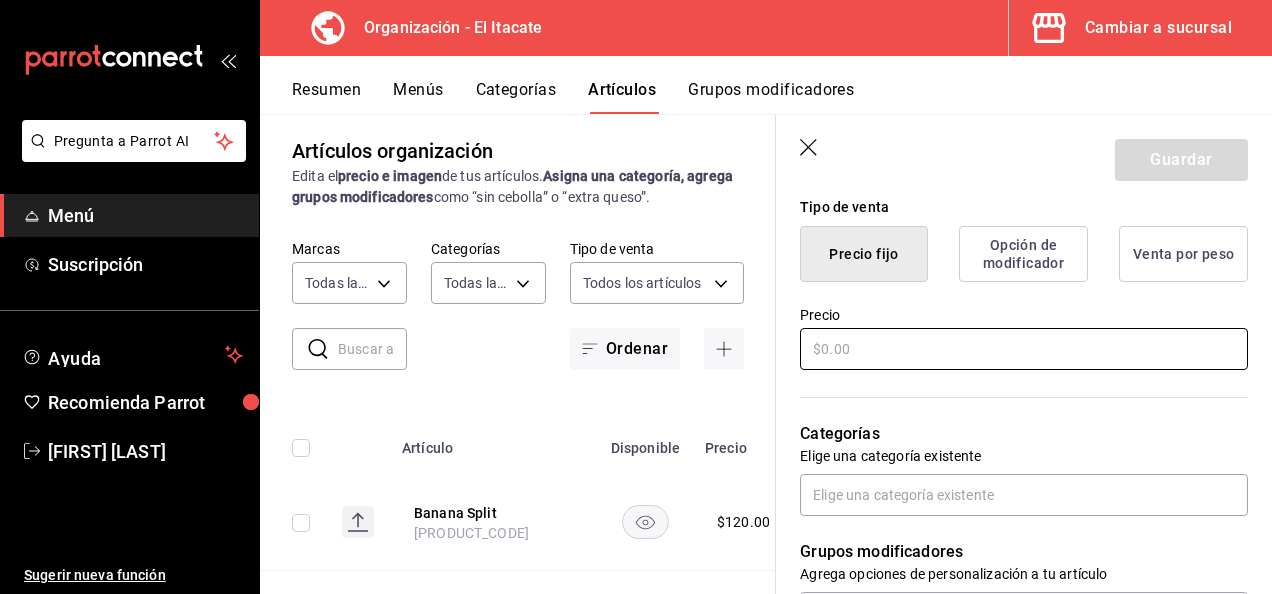 click at bounding box center [1024, 349] 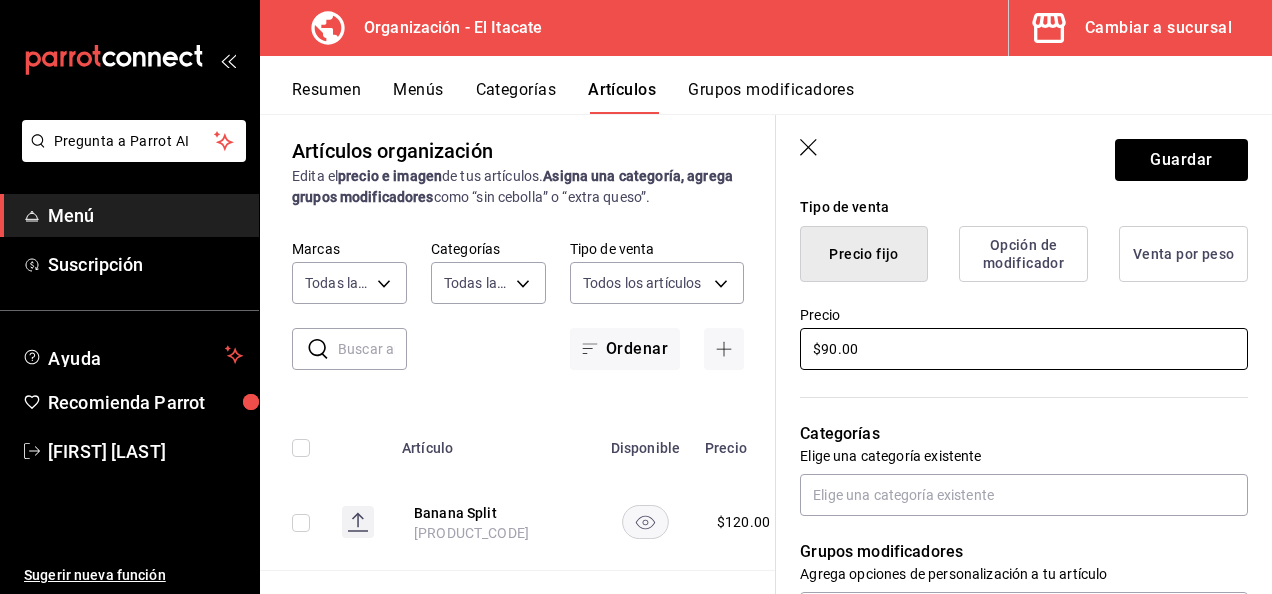 type on "$90.00" 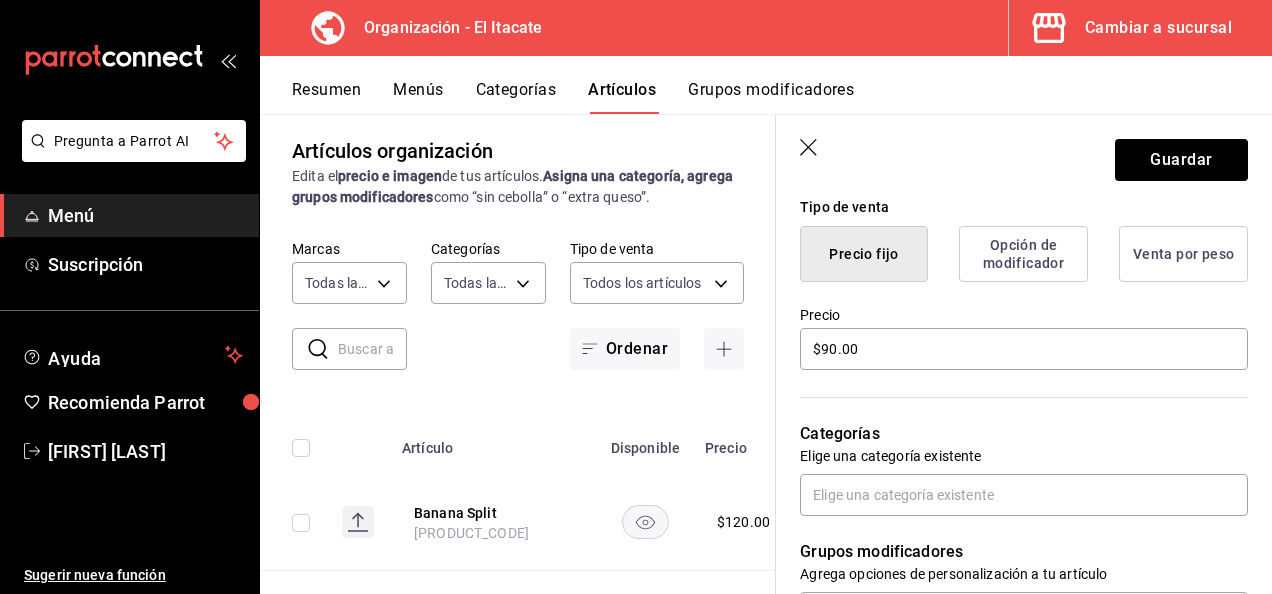 click on "Categorías Elige una categoría existente" at bounding box center [1012, 444] 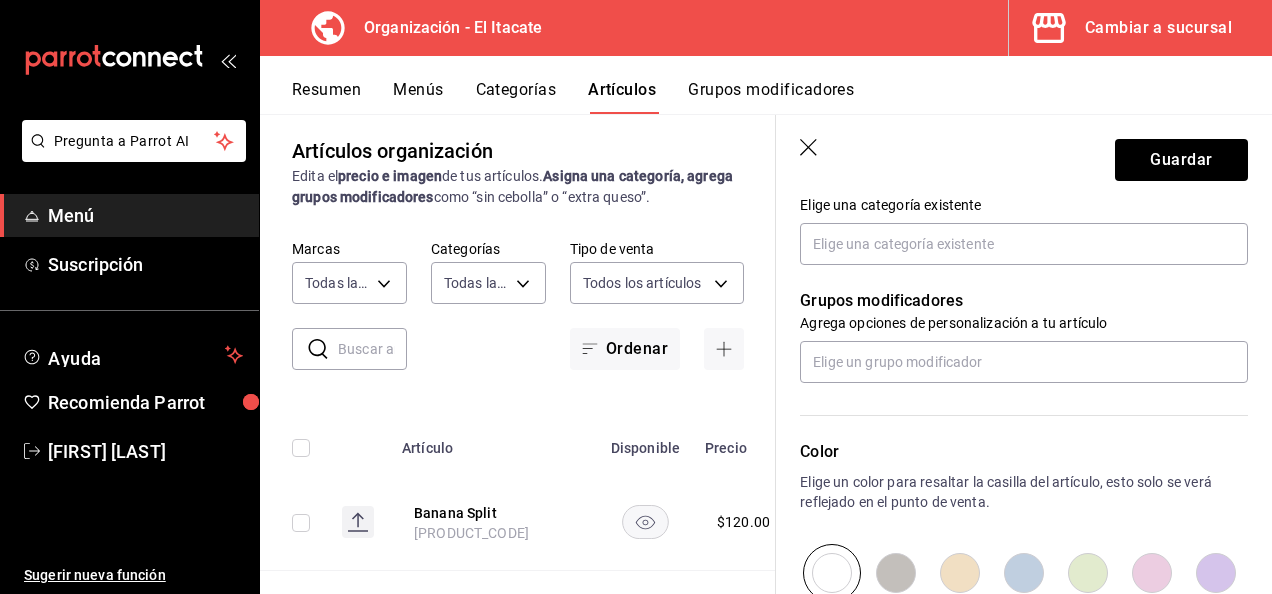 scroll, scrollTop: 747, scrollLeft: 0, axis: vertical 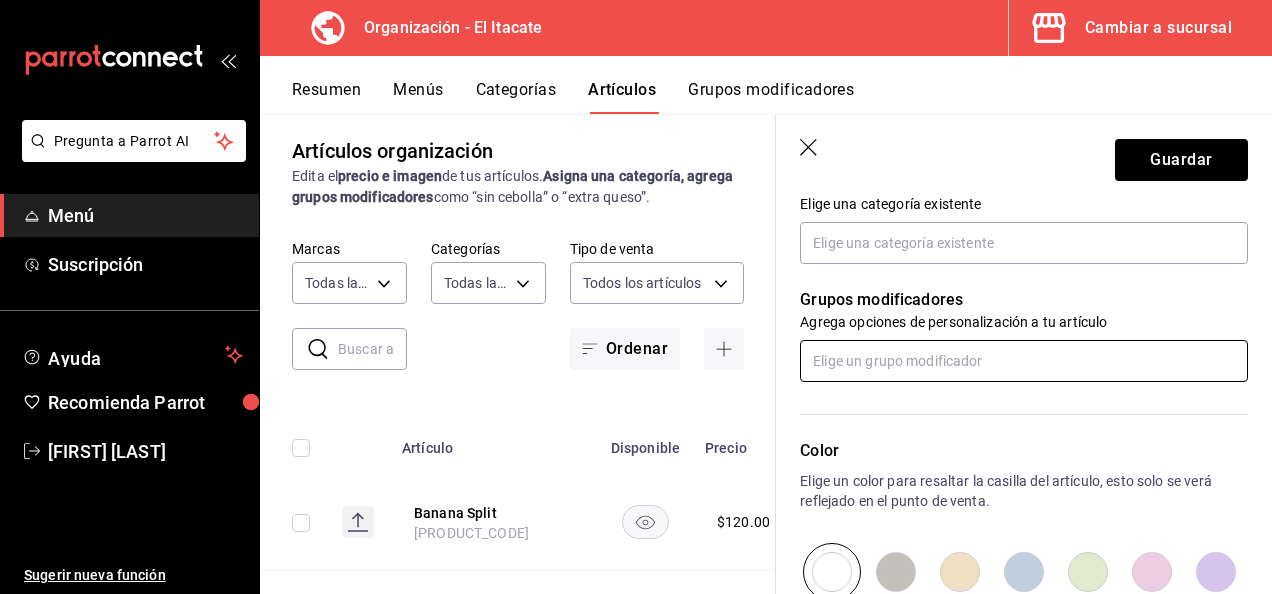 click at bounding box center [1024, 361] 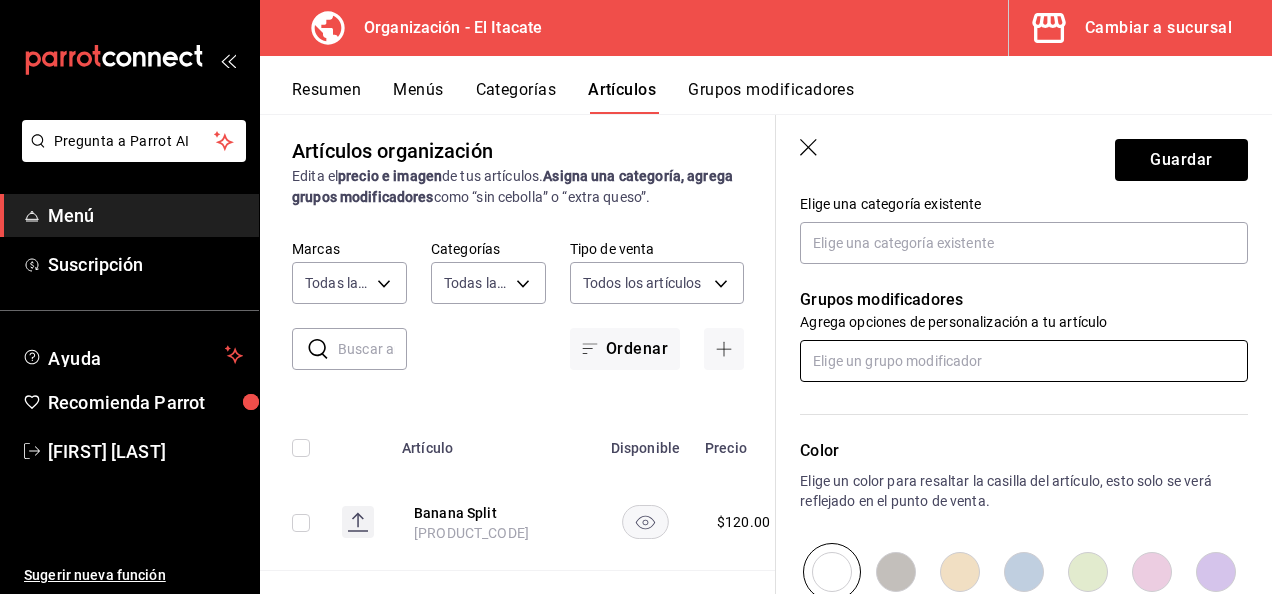 click at bounding box center [1024, 361] 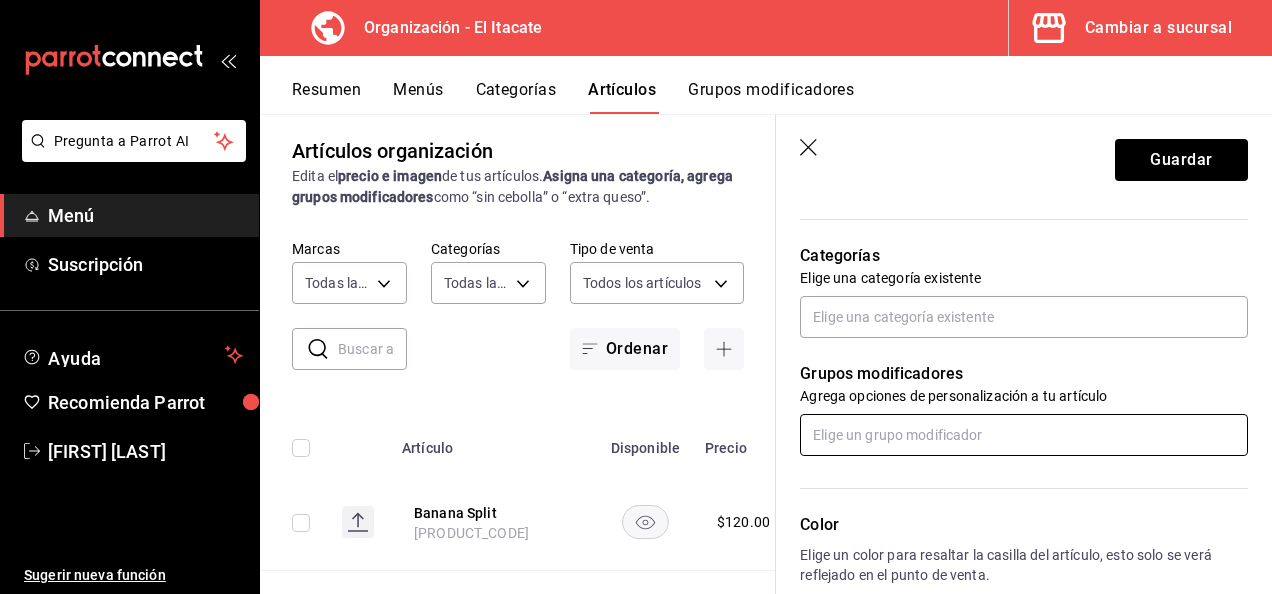 scroll, scrollTop: 671, scrollLeft: 0, axis: vertical 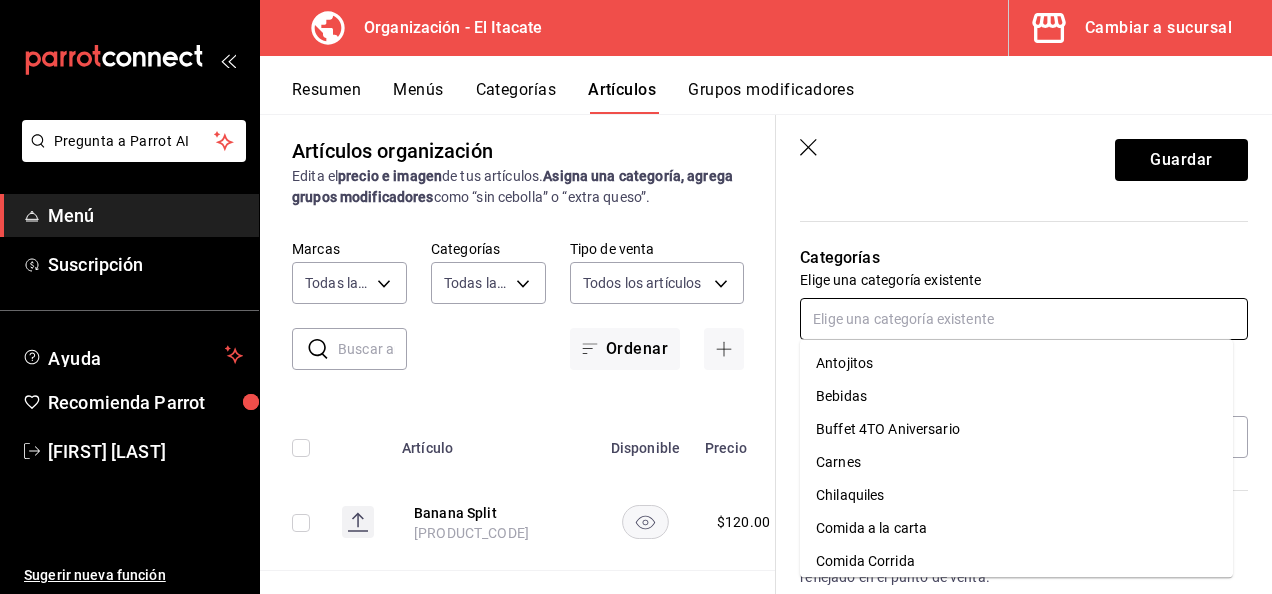 click at bounding box center [1024, 319] 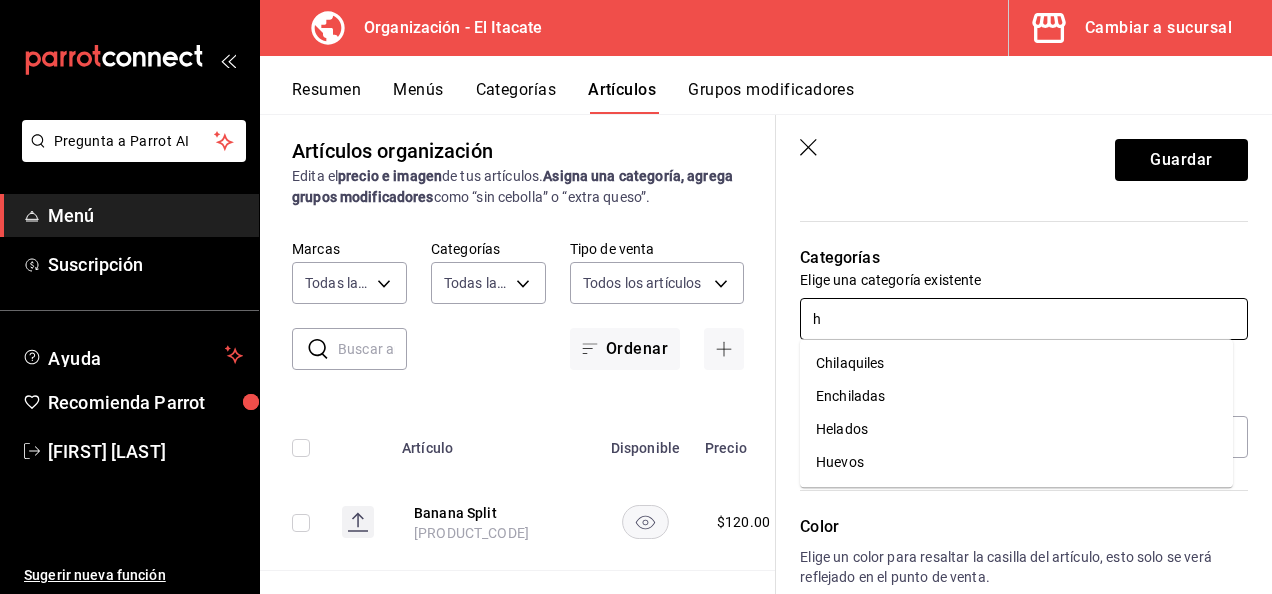 type on "he" 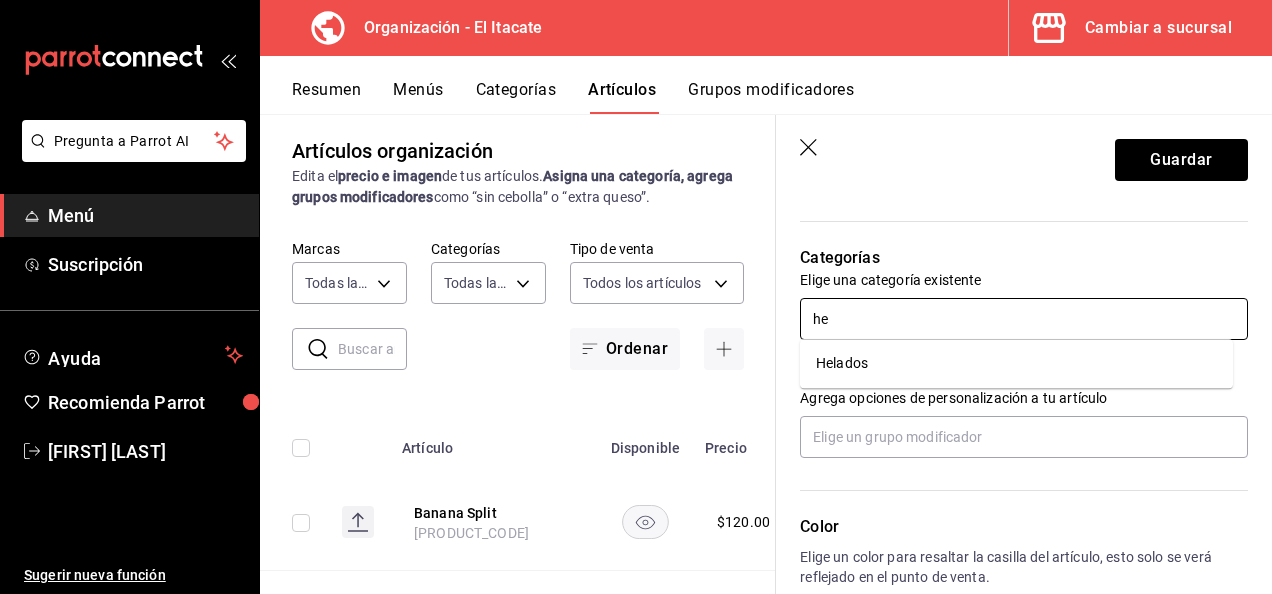click on "Helados" at bounding box center (1016, 363) 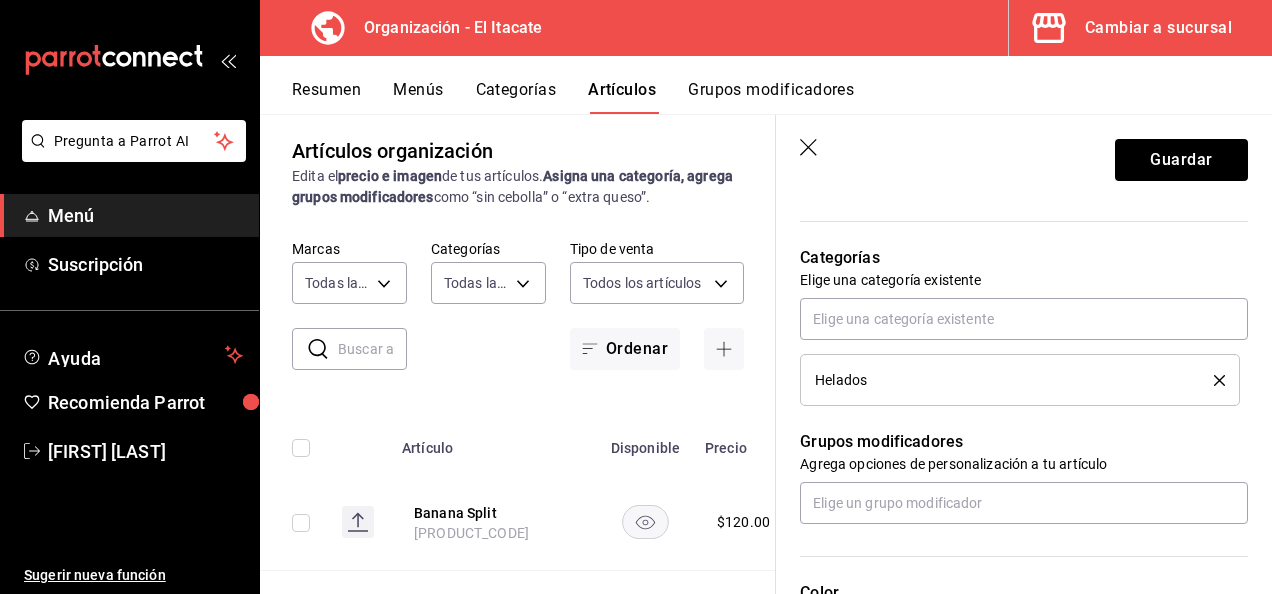 click on "Grupos modificadores" at bounding box center [1024, 442] 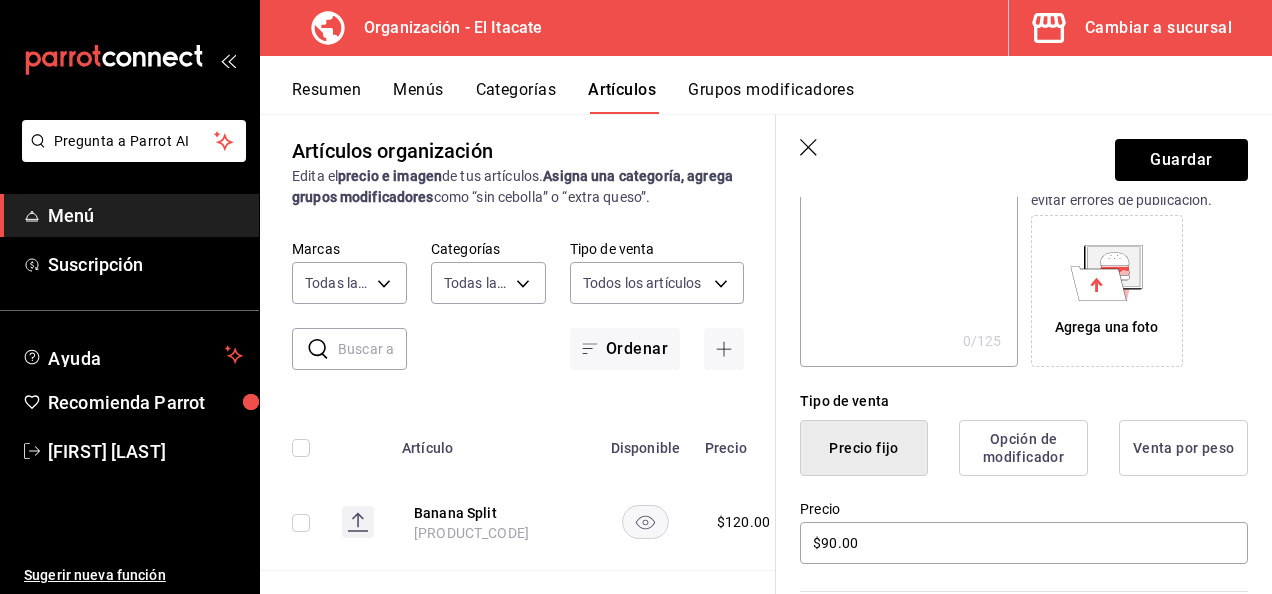 scroll, scrollTop: 0, scrollLeft: 0, axis: both 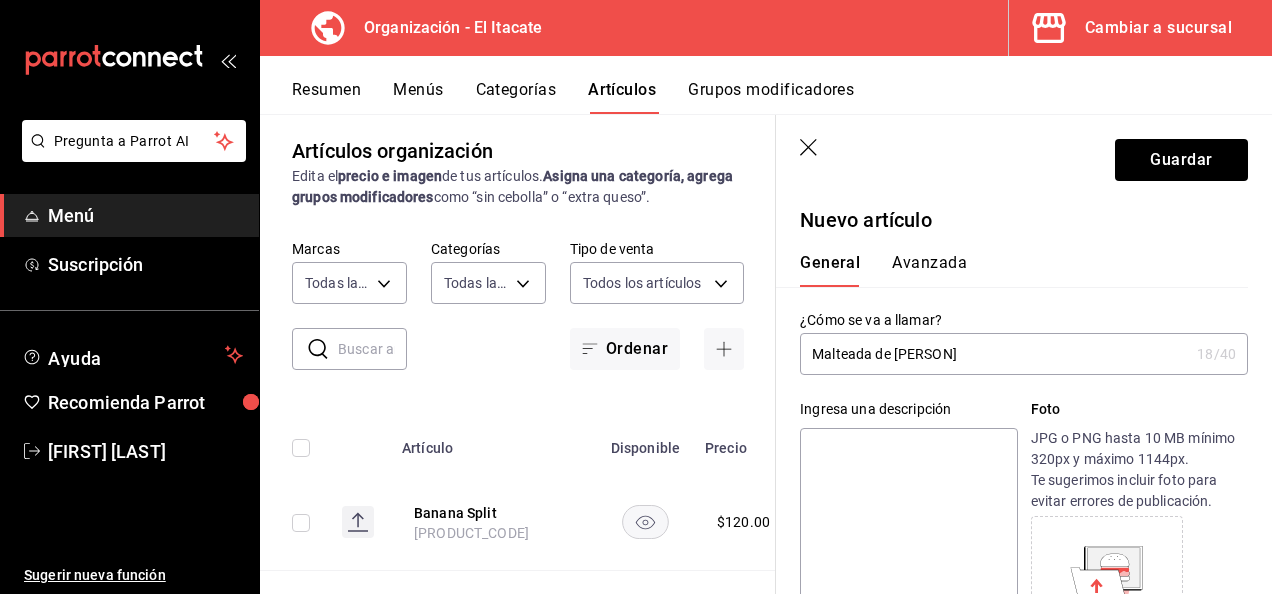 click on "Malteada de [PERSON]" at bounding box center (994, 354) 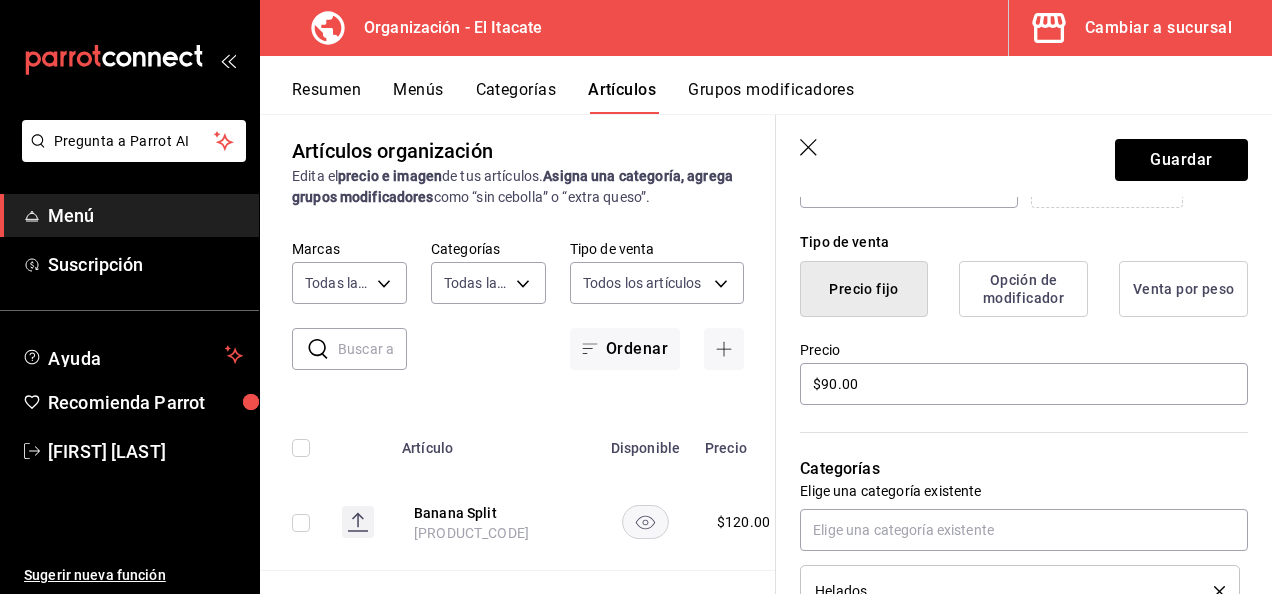 scroll, scrollTop: 487, scrollLeft: 0, axis: vertical 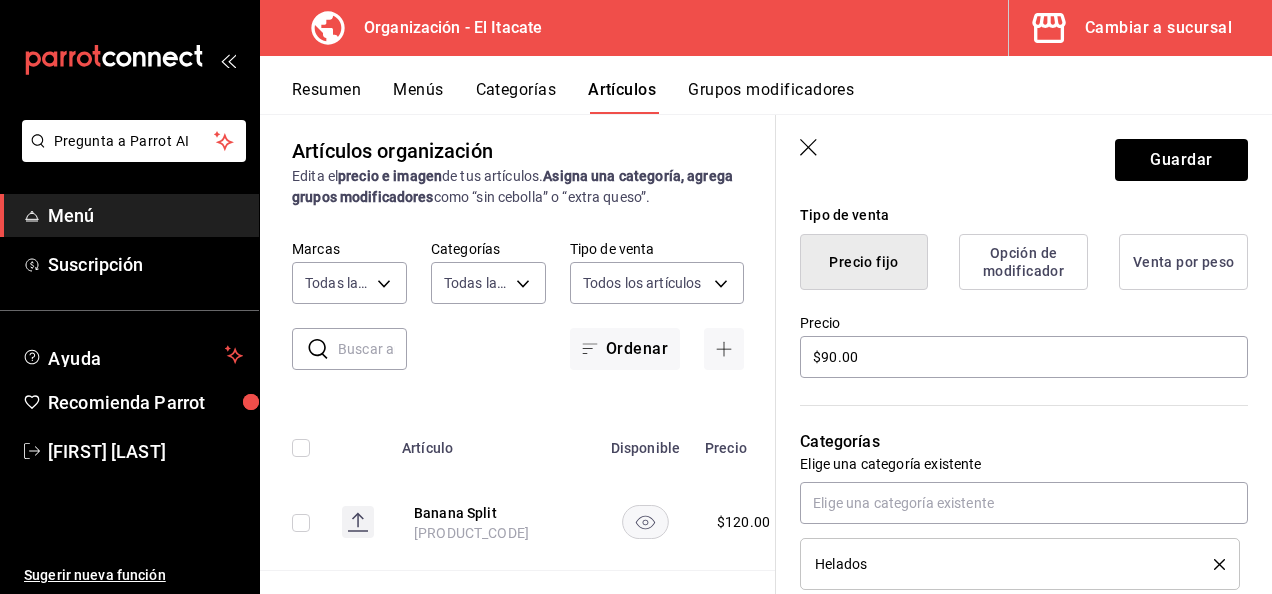 type on "Malteada de [PERSON]" 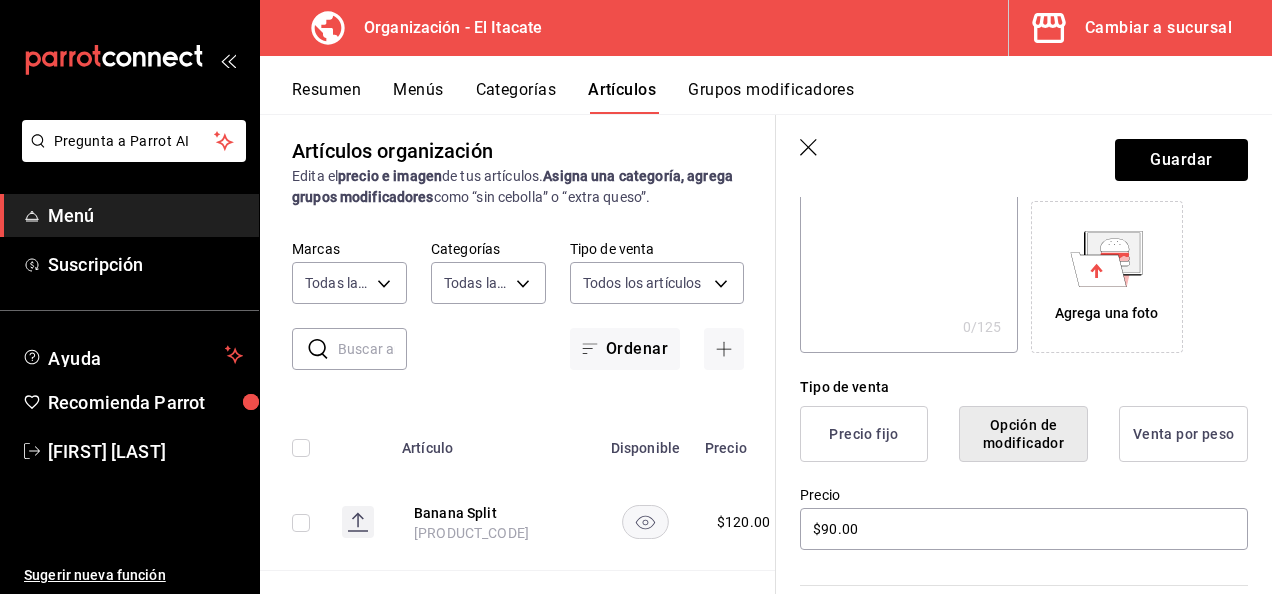scroll, scrollTop: 311, scrollLeft: 0, axis: vertical 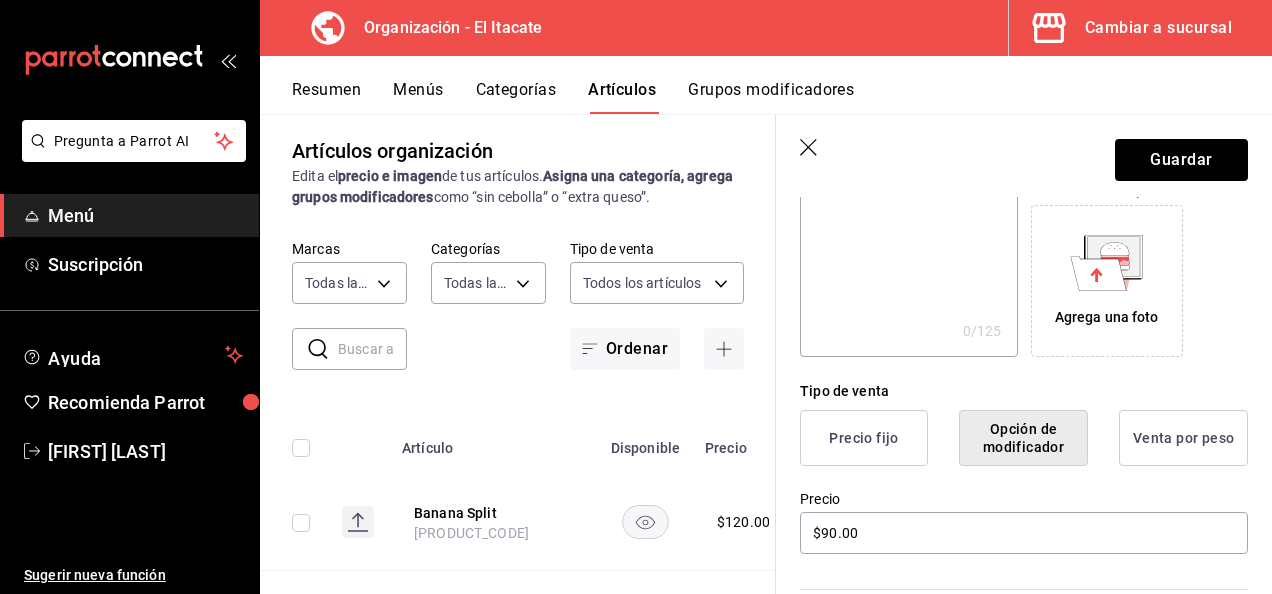click on "Precio fijo" at bounding box center (864, 438) 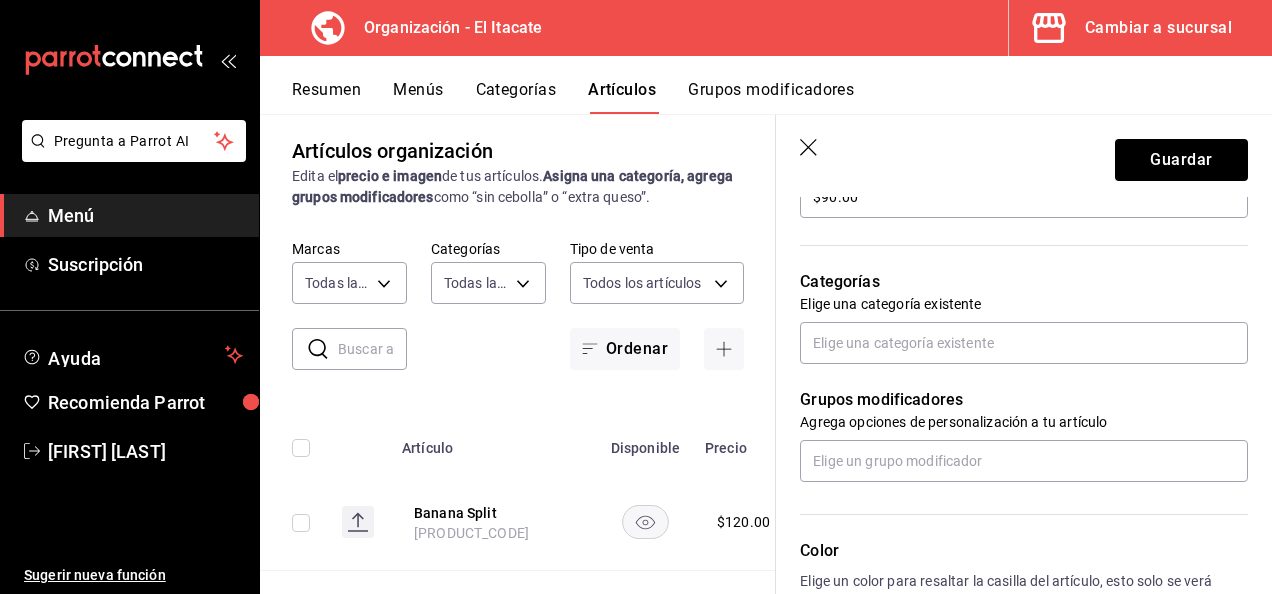 scroll, scrollTop: 657, scrollLeft: 0, axis: vertical 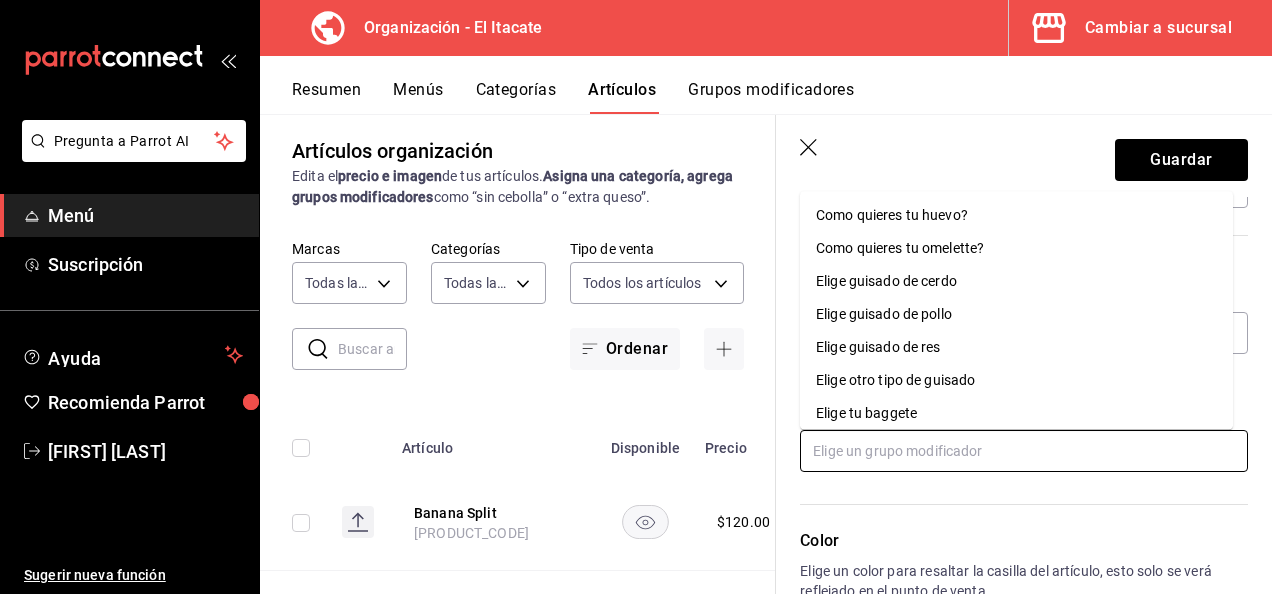 click at bounding box center (1024, 451) 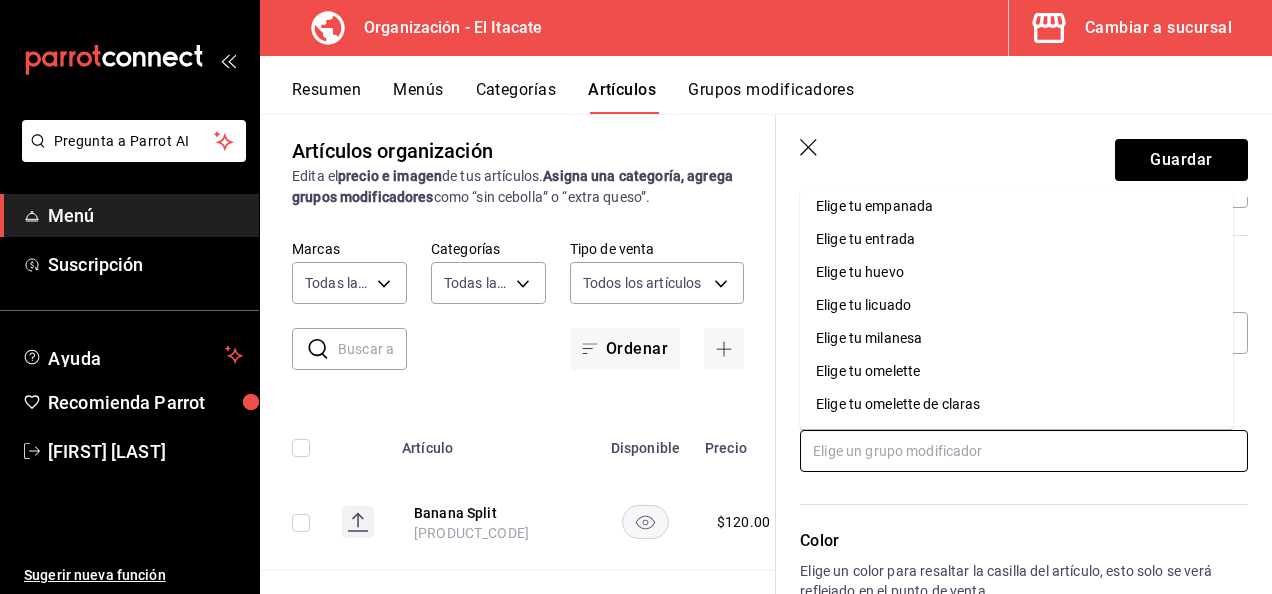 scroll, scrollTop: 212, scrollLeft: 0, axis: vertical 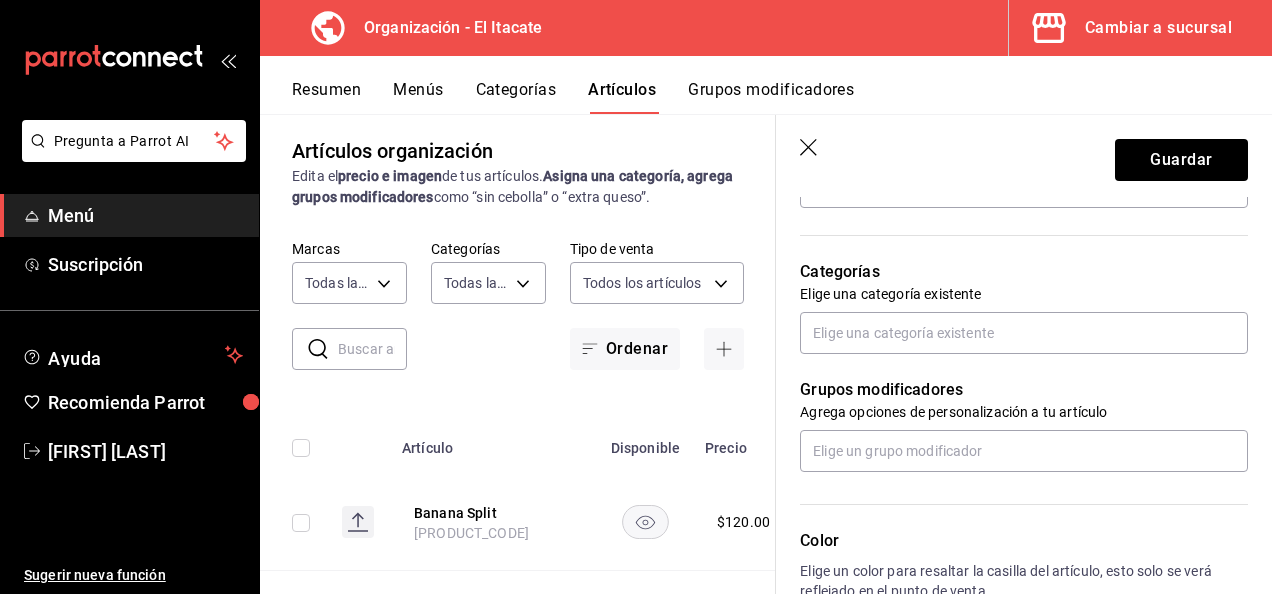 click on "Color" at bounding box center (1024, 541) 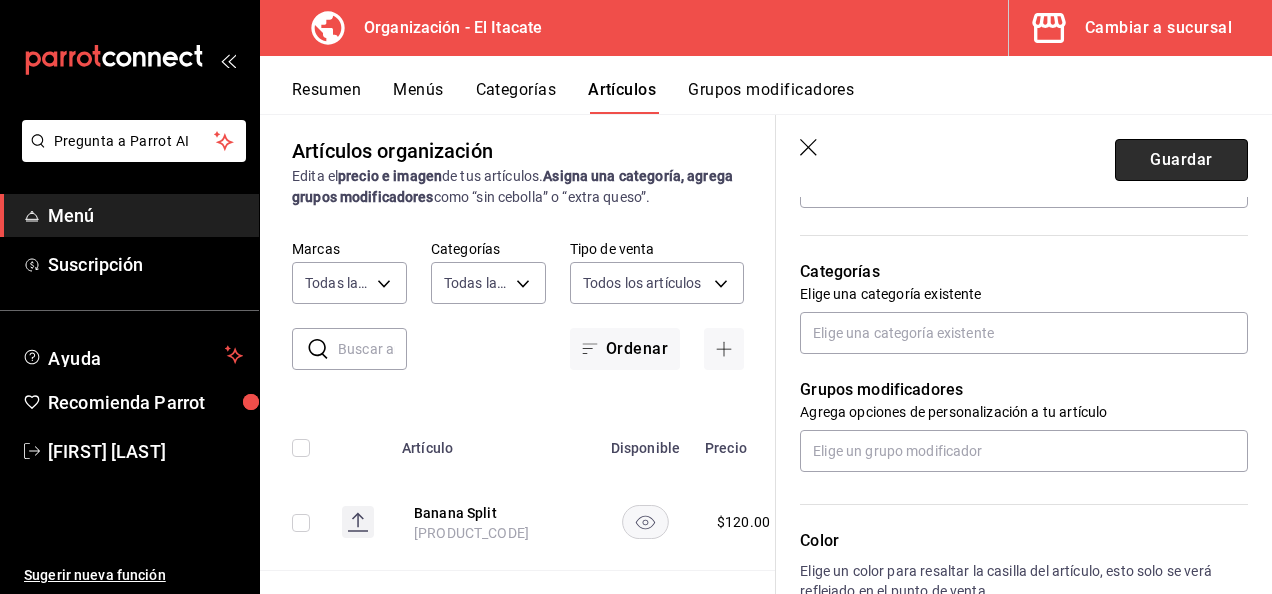 click on "Guardar" at bounding box center [1181, 160] 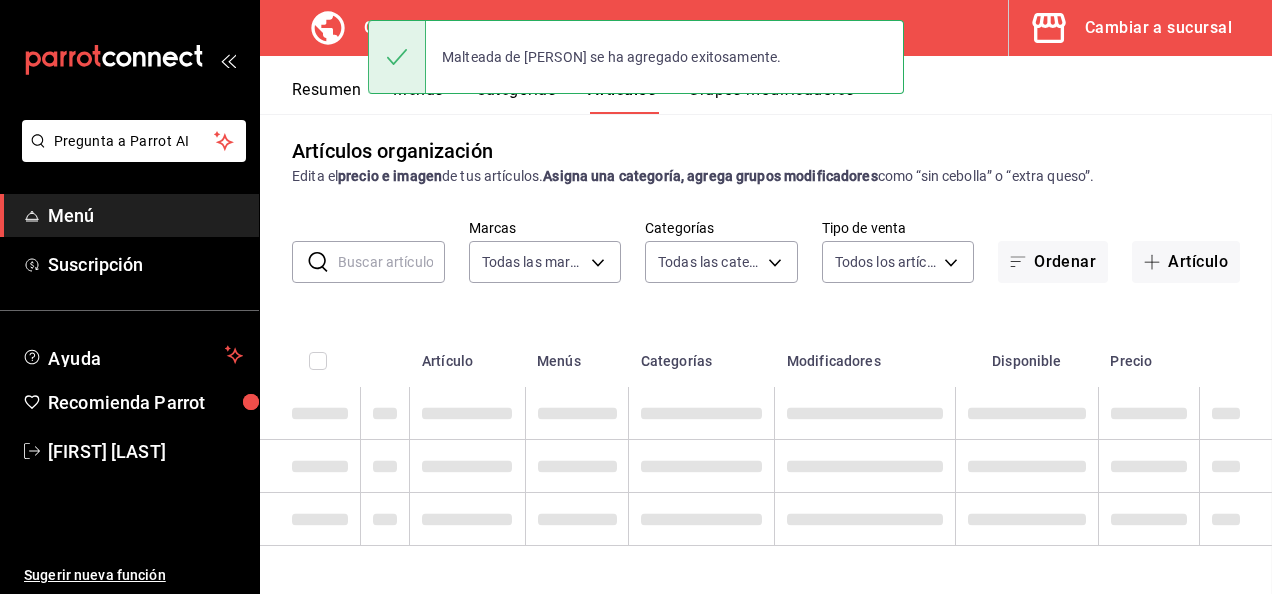 scroll, scrollTop: 0, scrollLeft: 0, axis: both 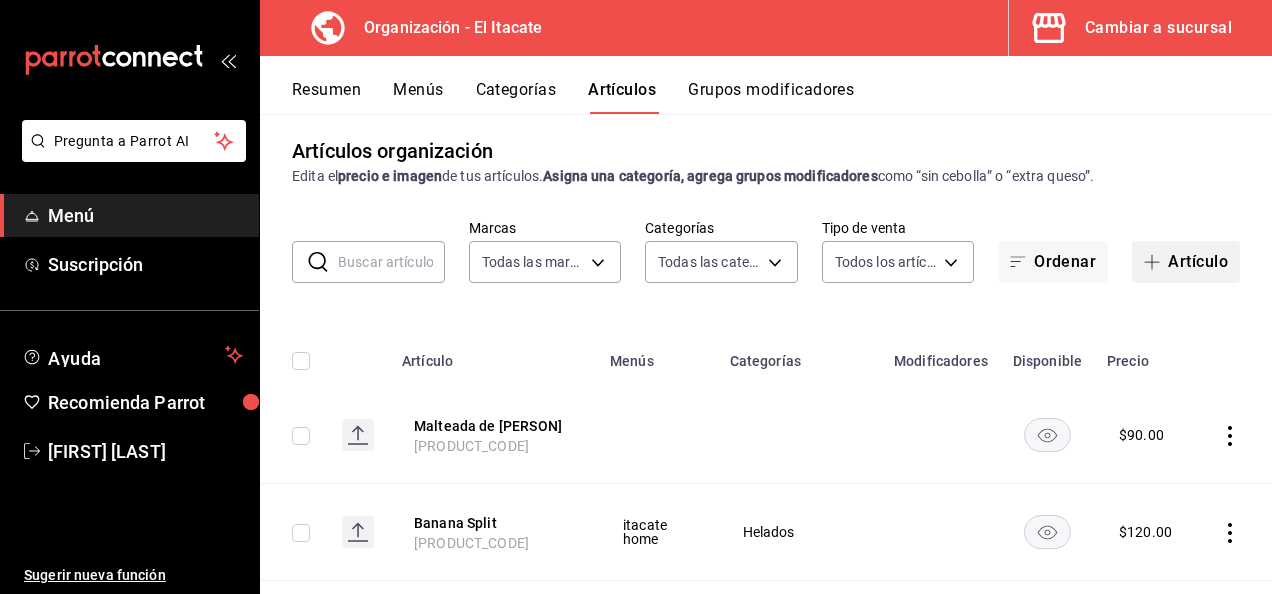 click on "Artículo" at bounding box center (1186, 262) 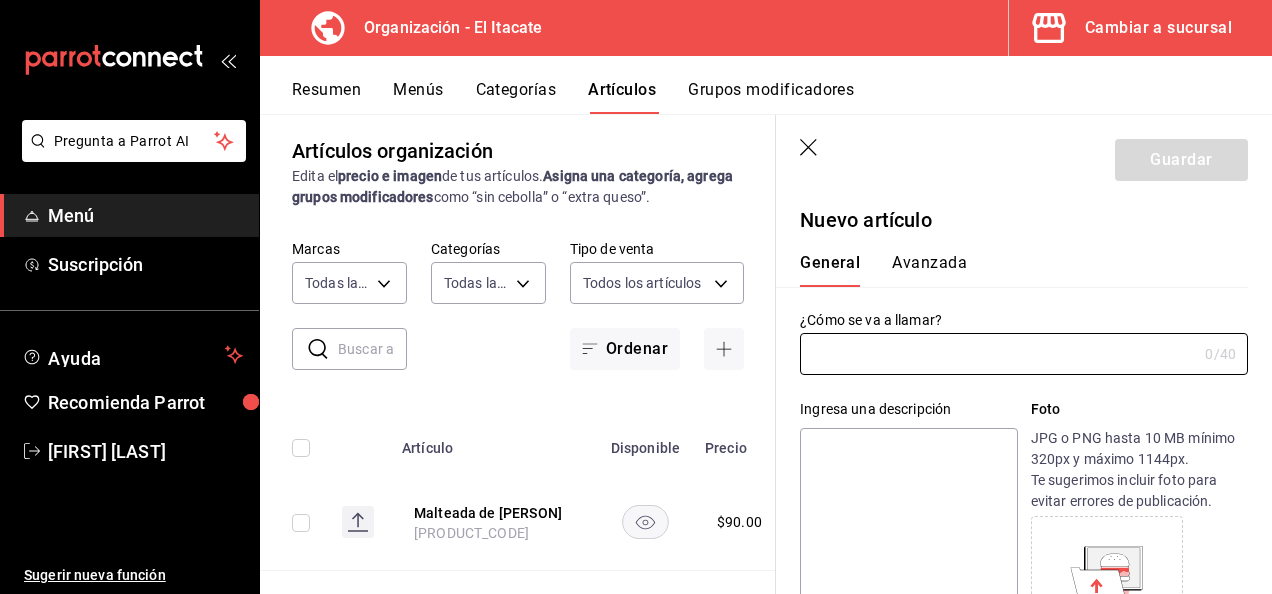type on "[PRODUCT_CODE]" 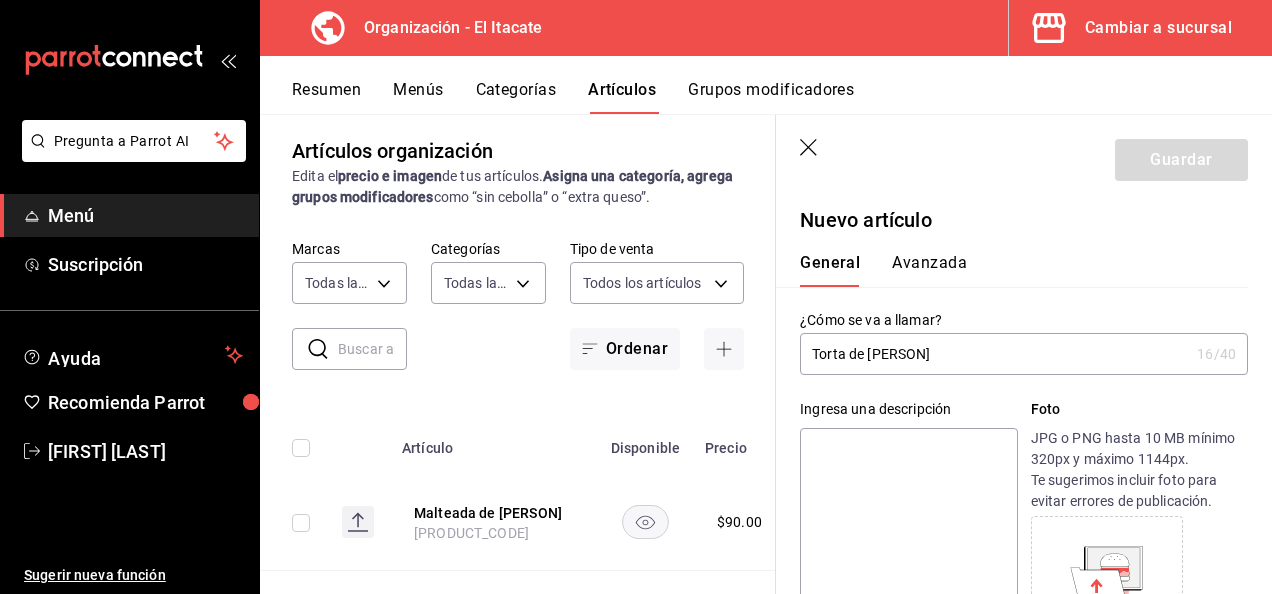 click on "Torta de [PERSON]" at bounding box center (994, 354) 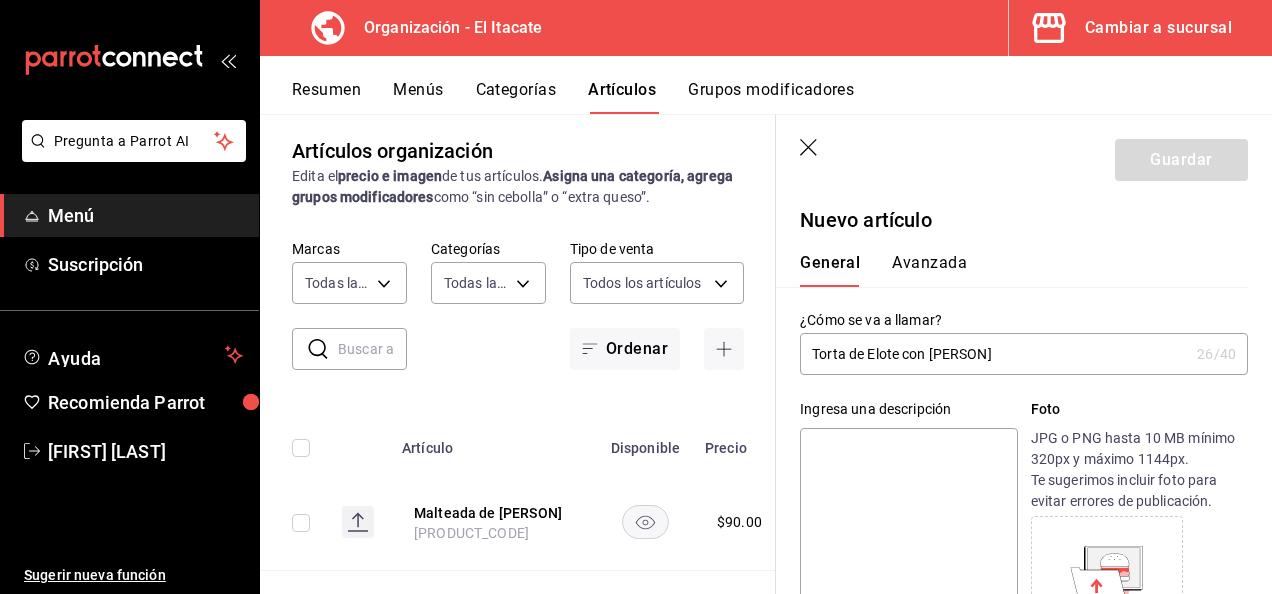 click on "Torta de Elote con [PERSON]" at bounding box center (994, 354) 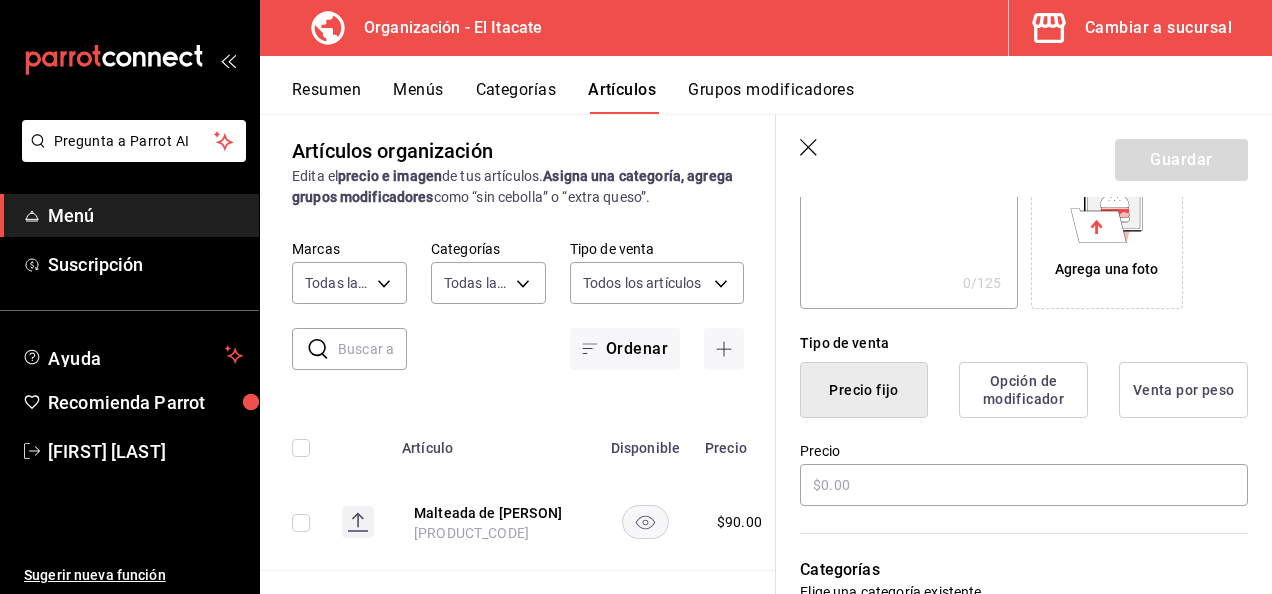 scroll, scrollTop: 360, scrollLeft: 0, axis: vertical 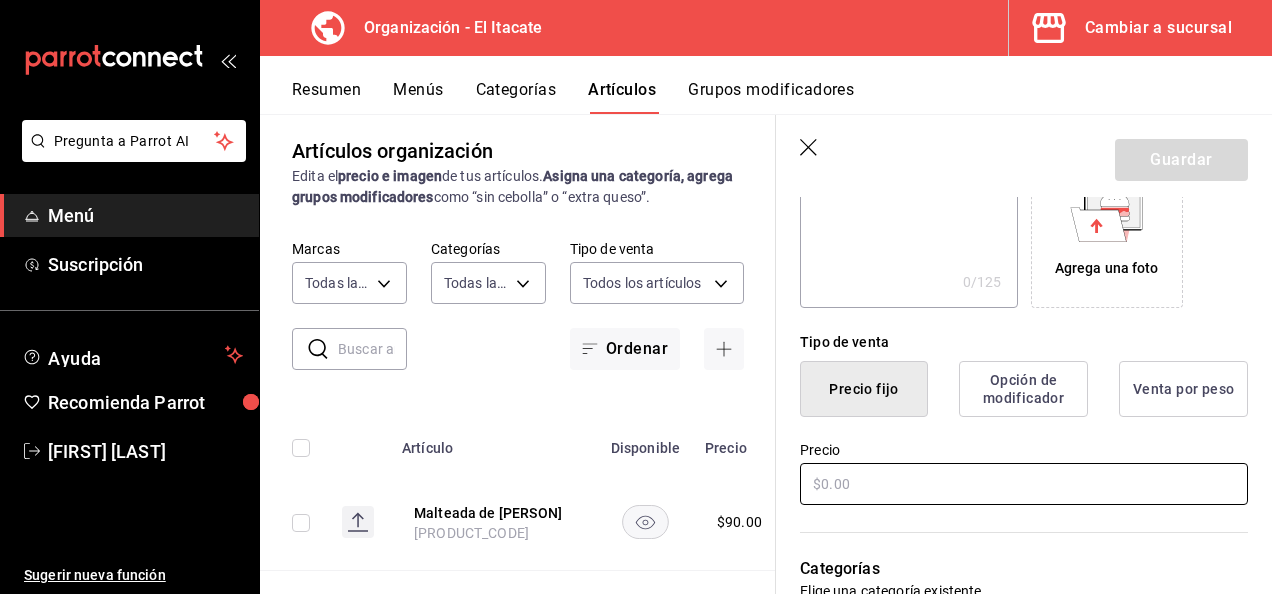 type on "Torta de Elote con [PERSON]" 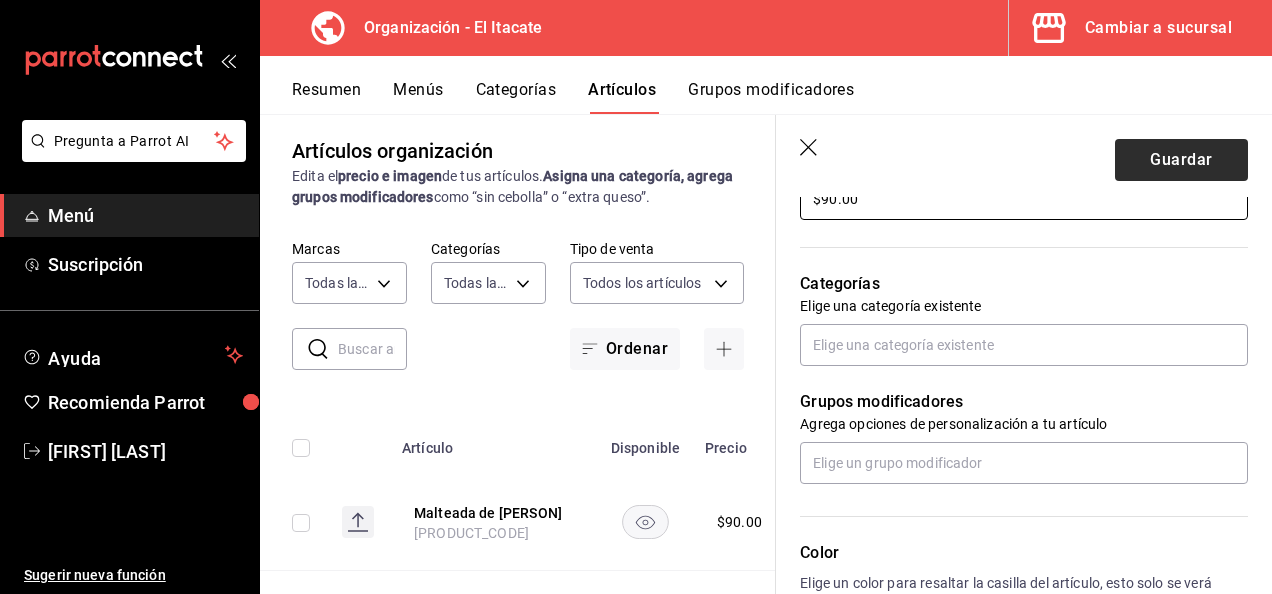 scroll, scrollTop: 646, scrollLeft: 0, axis: vertical 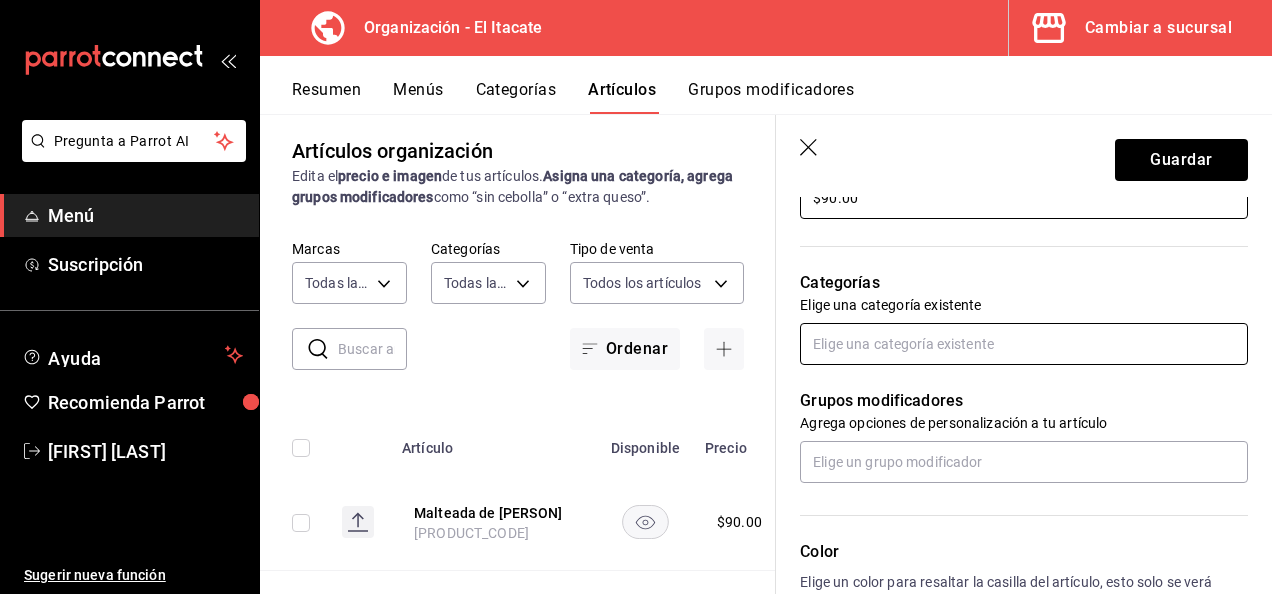 type on "$90.00" 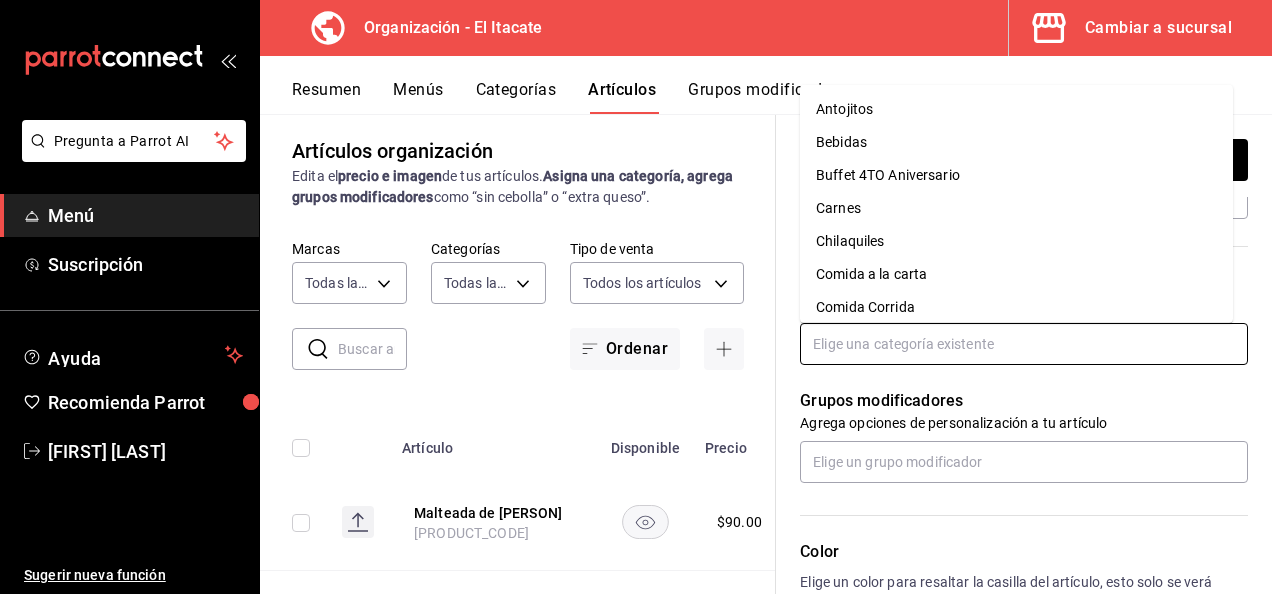 click at bounding box center [1024, 344] 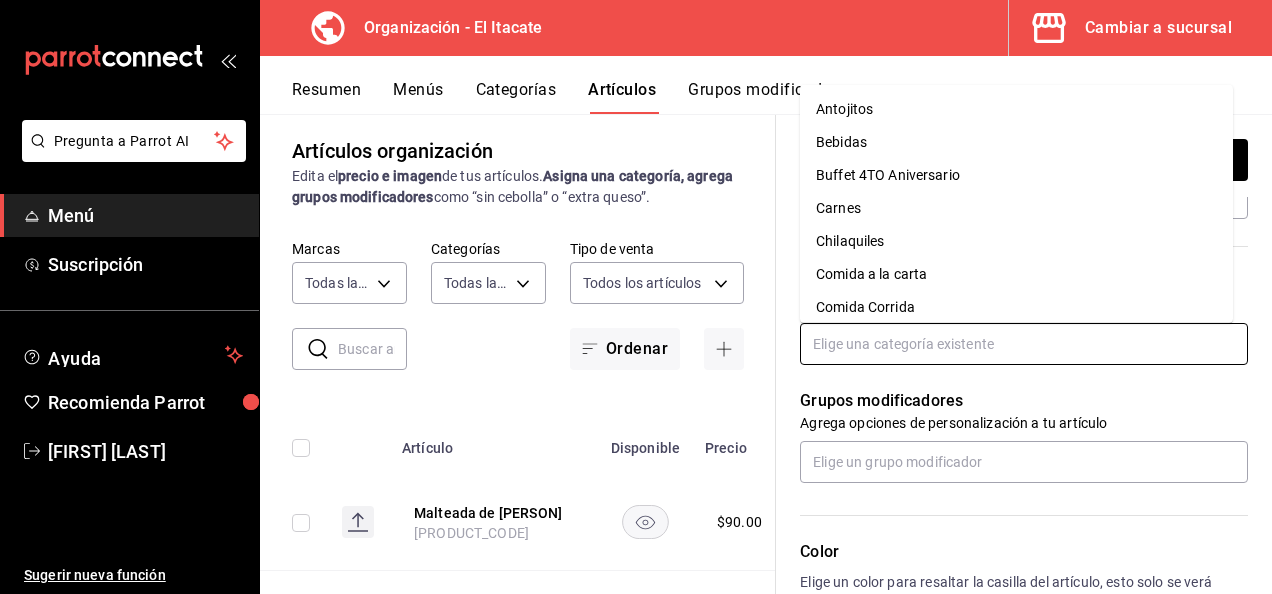 type on "h" 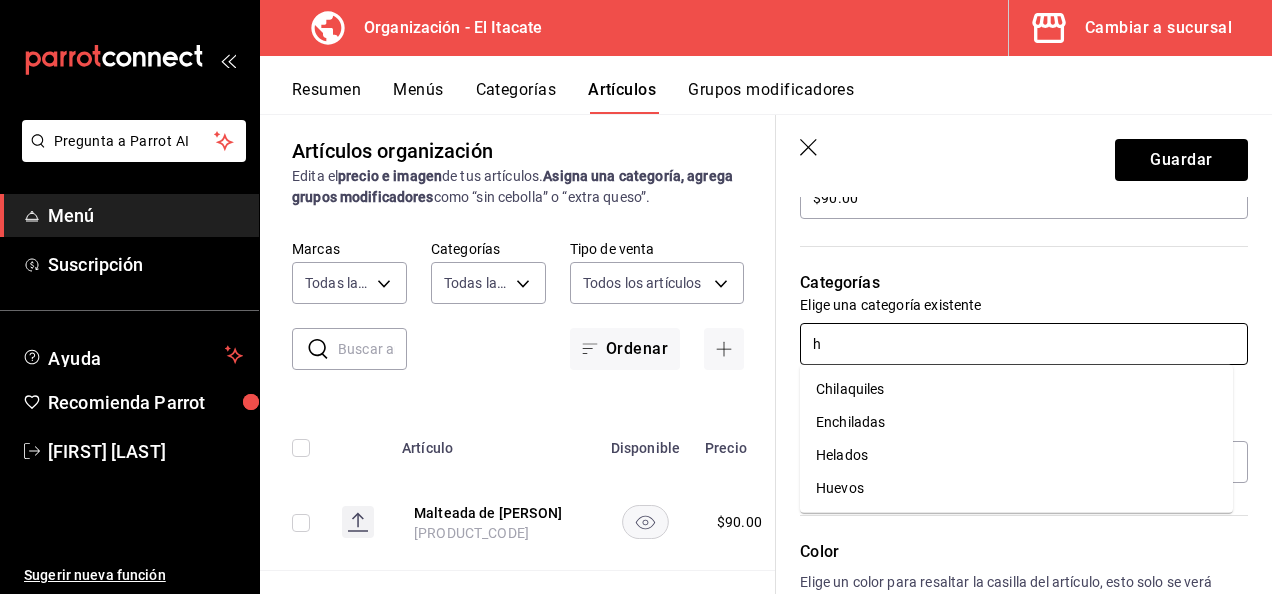click on "Helados" at bounding box center (1016, 455) 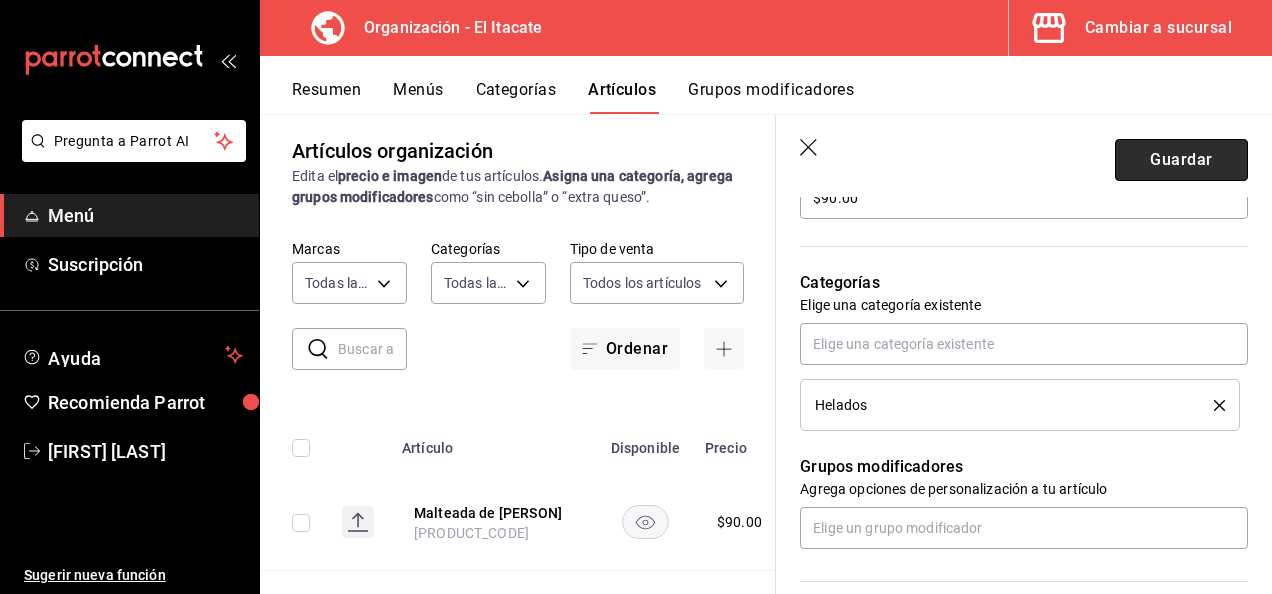 click on "Guardar" at bounding box center [1181, 160] 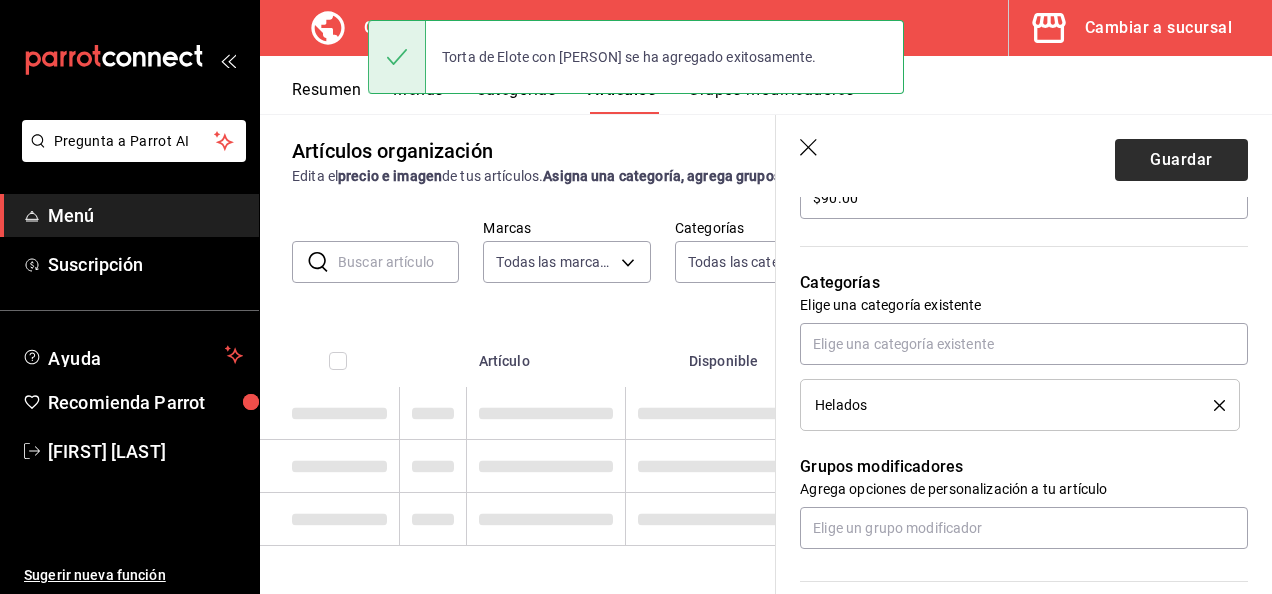 scroll, scrollTop: 0, scrollLeft: 0, axis: both 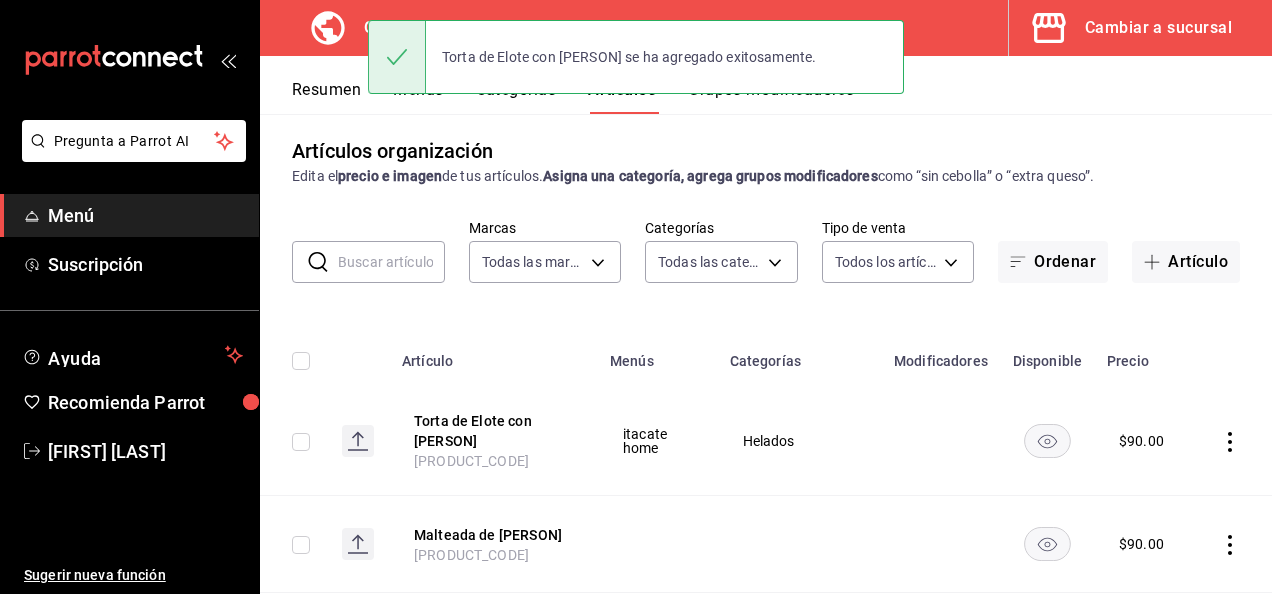 click on "Menú" at bounding box center [145, 215] 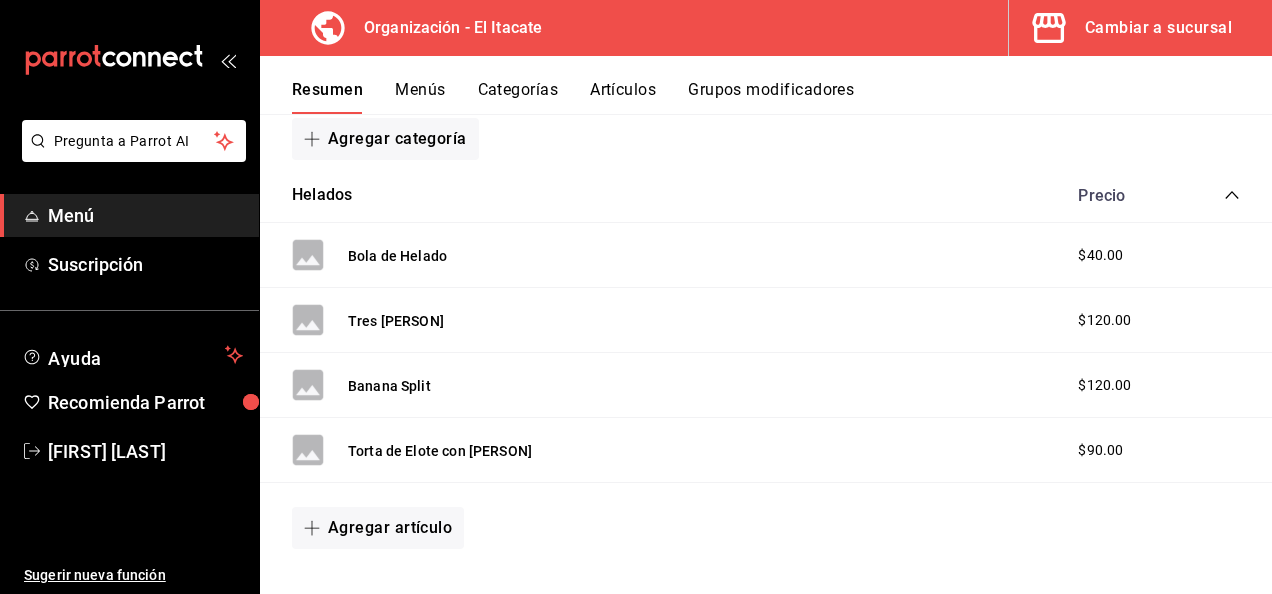 scroll, scrollTop: 287, scrollLeft: 0, axis: vertical 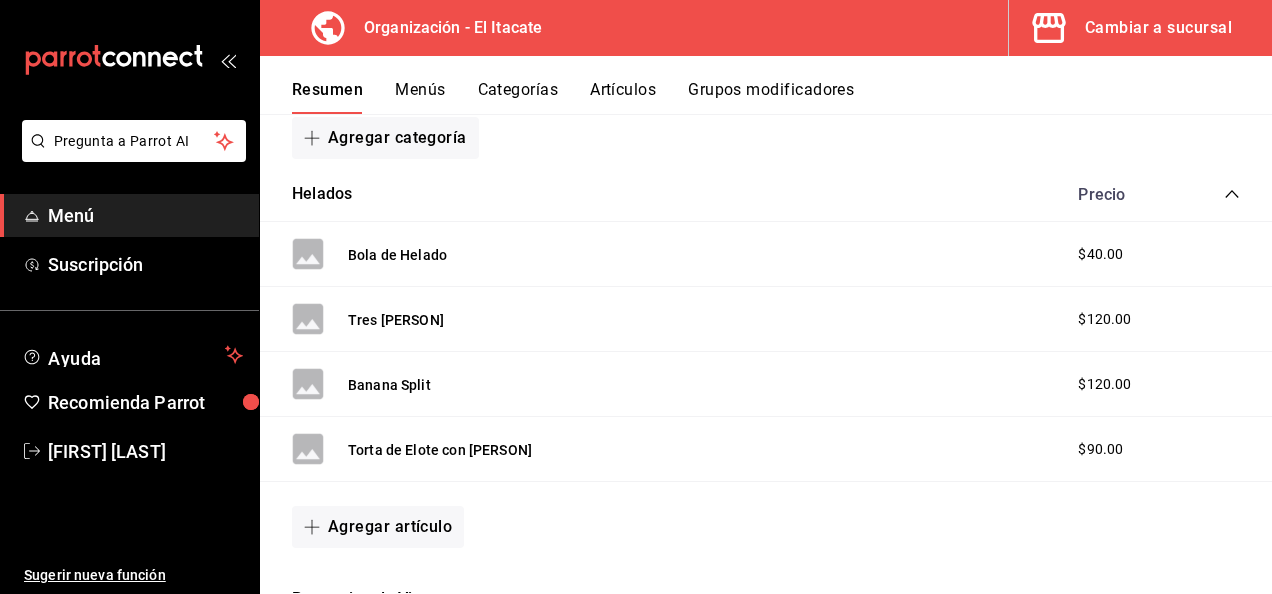 drag, startPoint x: 450, startPoint y: 448, endPoint x: 1058, endPoint y: 79, distance: 711.21375 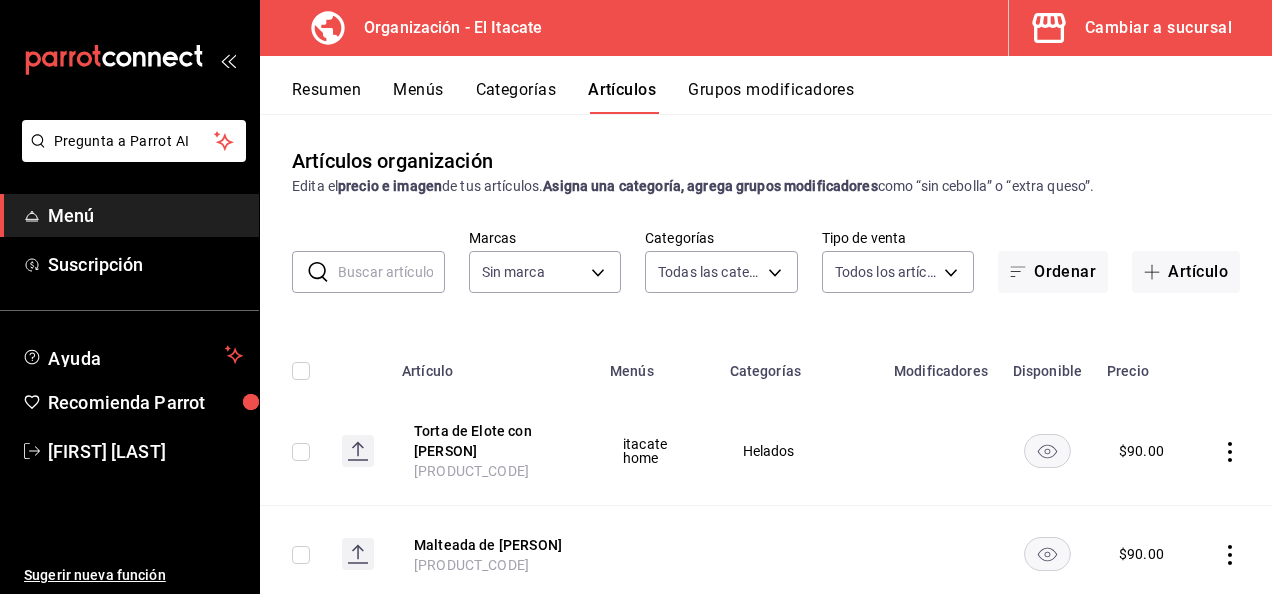 type on "[UUID_LIST]" 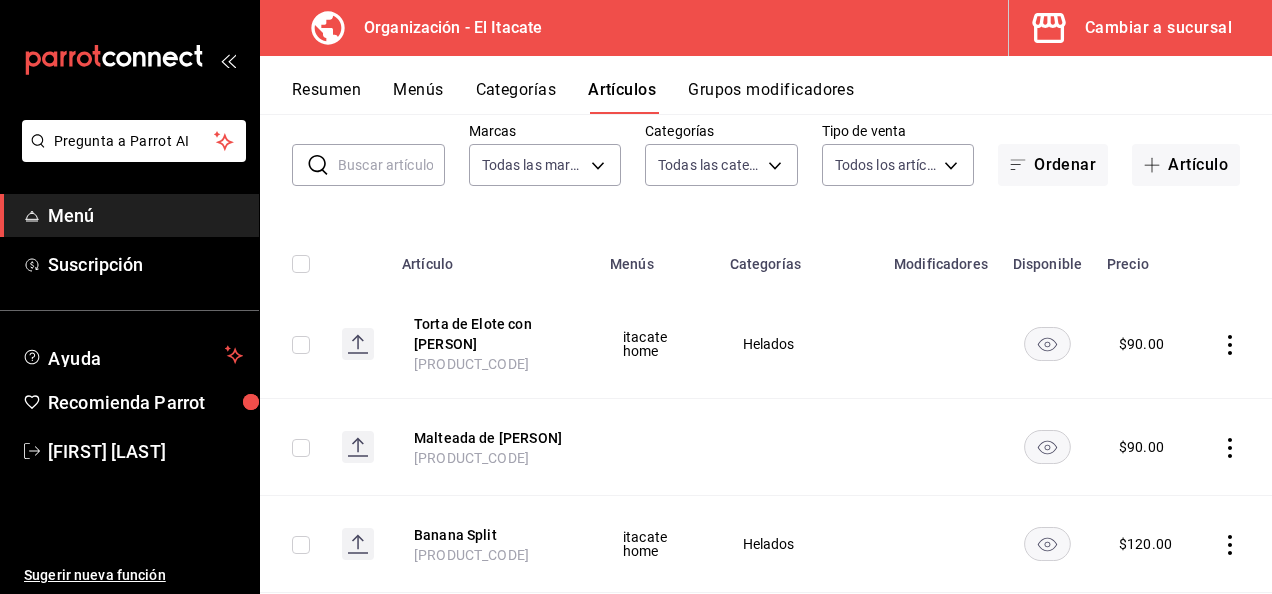 scroll, scrollTop: 109, scrollLeft: 0, axis: vertical 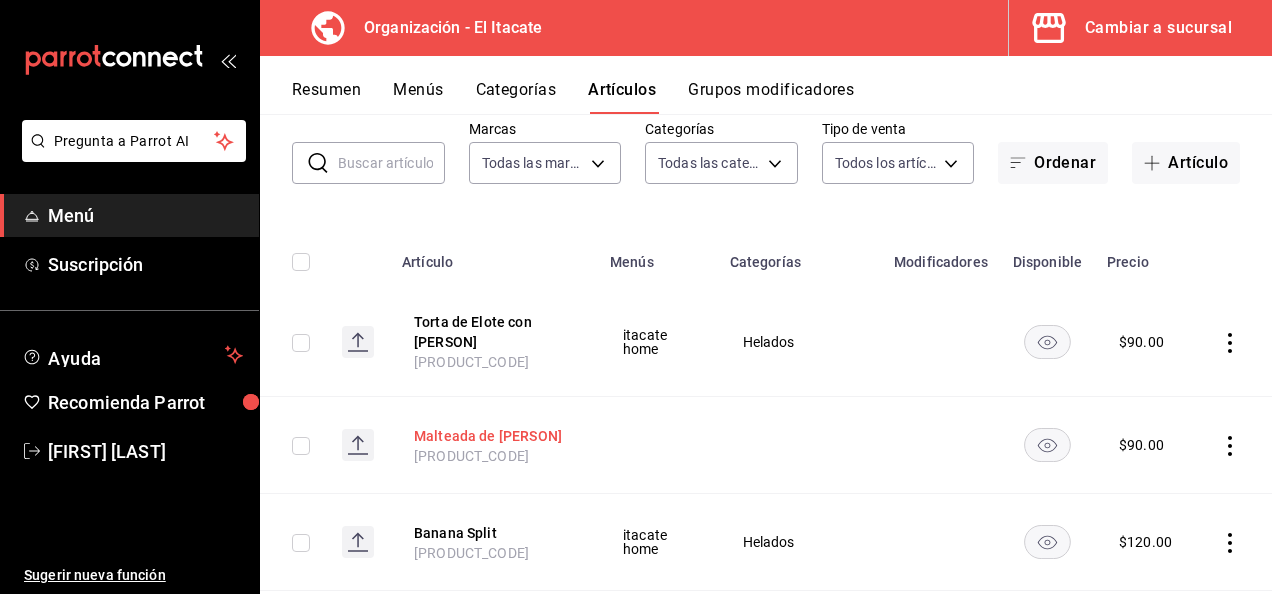 click on "Malteada de [PERSON]" at bounding box center (494, 436) 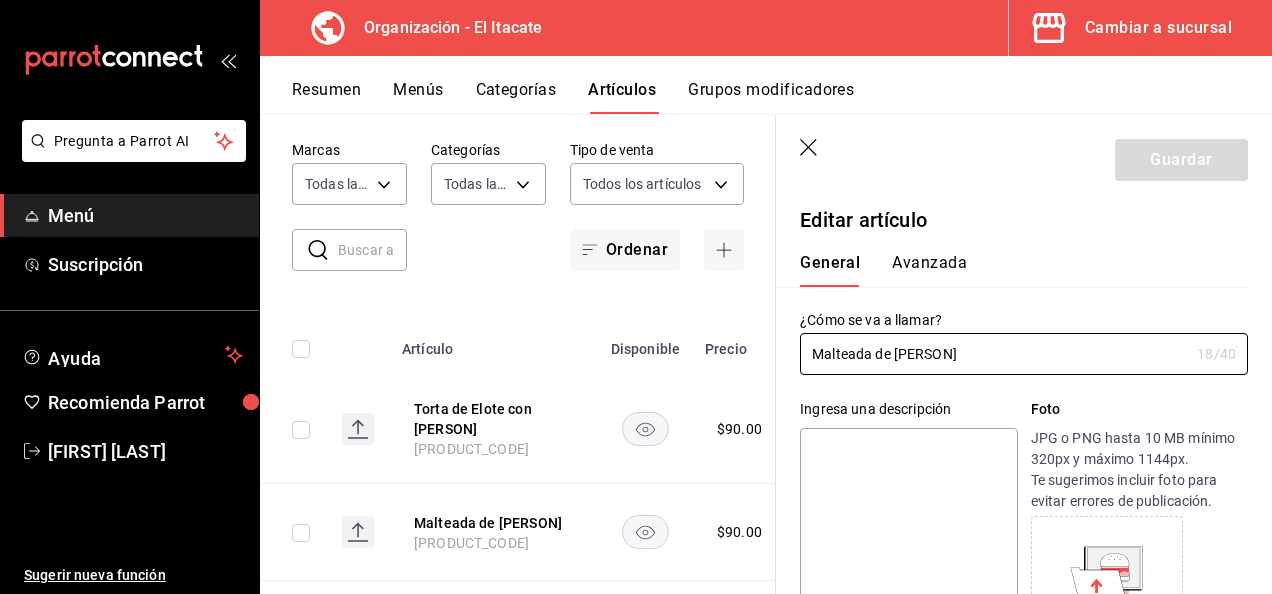 type on "$90.00" 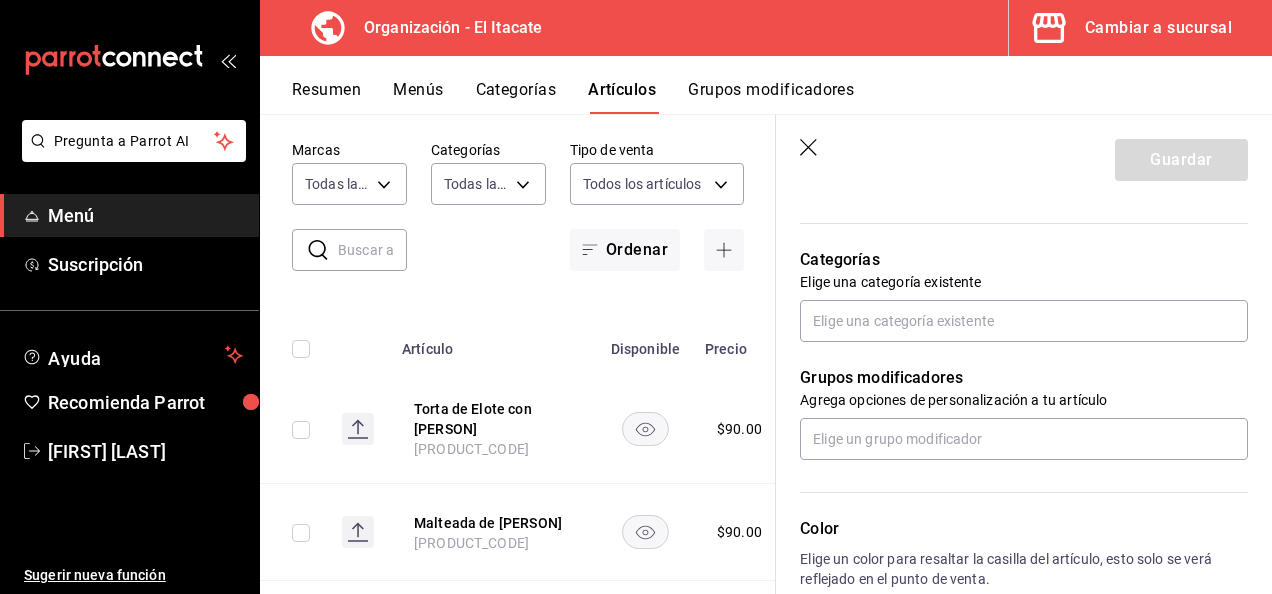 scroll, scrollTop: 680, scrollLeft: 0, axis: vertical 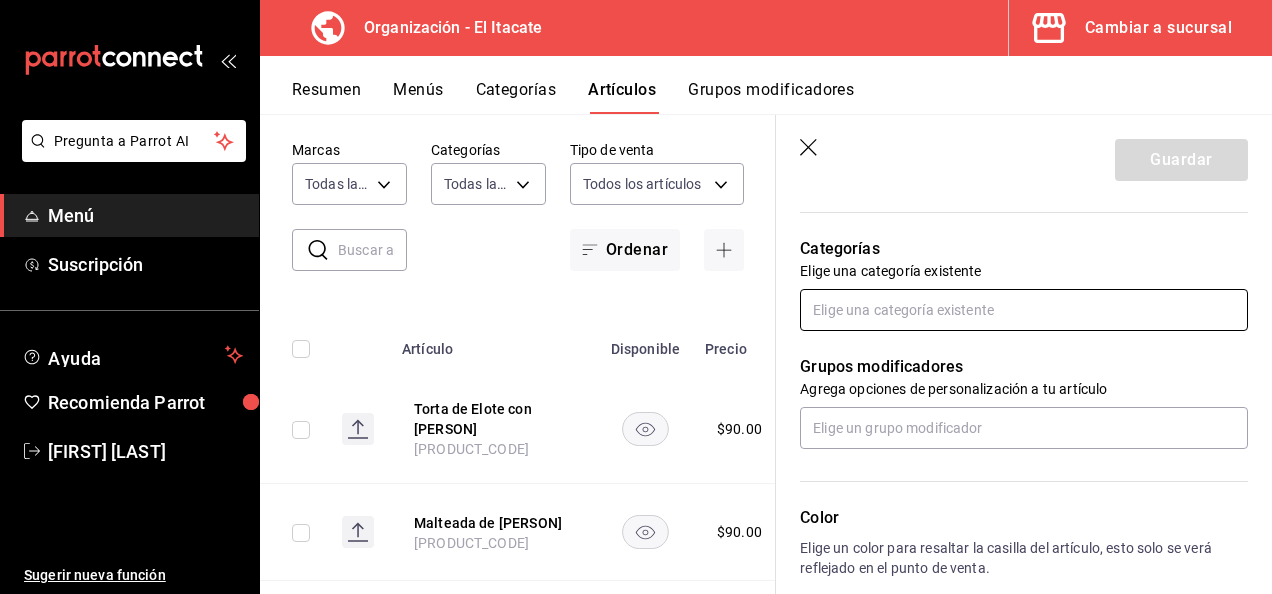 click at bounding box center [1024, 310] 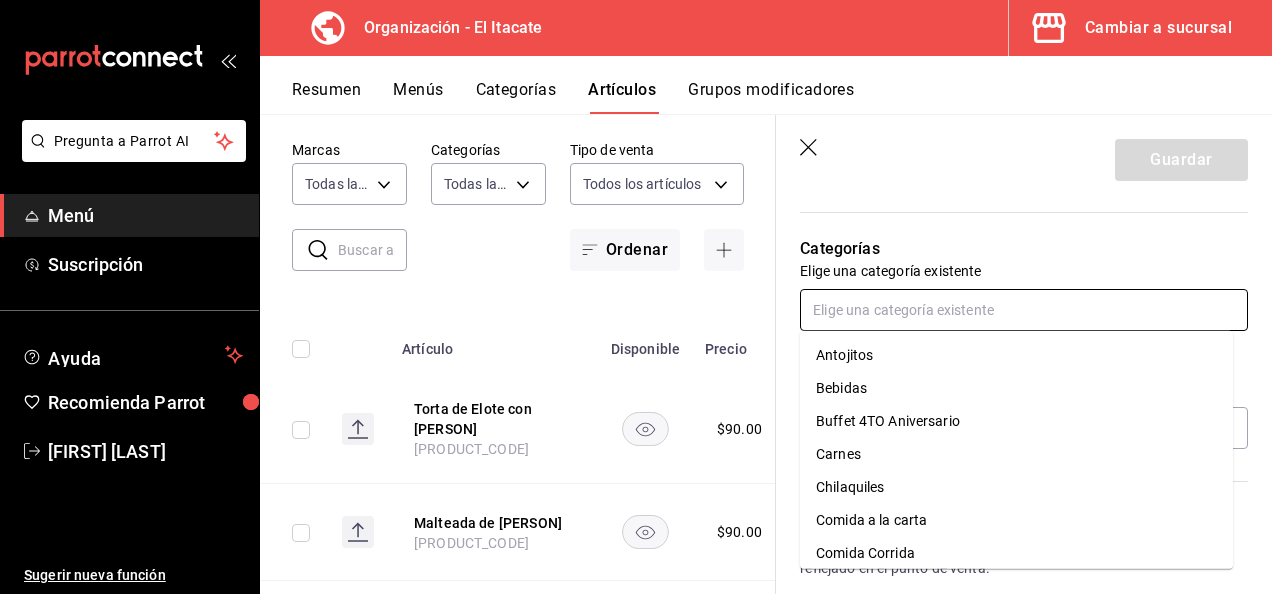 type on "h" 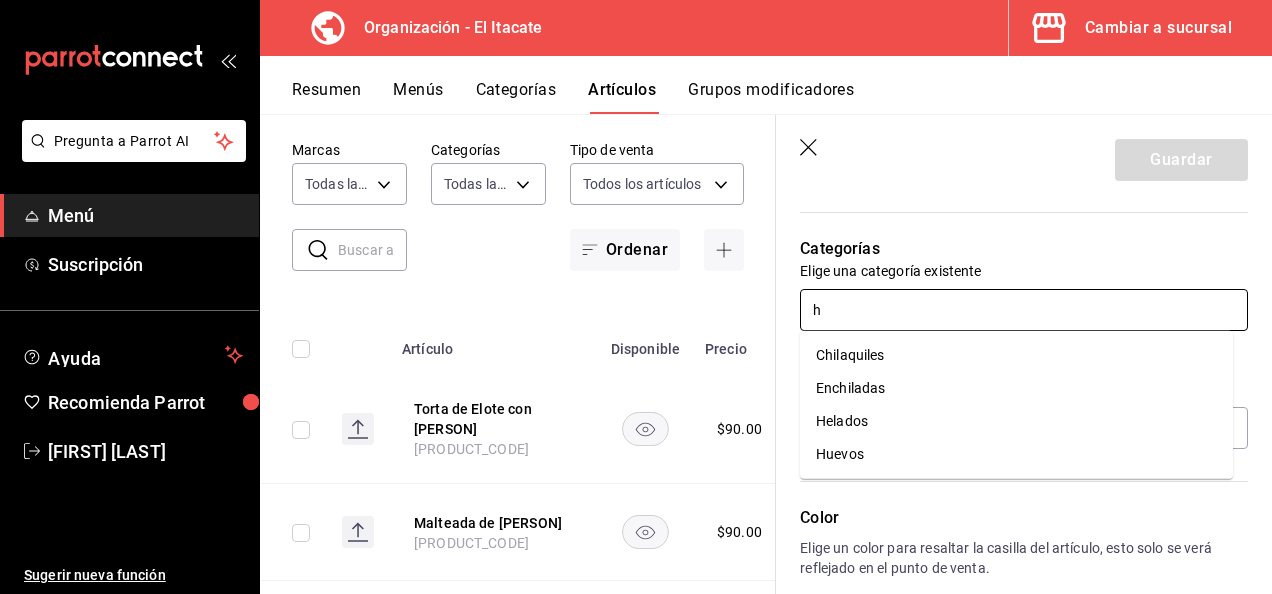 click on "Helados" at bounding box center [1016, 421] 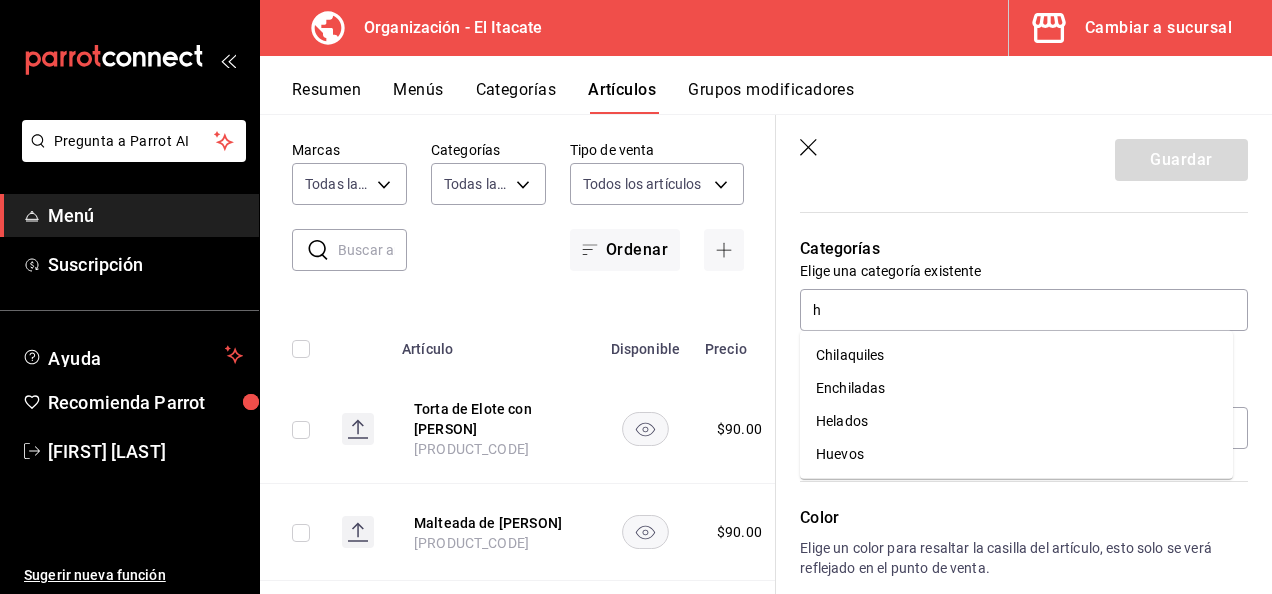type 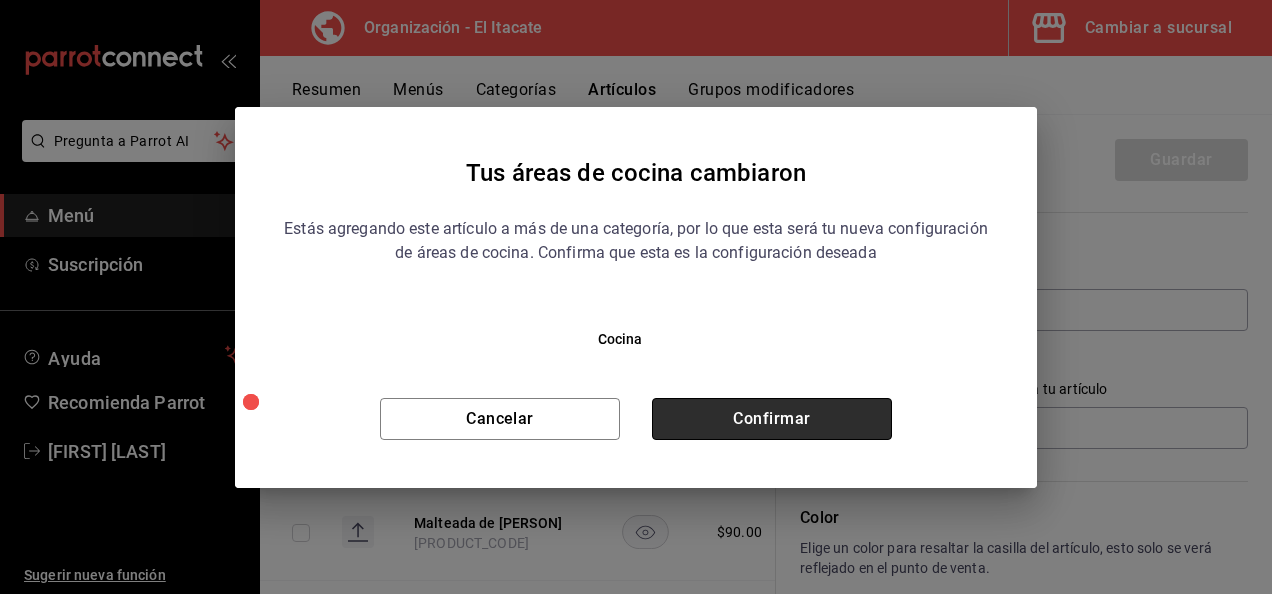 click on "Confirmar" at bounding box center (772, 419) 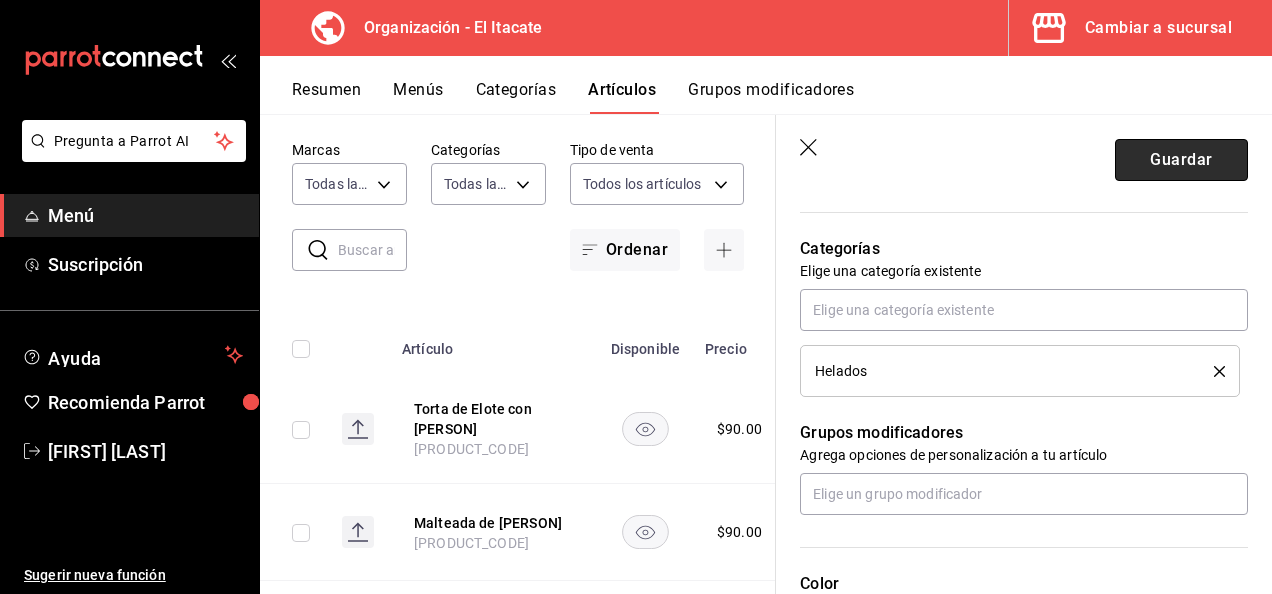 click on "Guardar" at bounding box center [1181, 160] 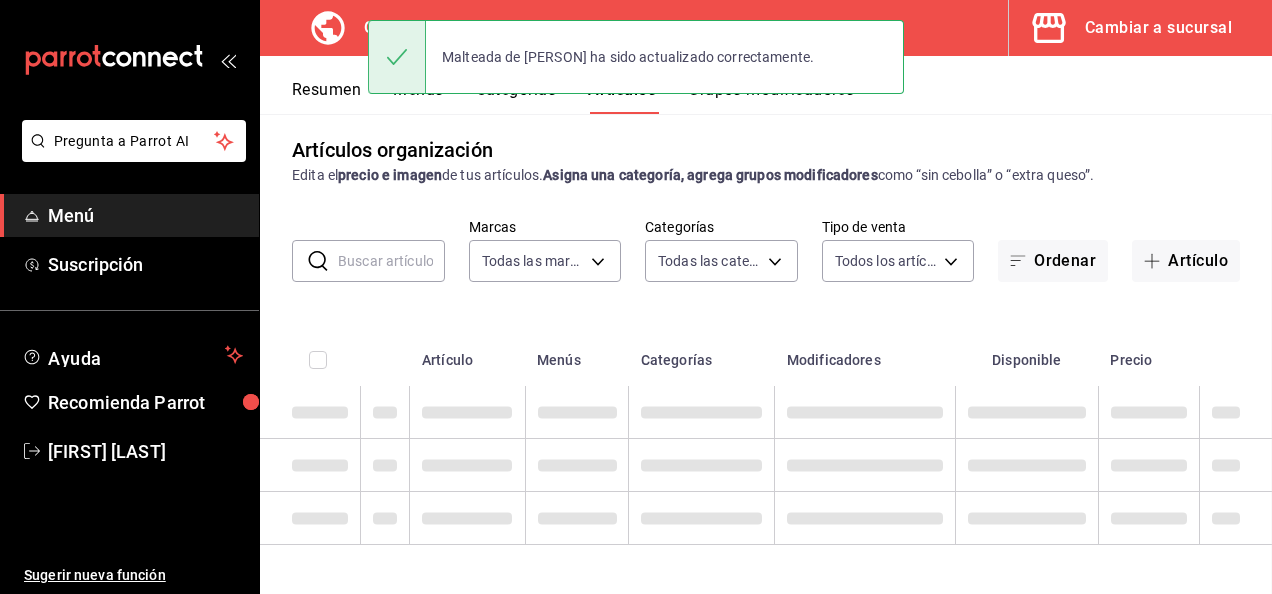 scroll, scrollTop: 10, scrollLeft: 0, axis: vertical 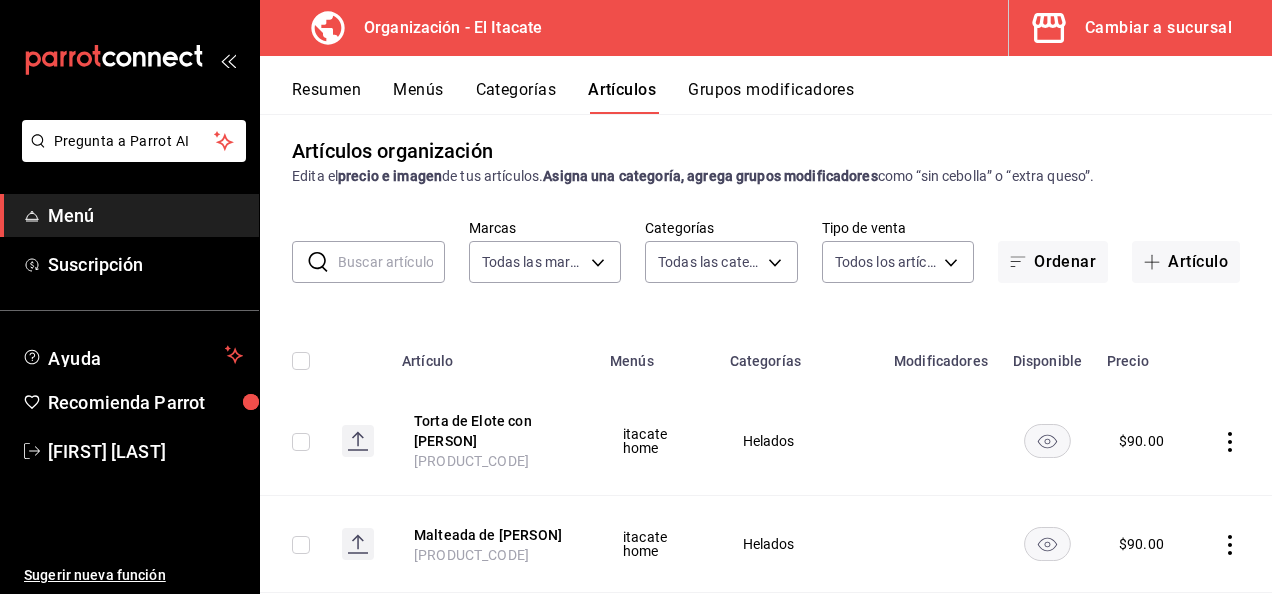 click on "Resumen" at bounding box center [326, 97] 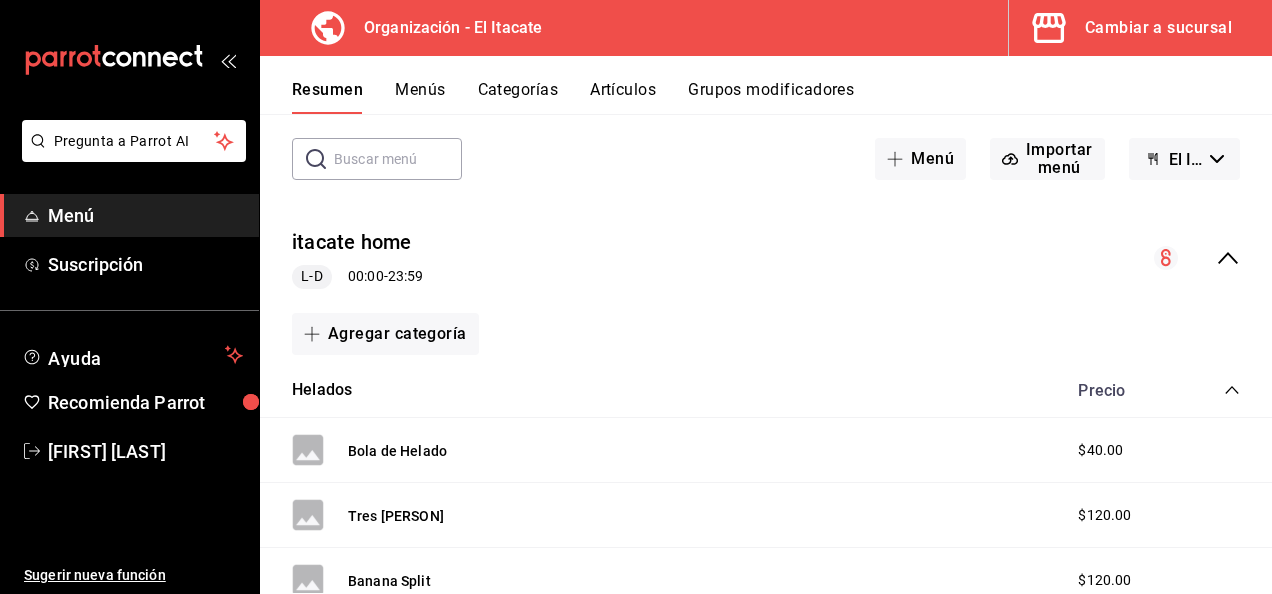 scroll, scrollTop: 0, scrollLeft: 0, axis: both 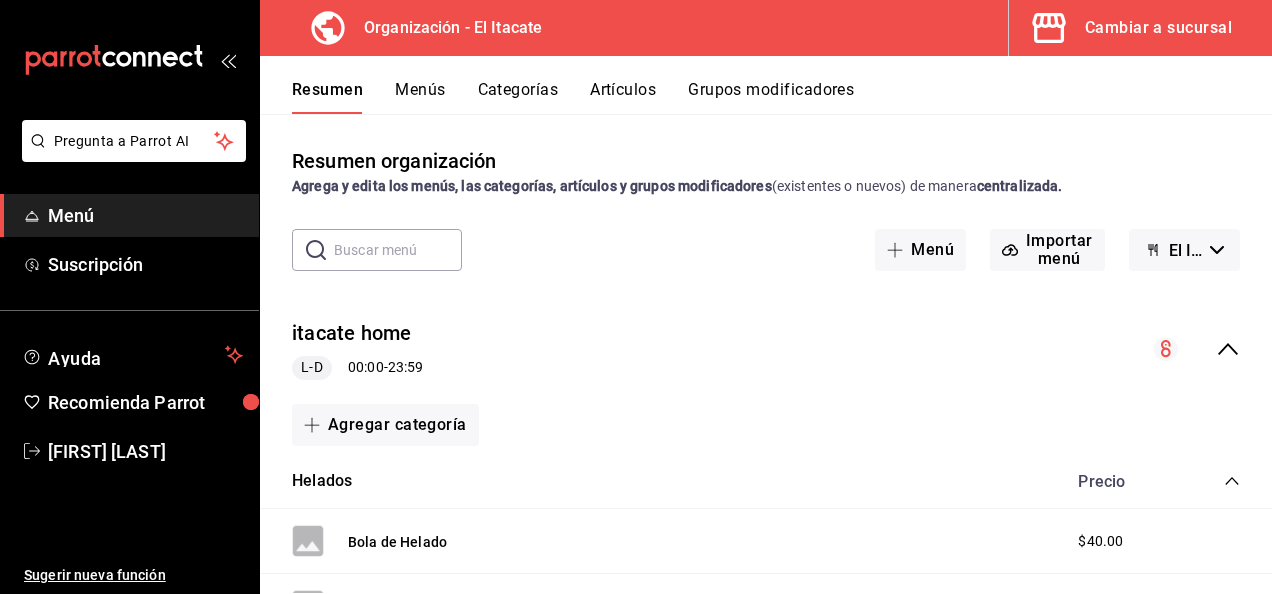 click on "Menús" at bounding box center [420, 97] 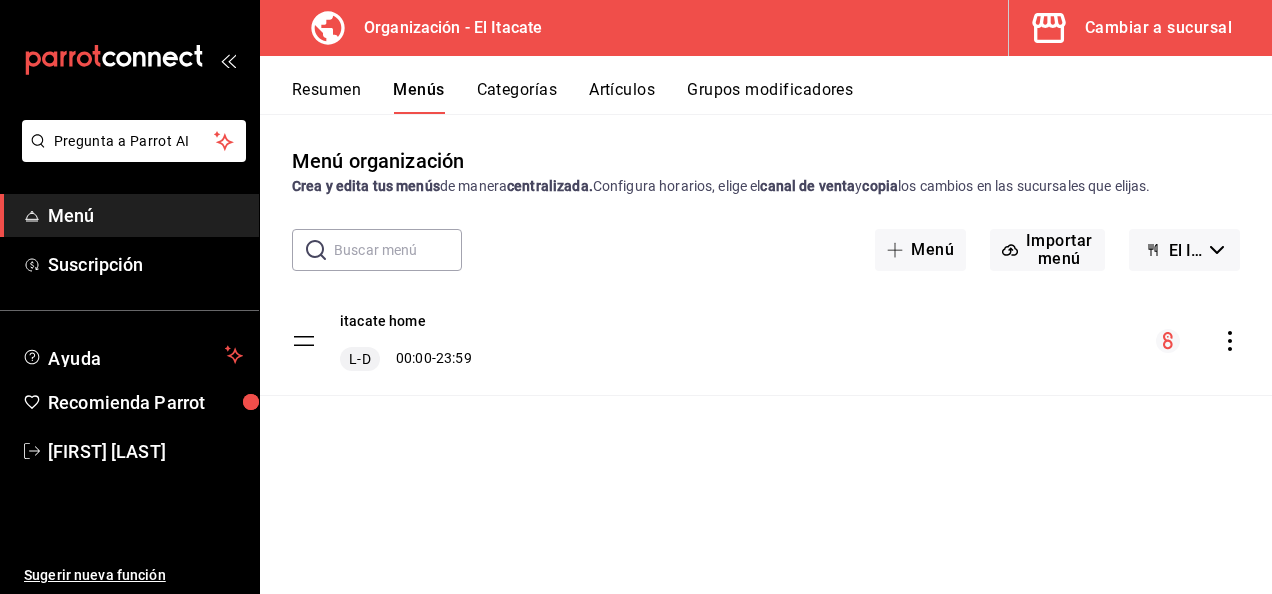 click 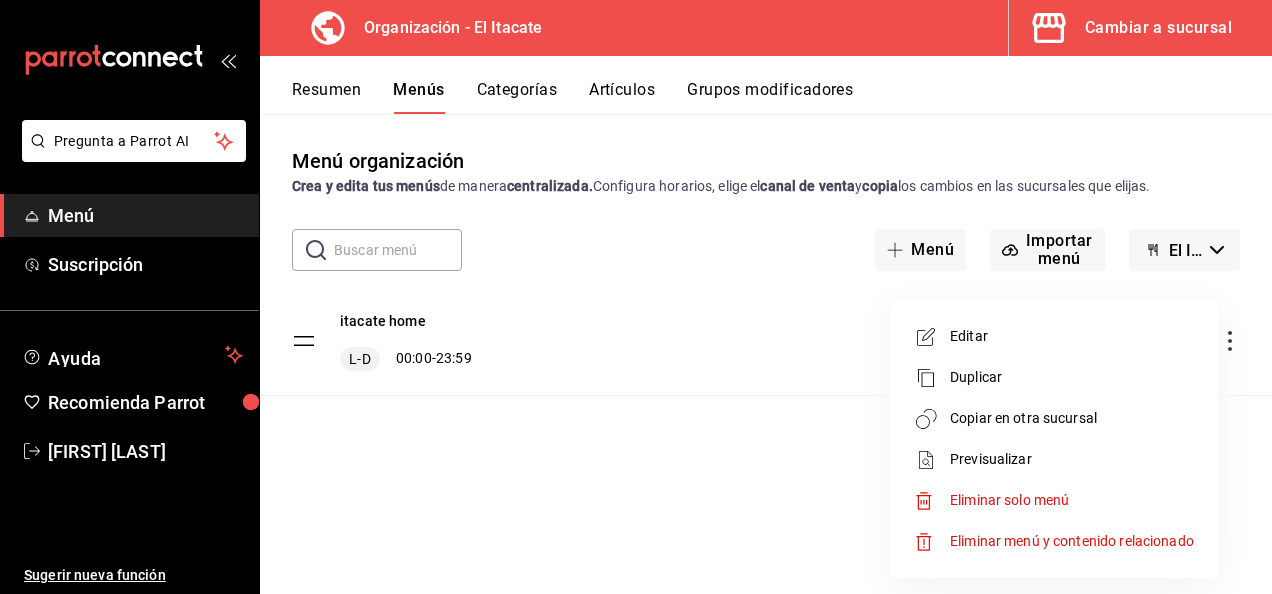 click on "Copiar en otra sucursal" at bounding box center (1072, 418) 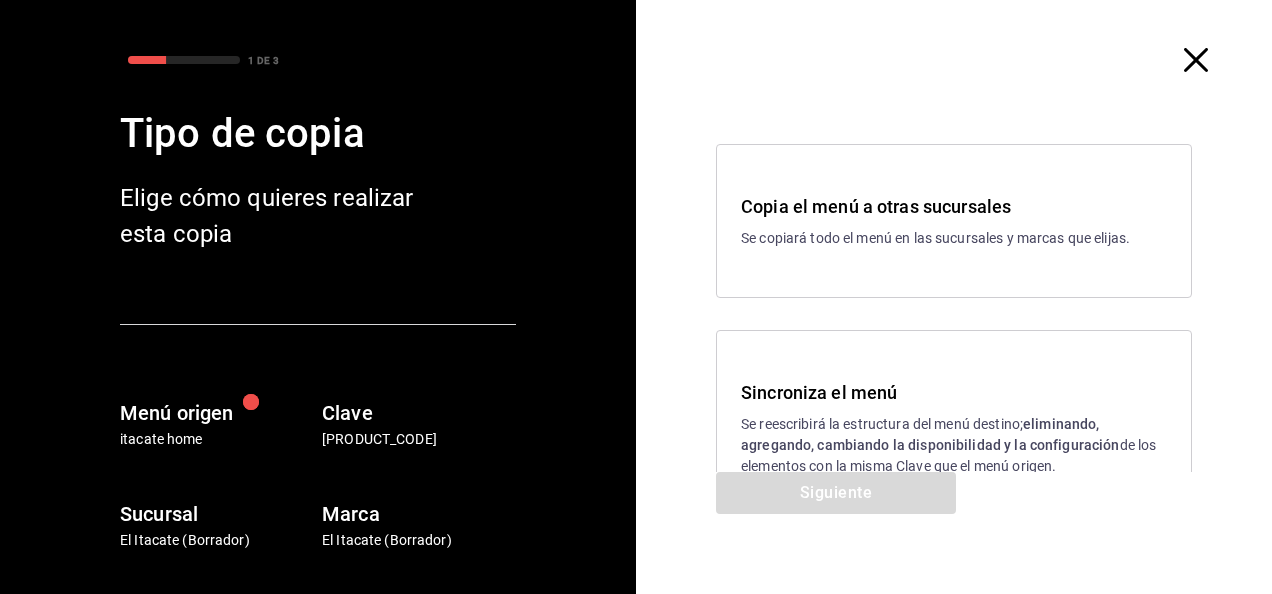 click on "Se copiará todo el menú en las sucursales y marcas que elijas." at bounding box center (954, 238) 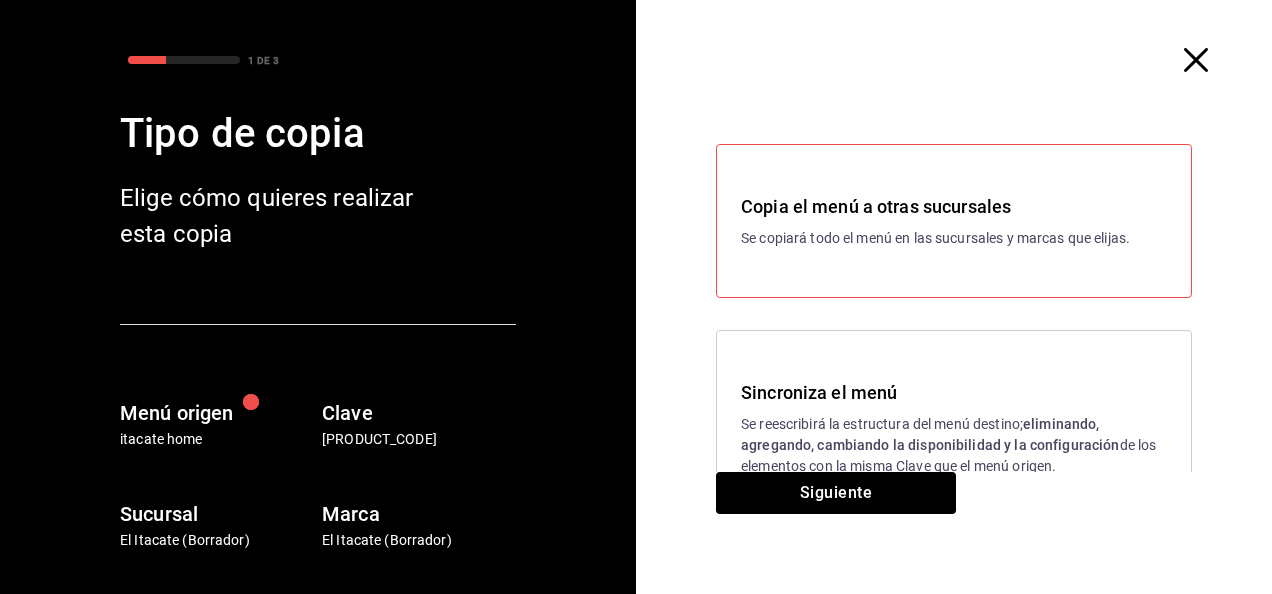 click on "Sincroniza el menú Se reescribirá la estructura del menú destino;  eliminando, agregando, cambiando la disponibilidad y la configuración  de los elementos con la misma Clave que el menú origen." at bounding box center (954, 428) 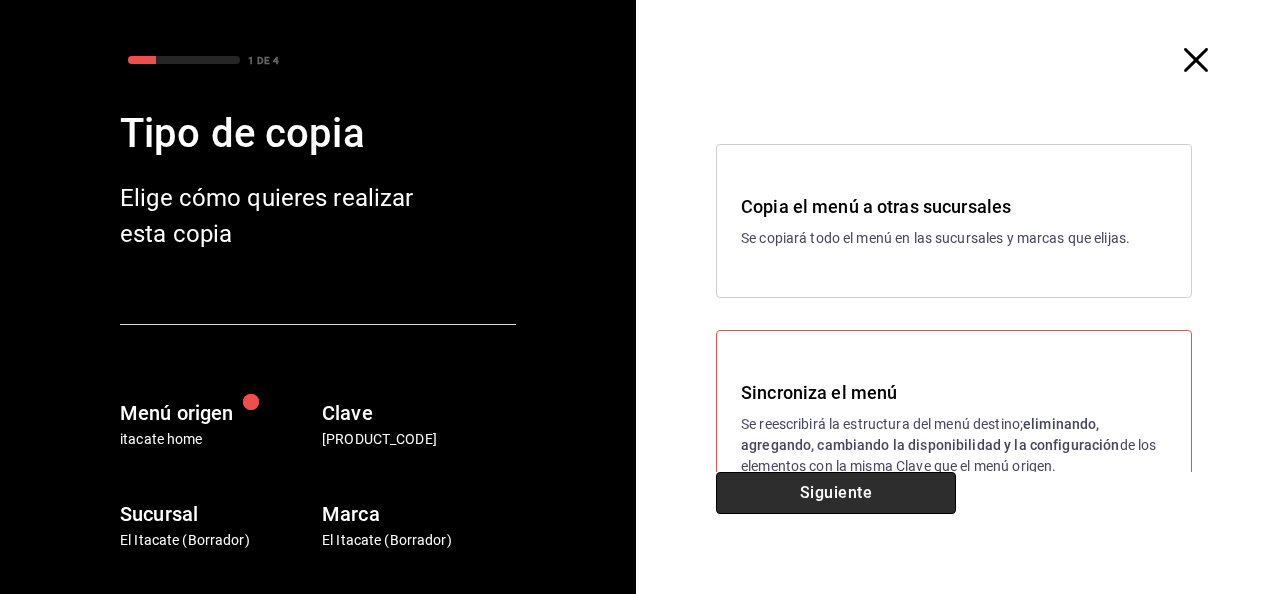 click on "Siguiente" at bounding box center [836, 493] 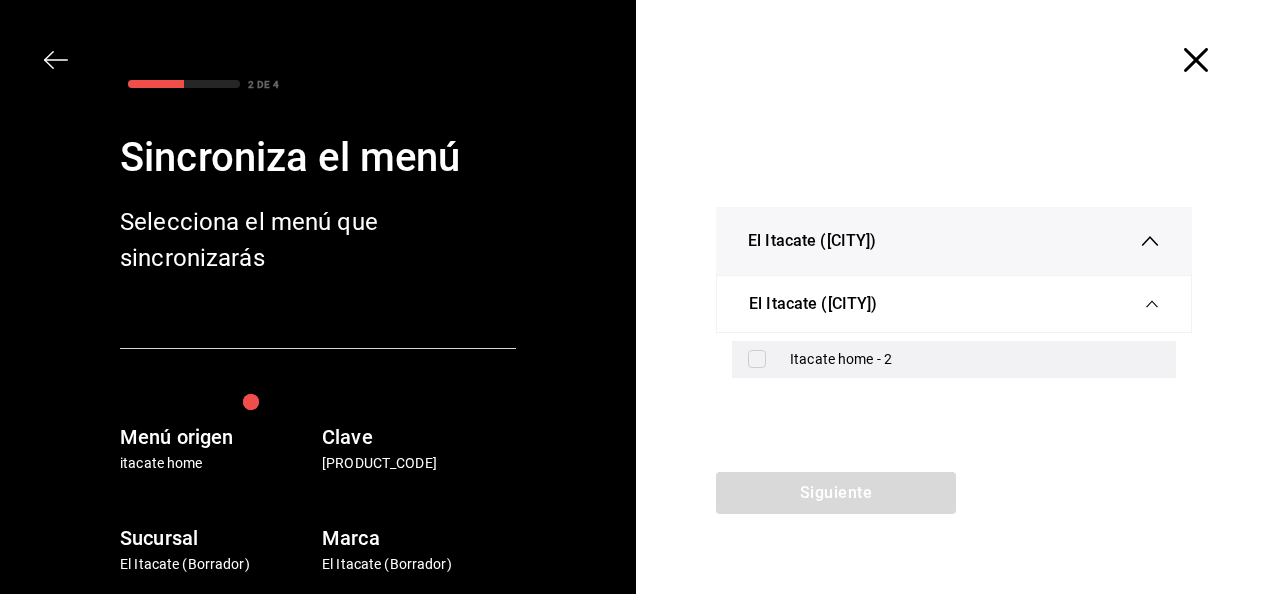 click on "Itacate home - 2" at bounding box center [954, 359] 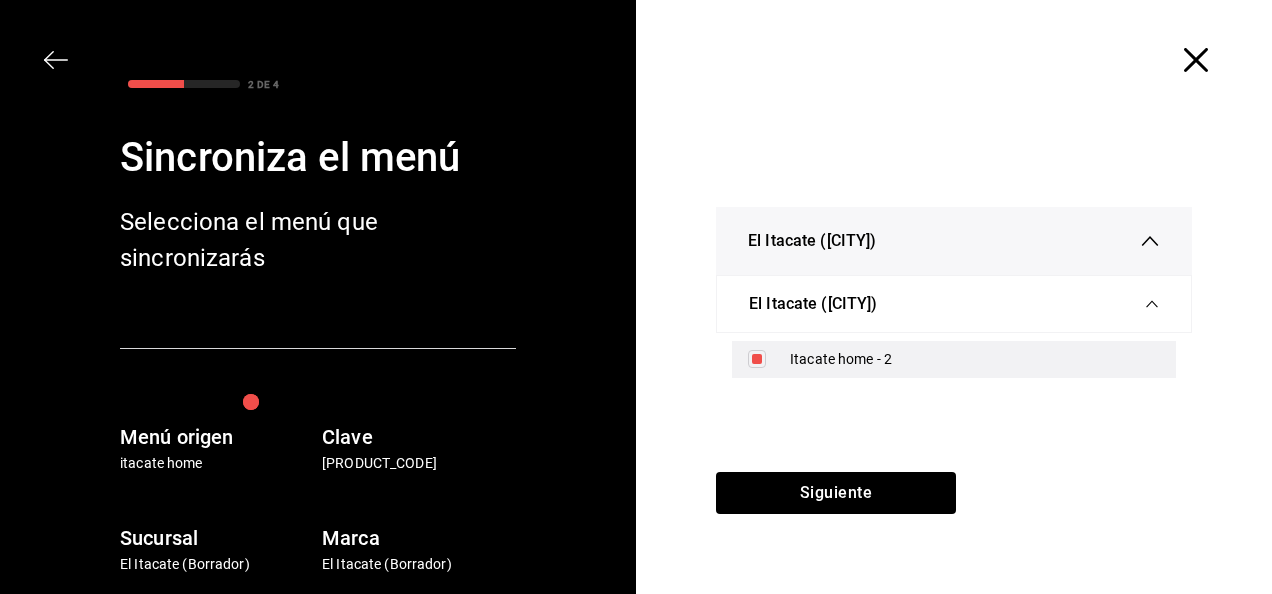 checkbox on "true" 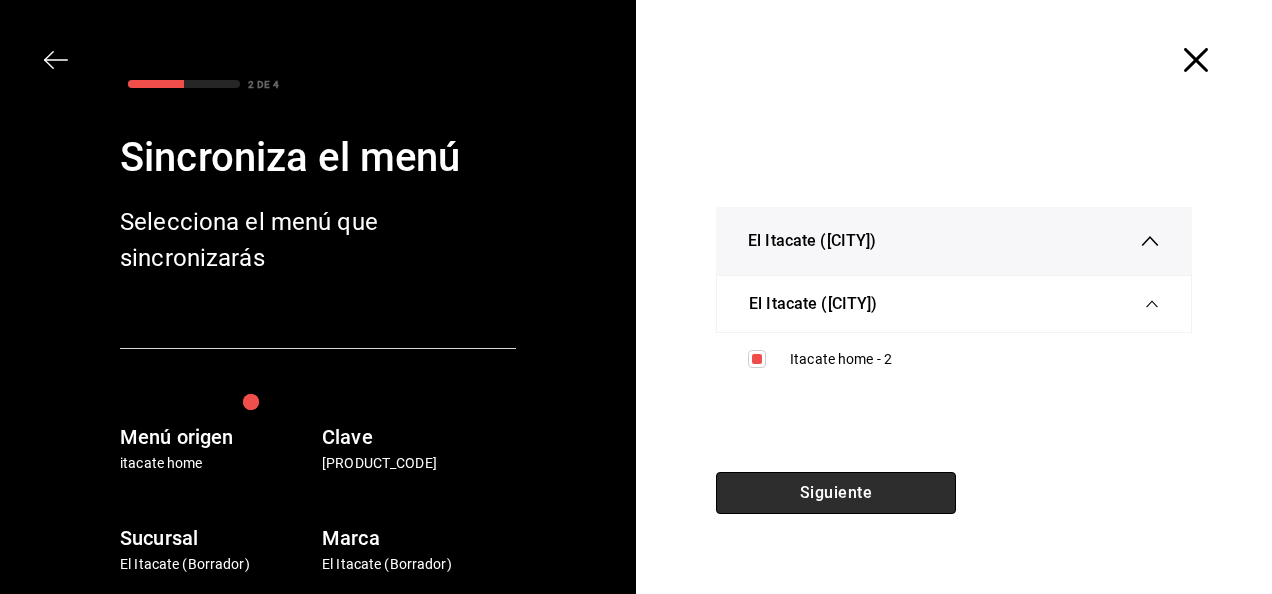 click on "Siguiente" at bounding box center (836, 493) 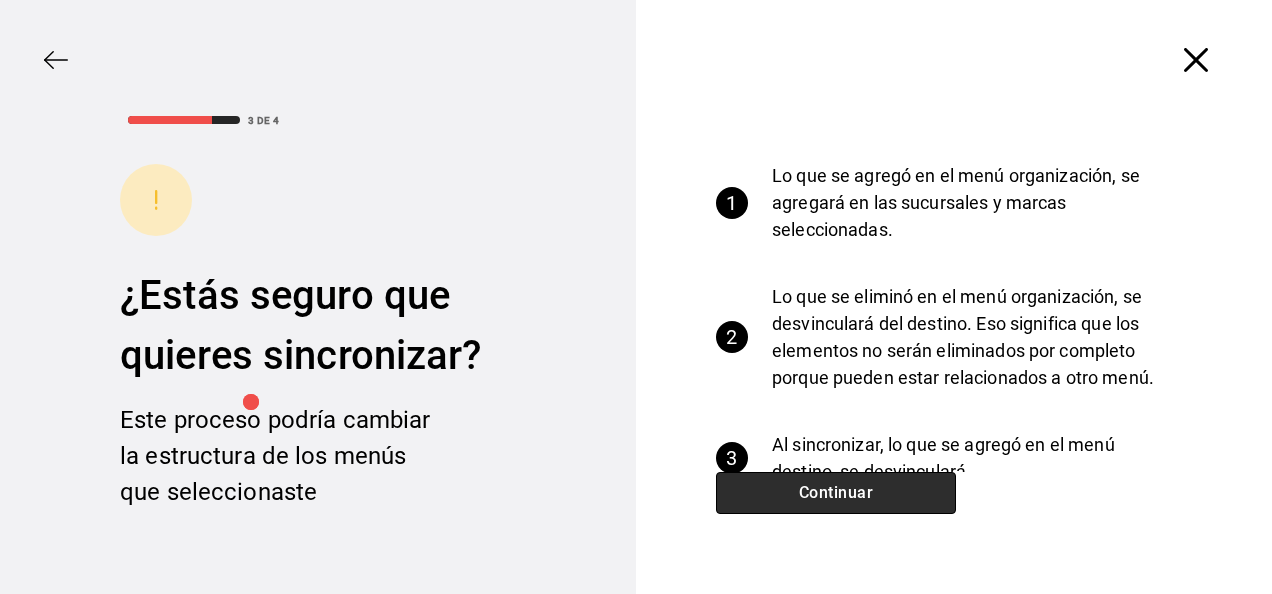 drag, startPoint x: 778, startPoint y: 501, endPoint x: 737, endPoint y: 496, distance: 41.303753 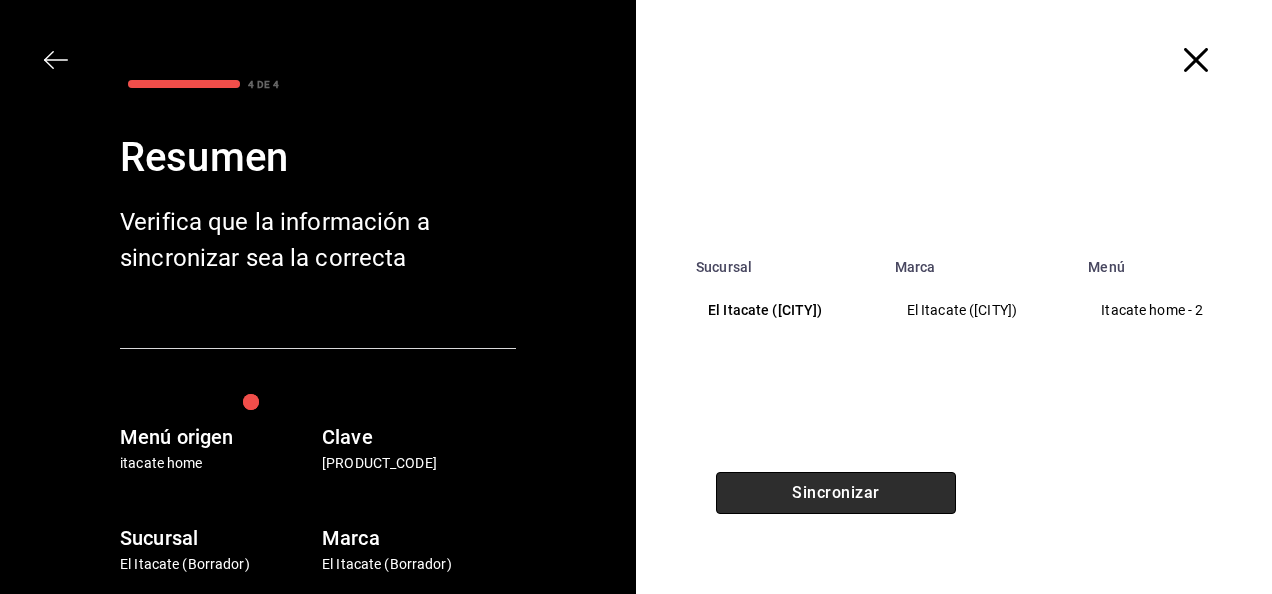 click on "Sincronizar" at bounding box center [836, 493] 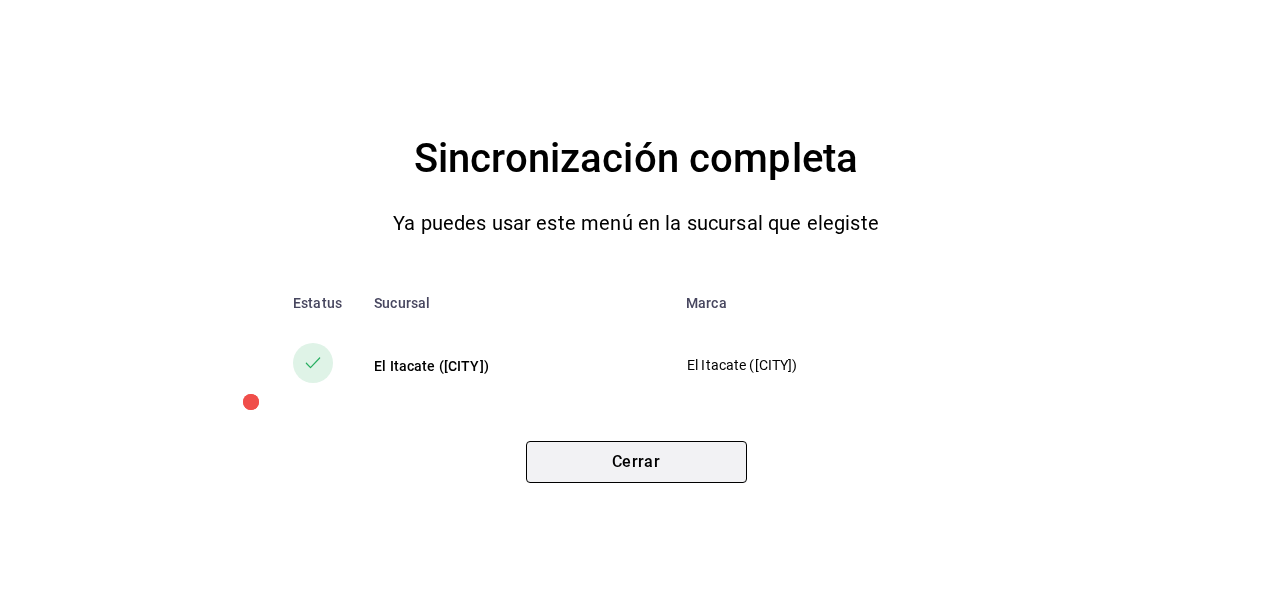 click on "Cerrar" at bounding box center (636, 462) 